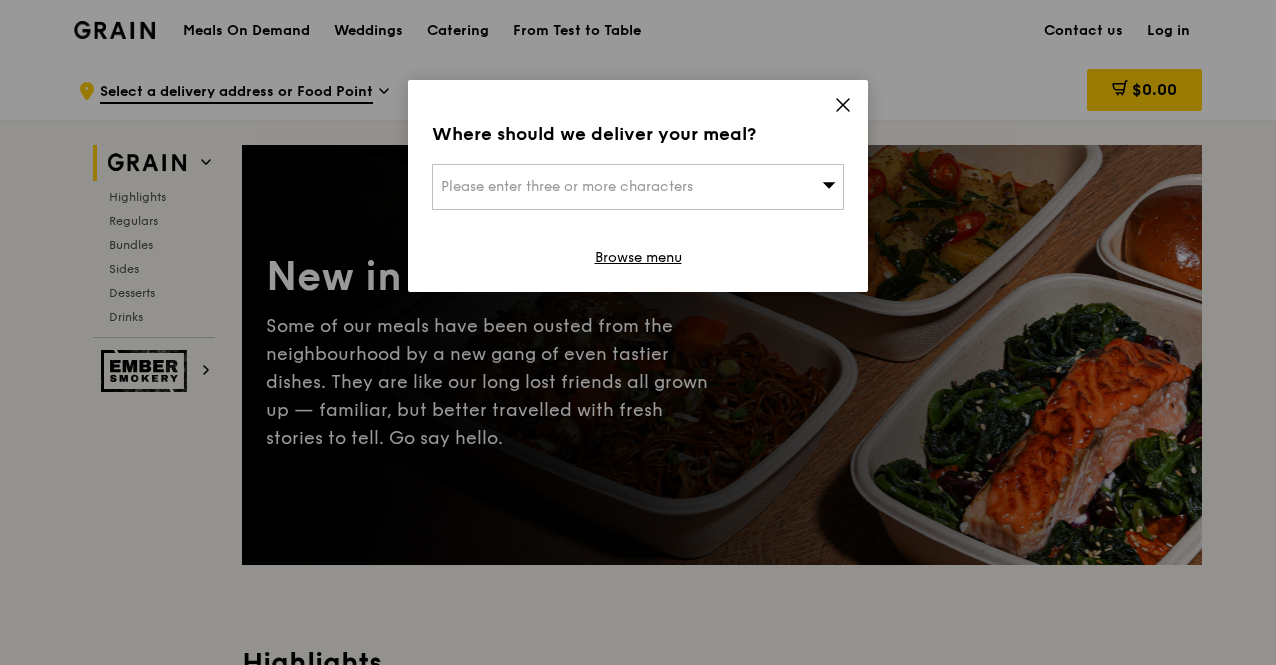 scroll, scrollTop: 0, scrollLeft: 0, axis: both 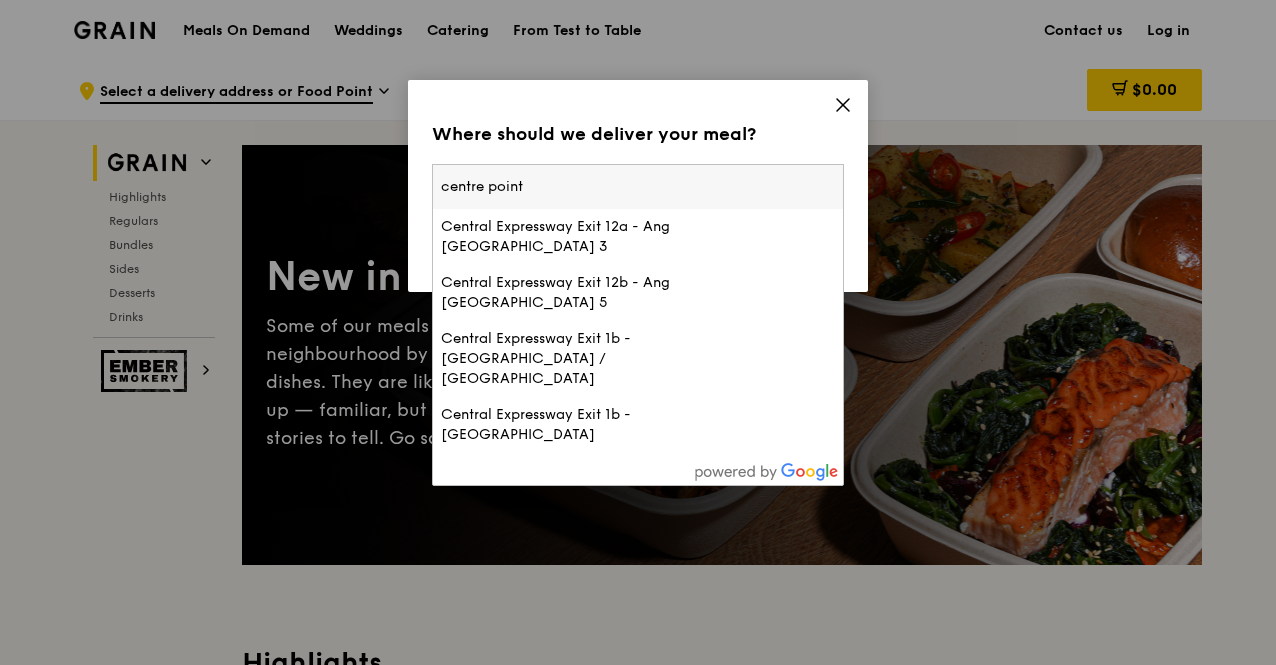 click on "centre point" at bounding box center (638, 187) 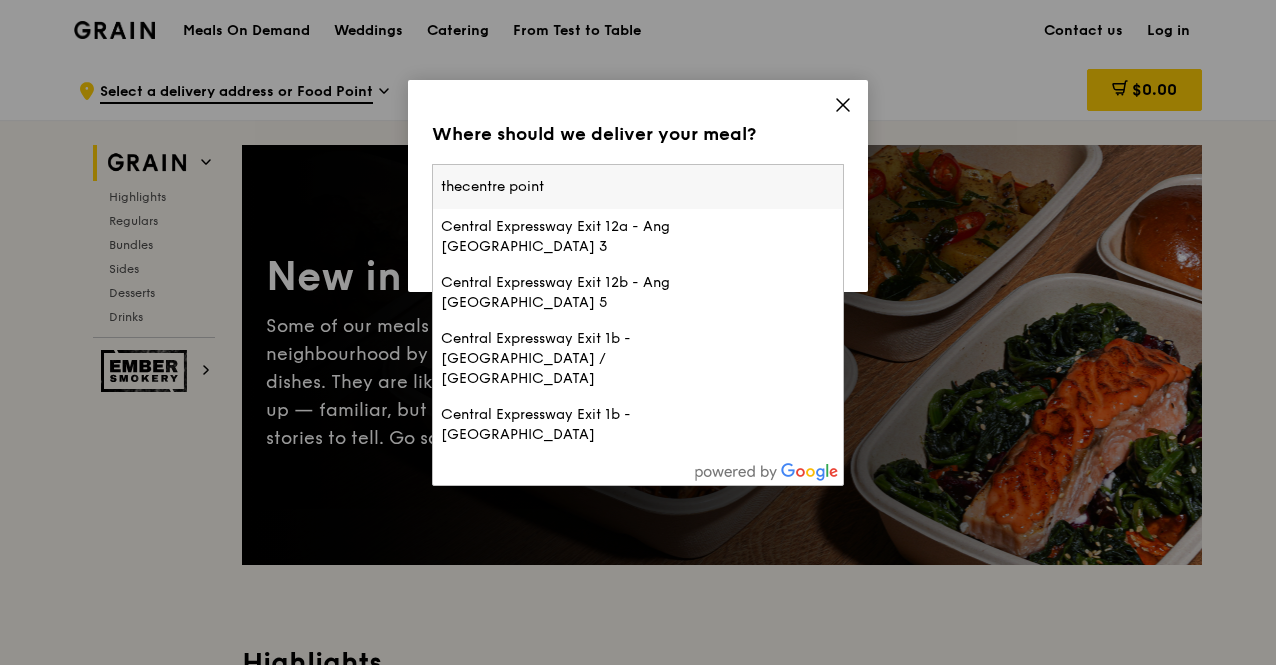 type on "the centre point" 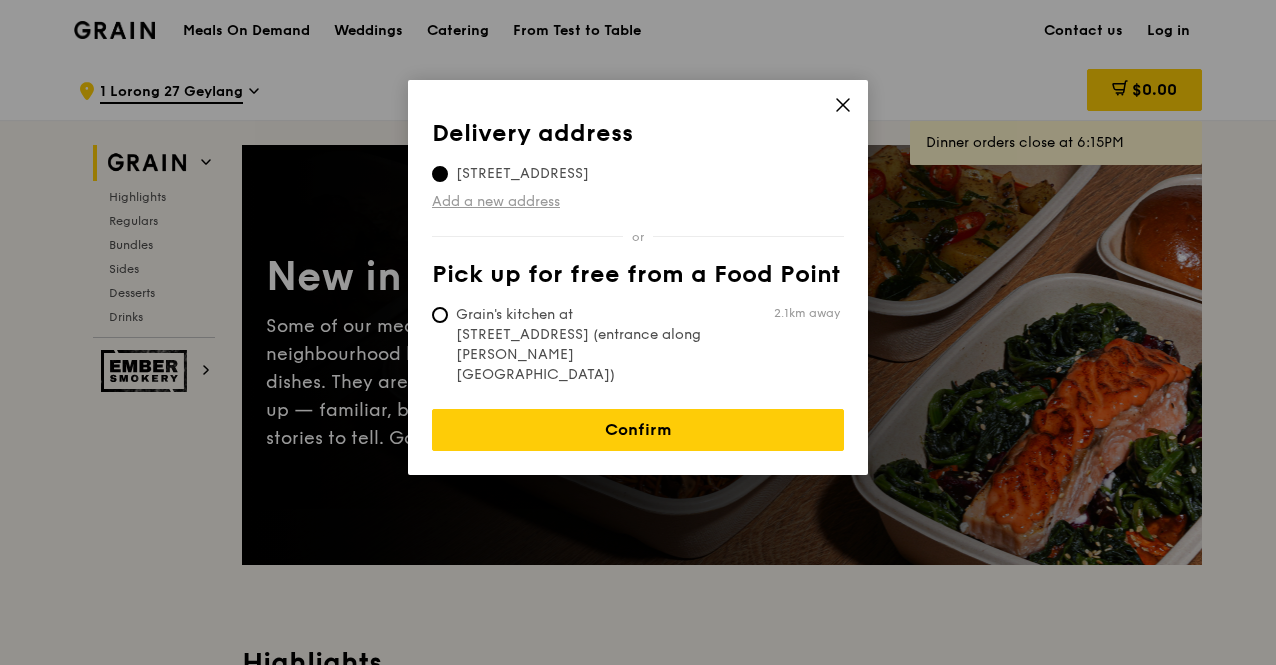 click on "Add a new address" at bounding box center [638, 202] 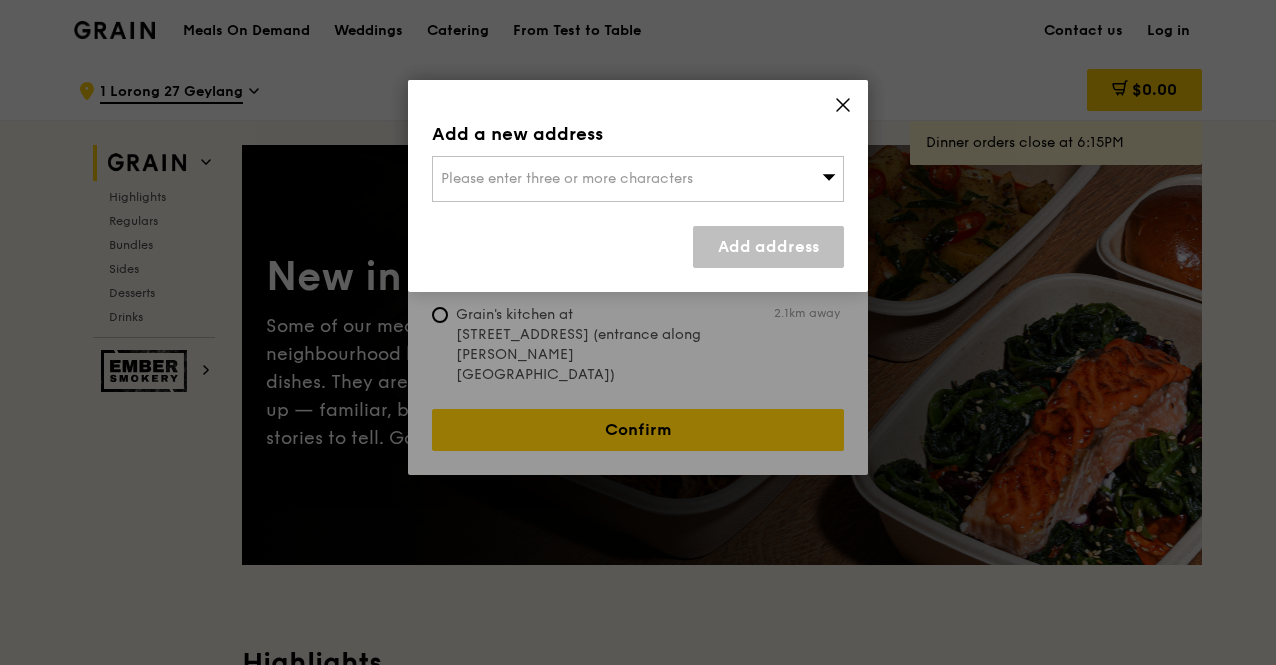 click on "Please enter three or more characters" at bounding box center [567, 178] 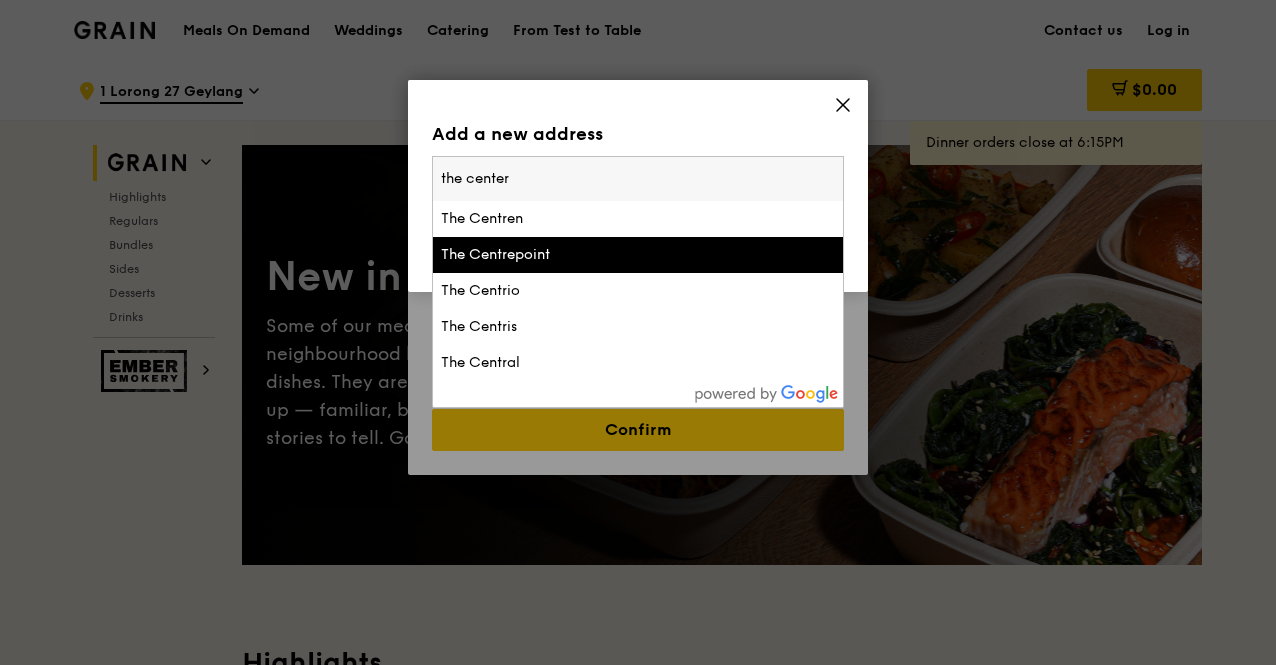 type on "the center" 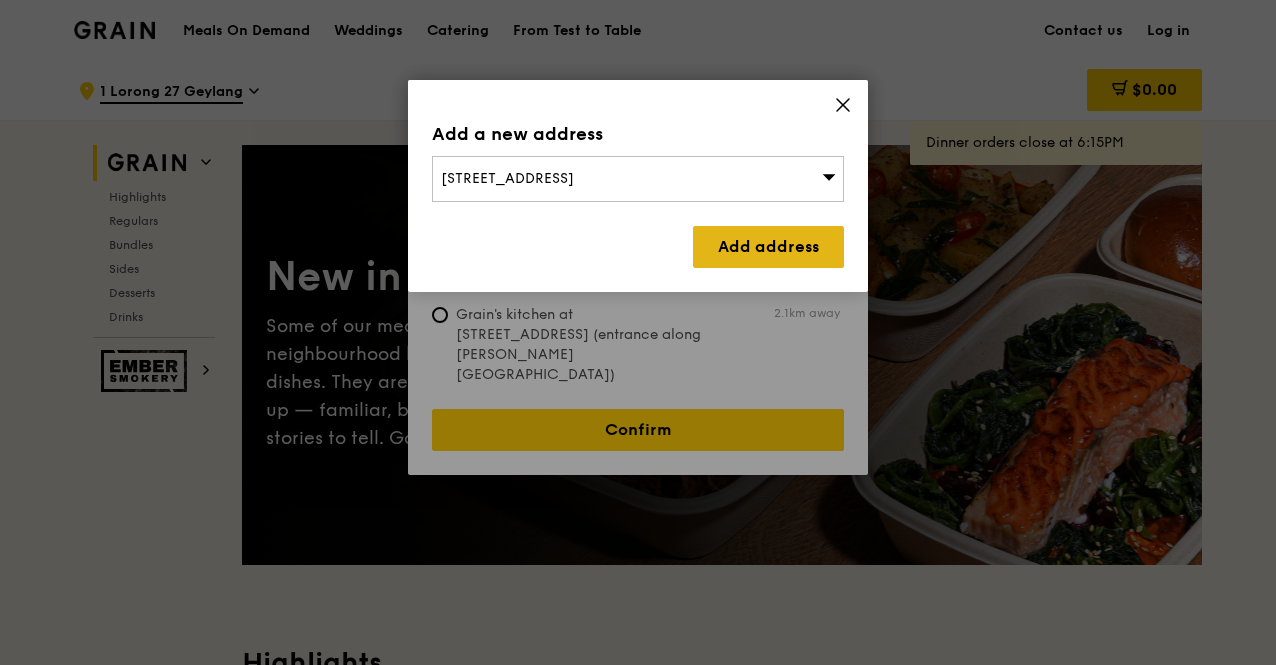 click on "Add address" at bounding box center [768, 247] 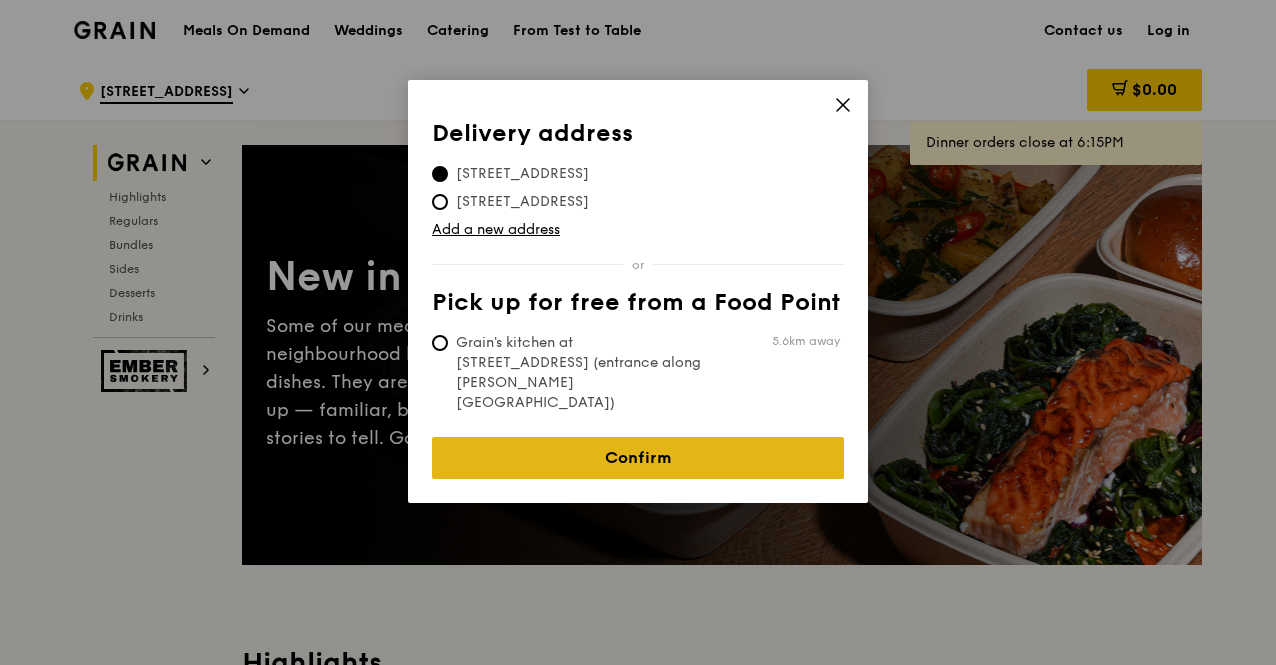 click on "Confirm" at bounding box center (638, 458) 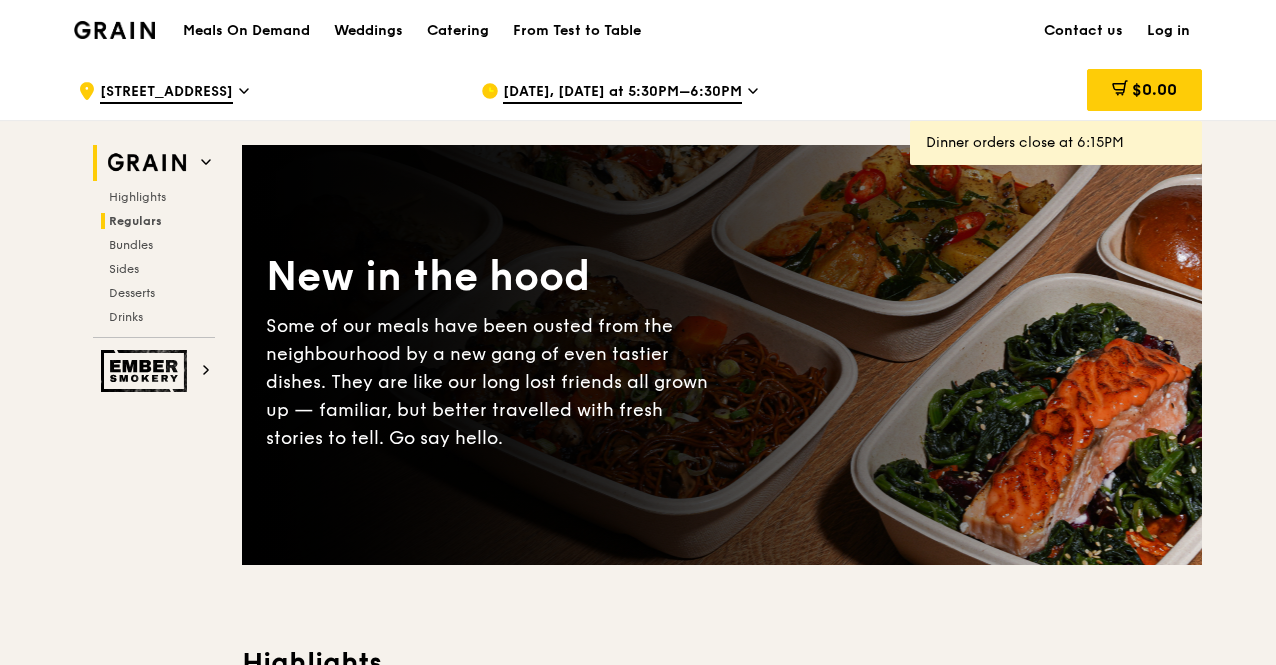 click on "Regulars" at bounding box center [135, 221] 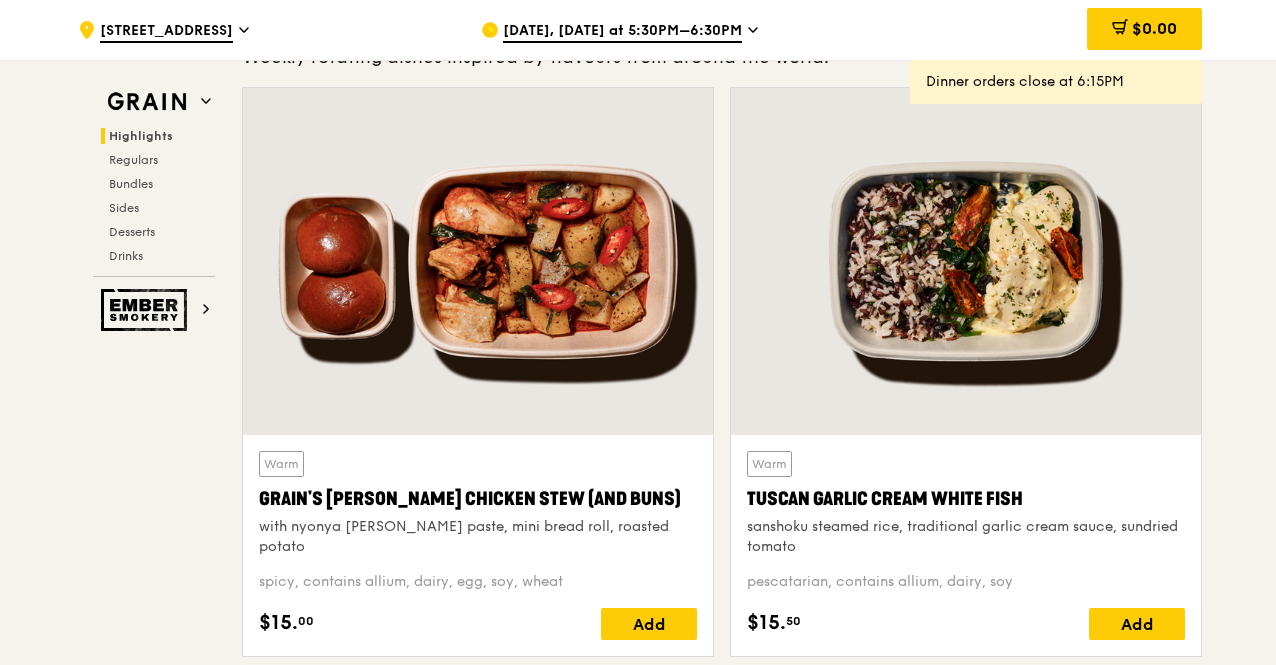 scroll, scrollTop: 614, scrollLeft: 0, axis: vertical 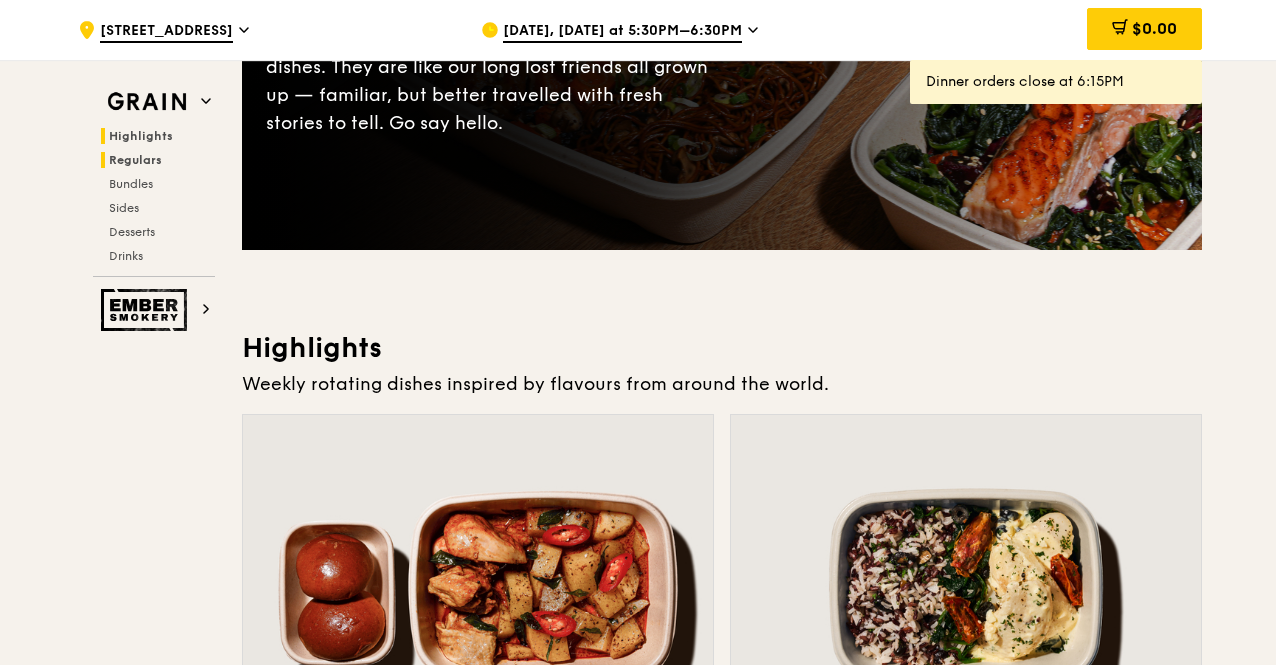 click on "Regulars" at bounding box center [135, 160] 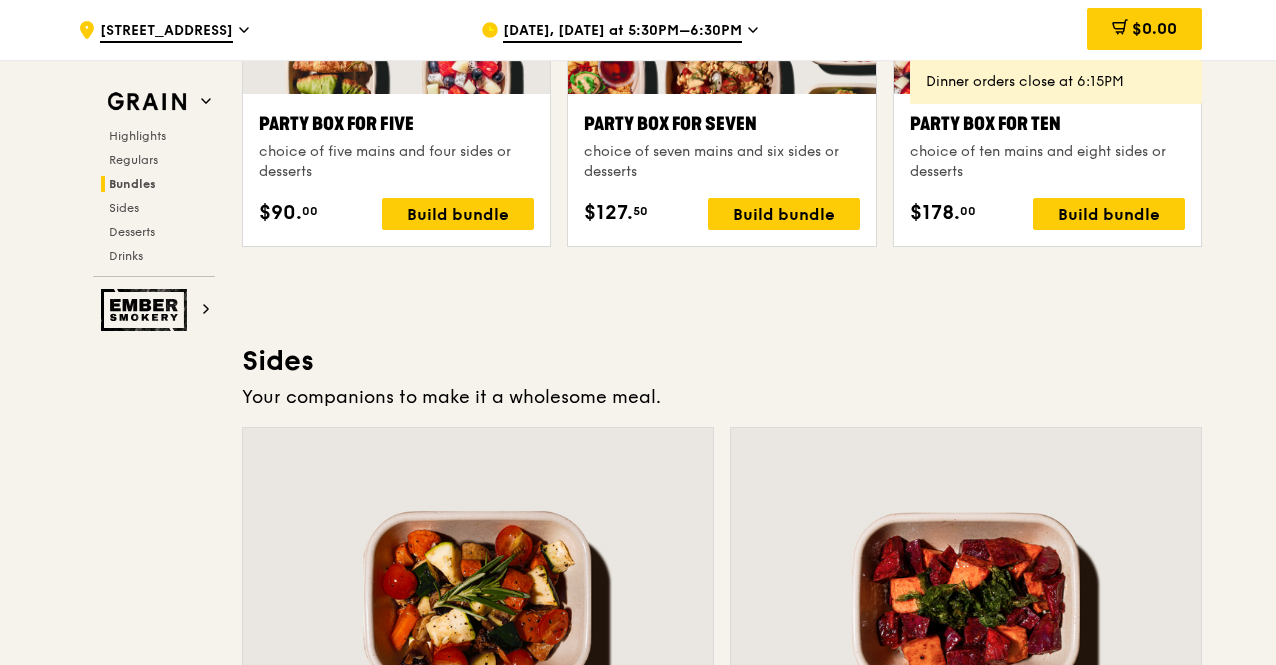 scroll, scrollTop: 4013, scrollLeft: 0, axis: vertical 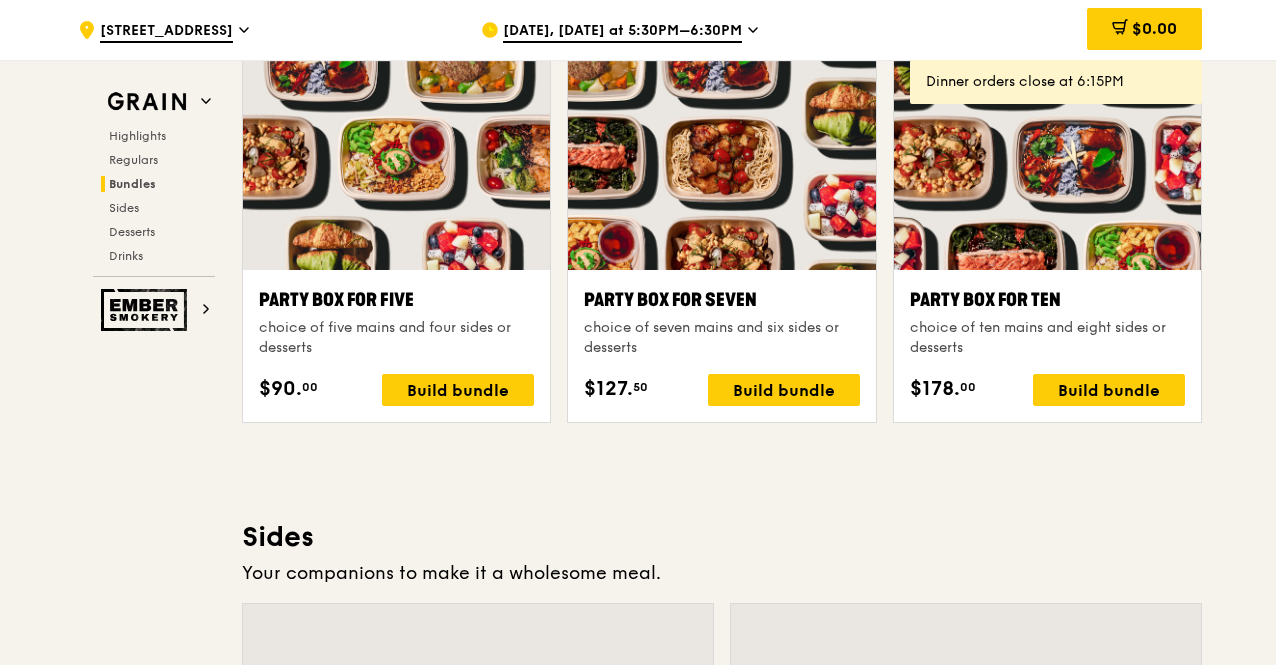 click at bounding box center [1047, 156] 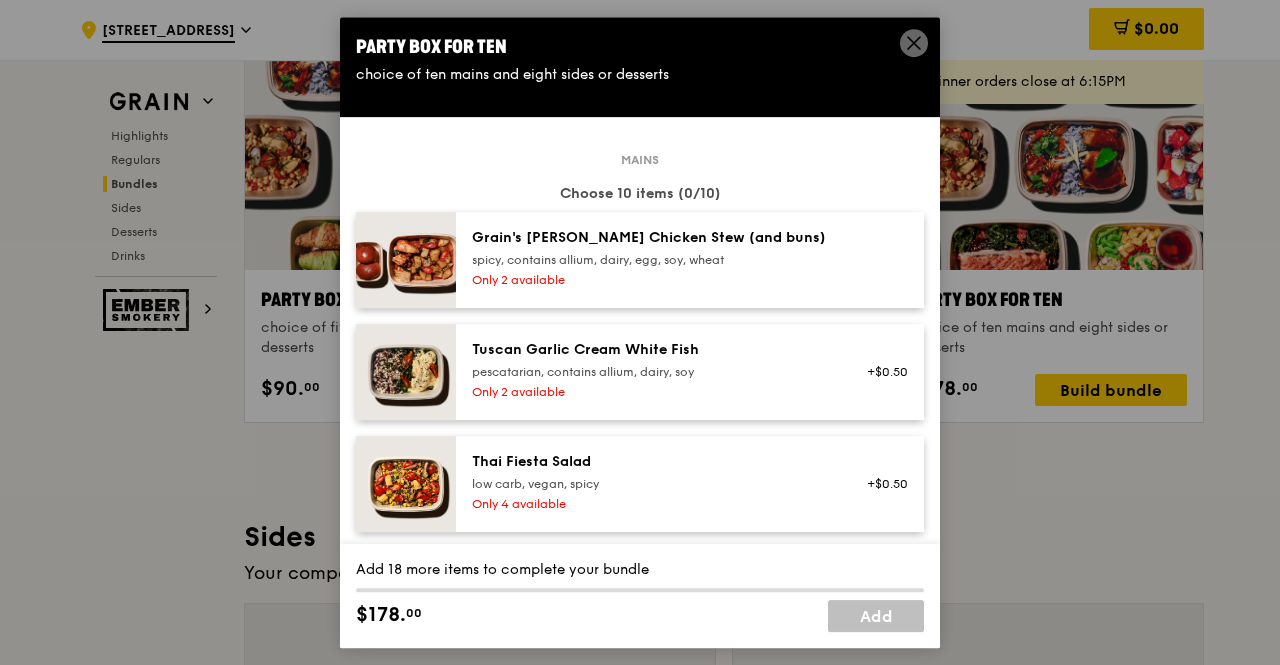 click at bounding box center (914, 43) 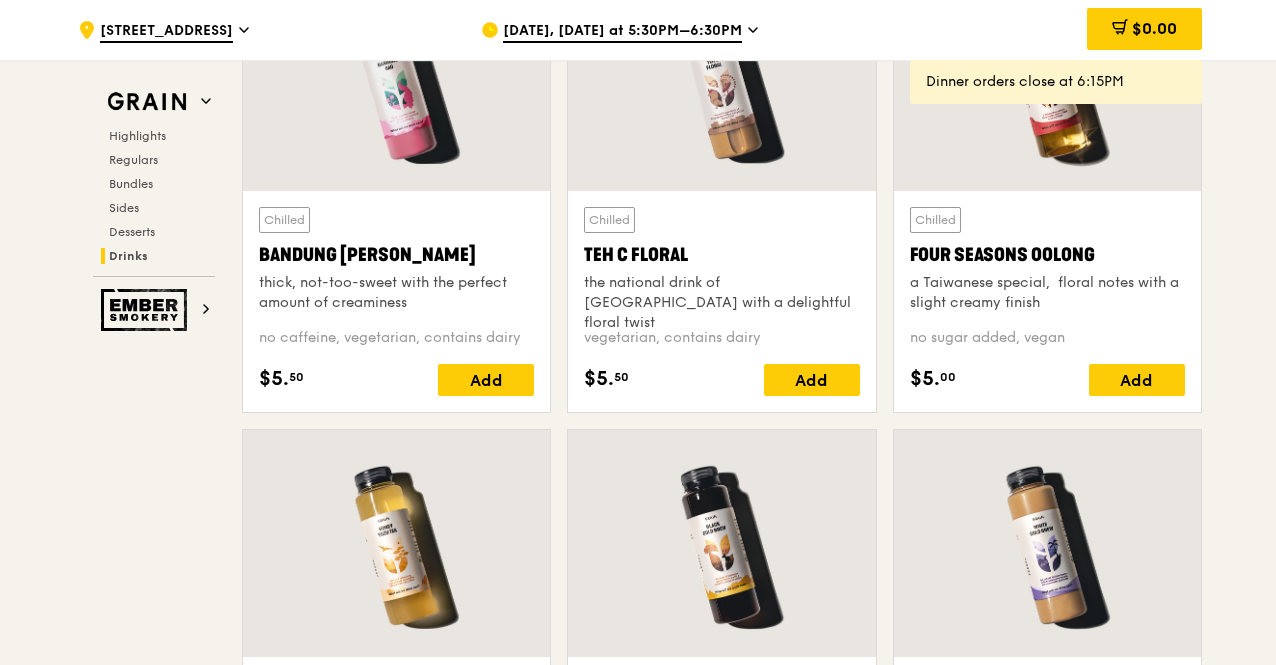 scroll, scrollTop: 6913, scrollLeft: 0, axis: vertical 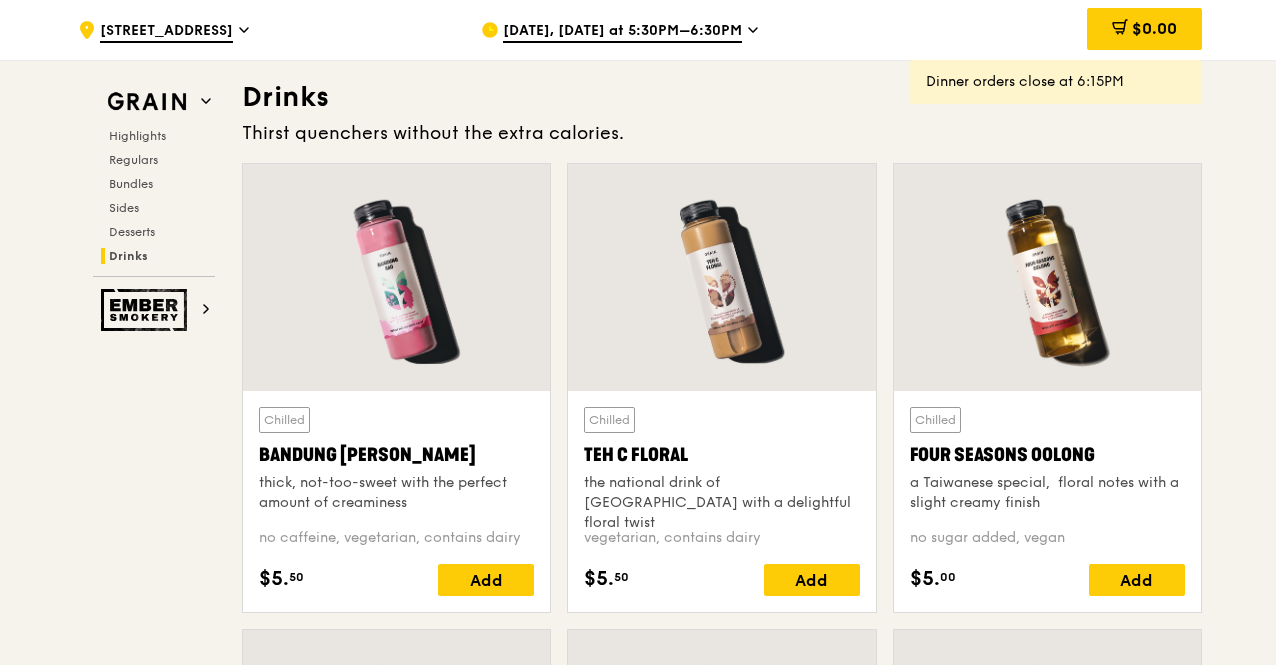 click on "Jul 10, Today at 5:30PM–6:30PM" at bounding box center (622, 32) 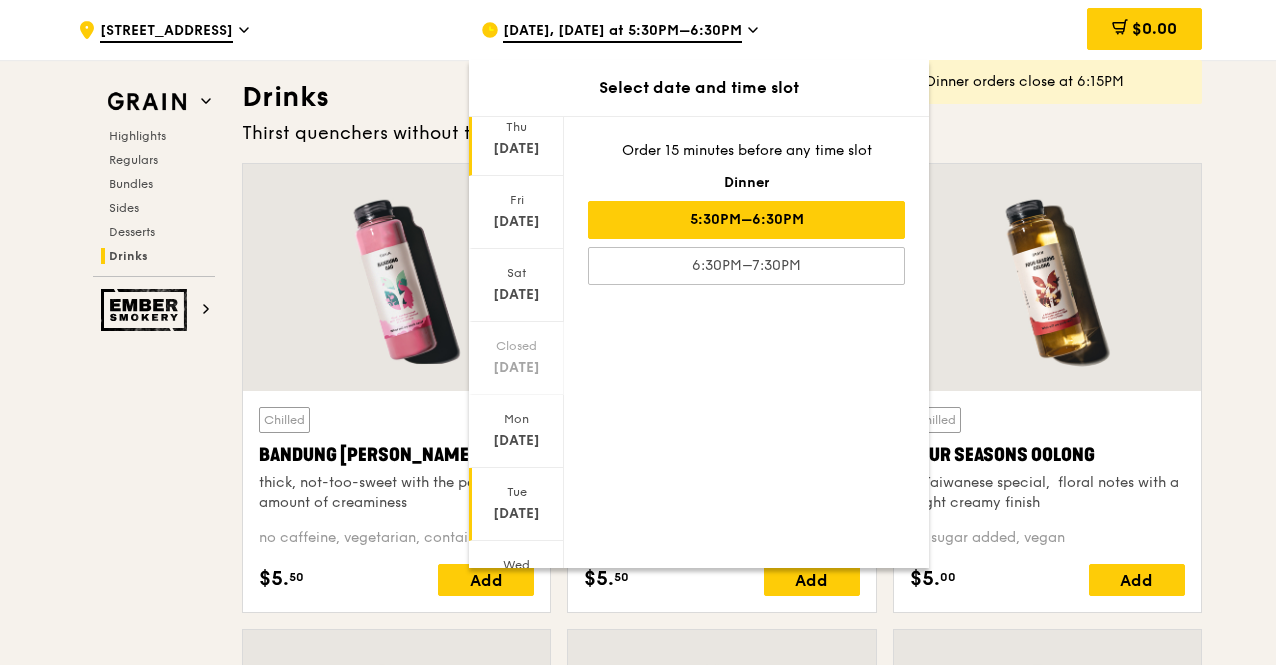 scroll, scrollTop: 160, scrollLeft: 0, axis: vertical 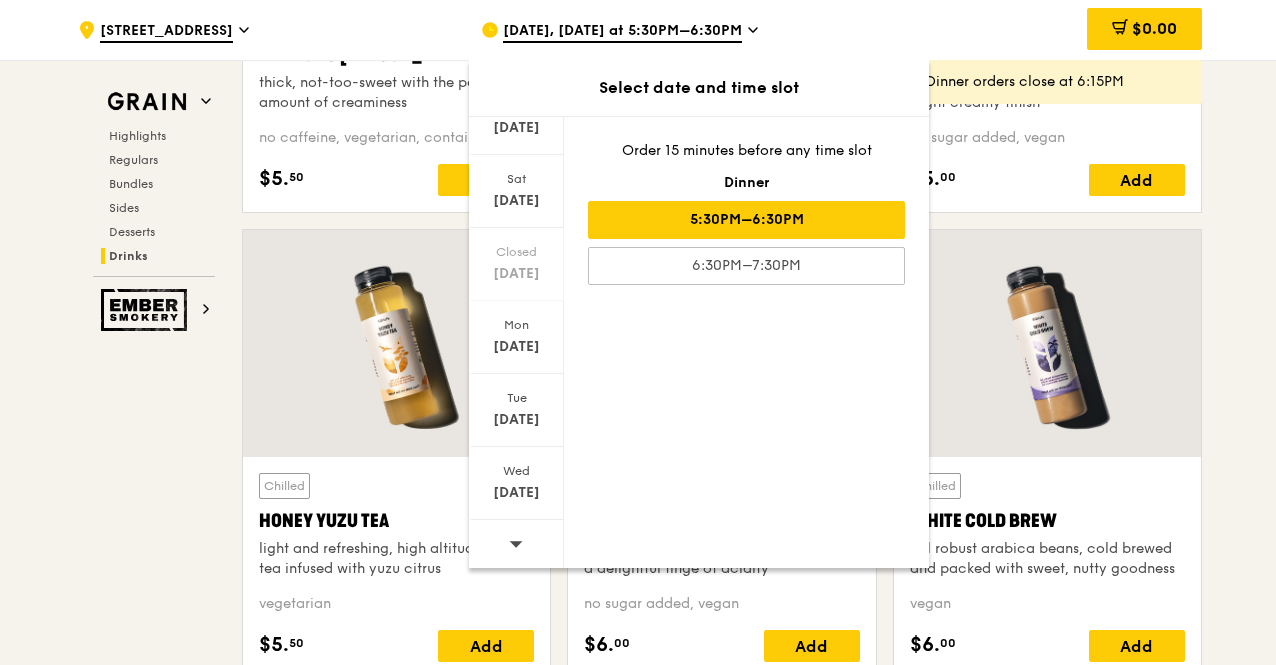 click 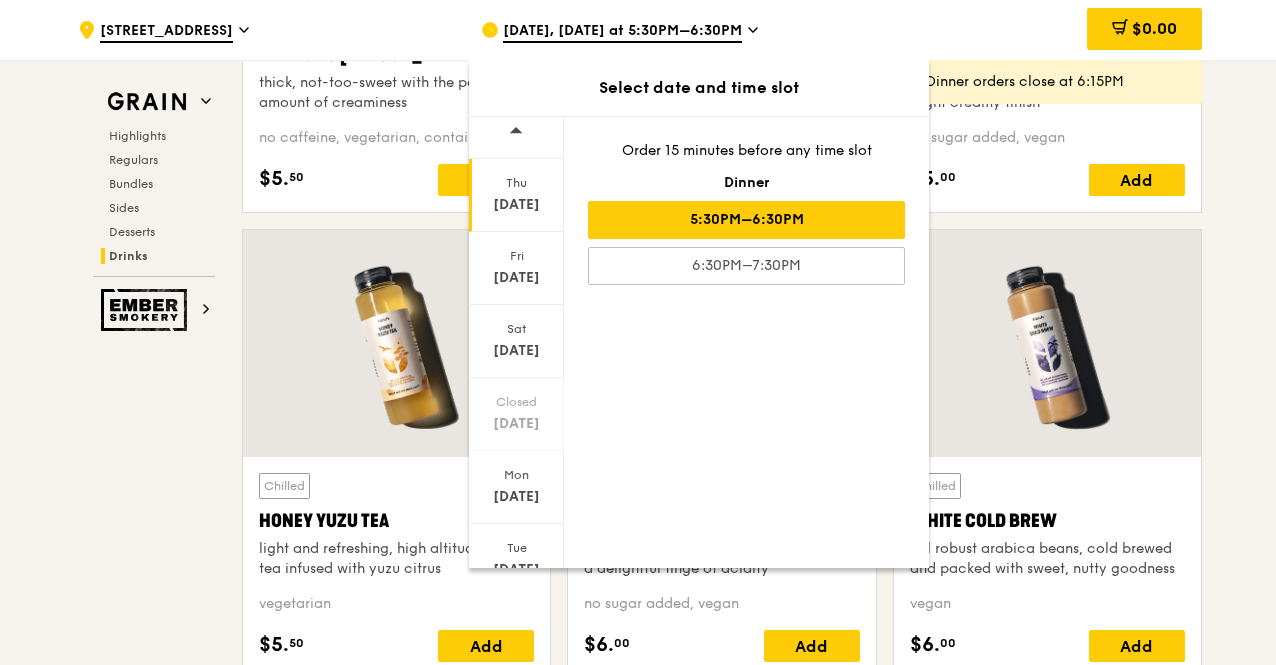 scroll, scrollTop: 0, scrollLeft: 0, axis: both 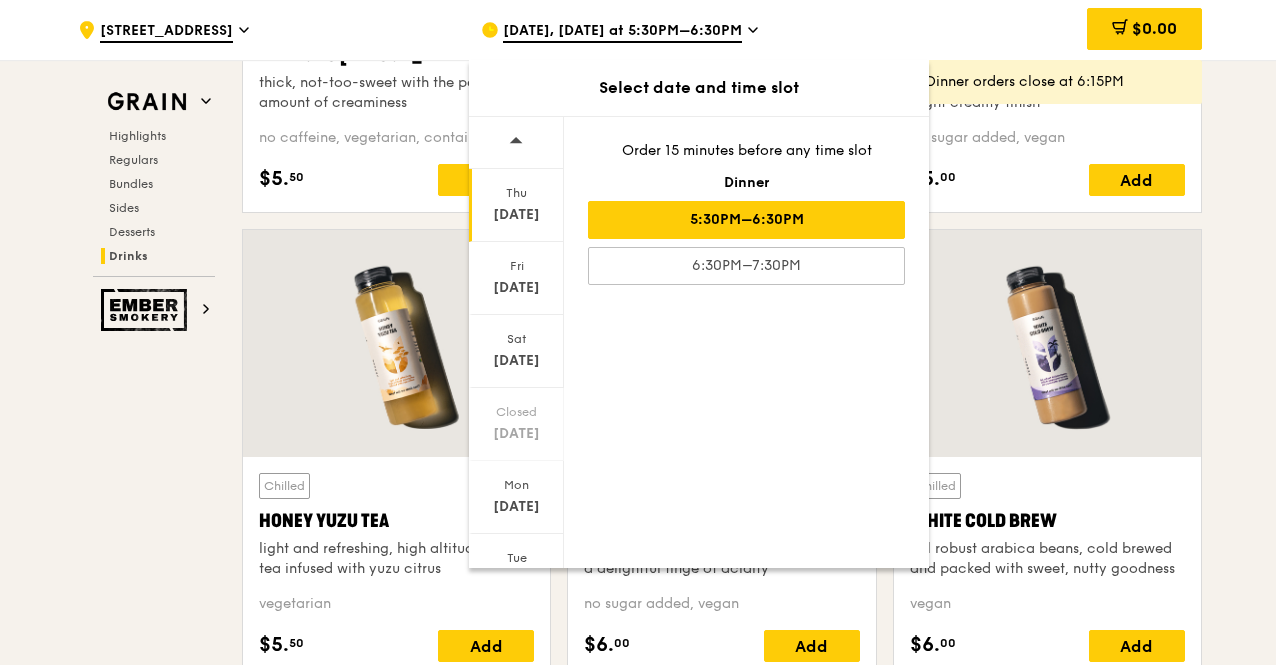 click on "Thu
Jul 17" at bounding box center [516, 205] 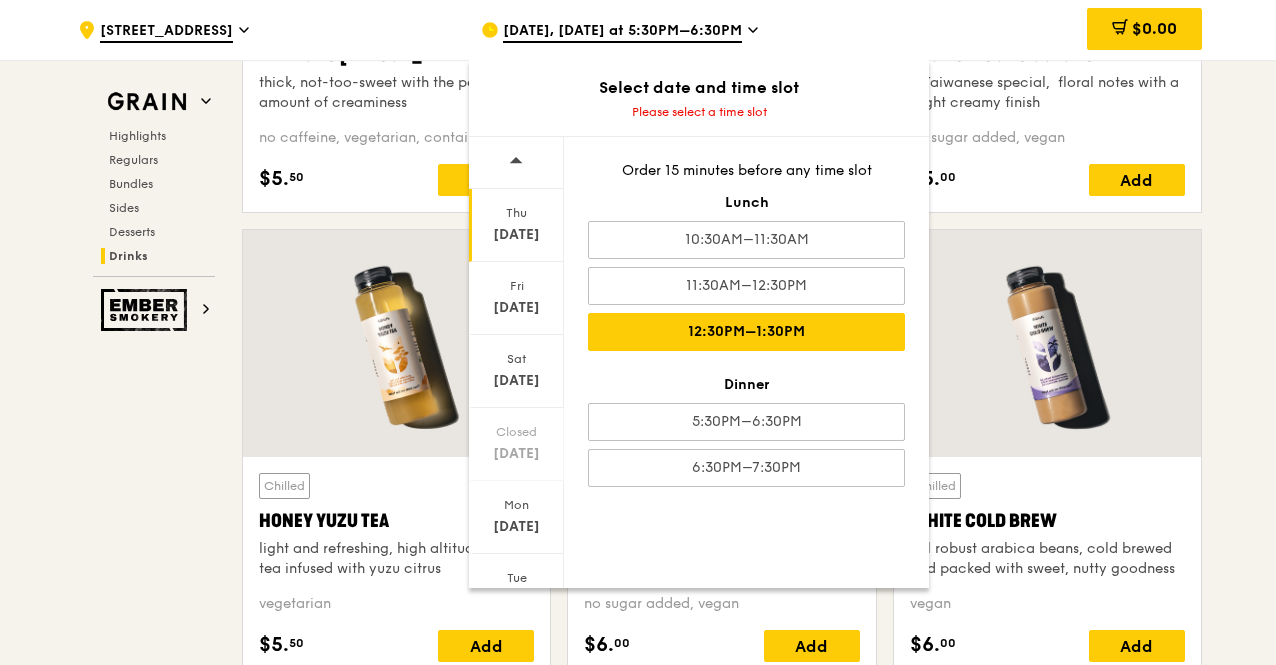 click on "12:30PM–1:30PM" at bounding box center (746, 332) 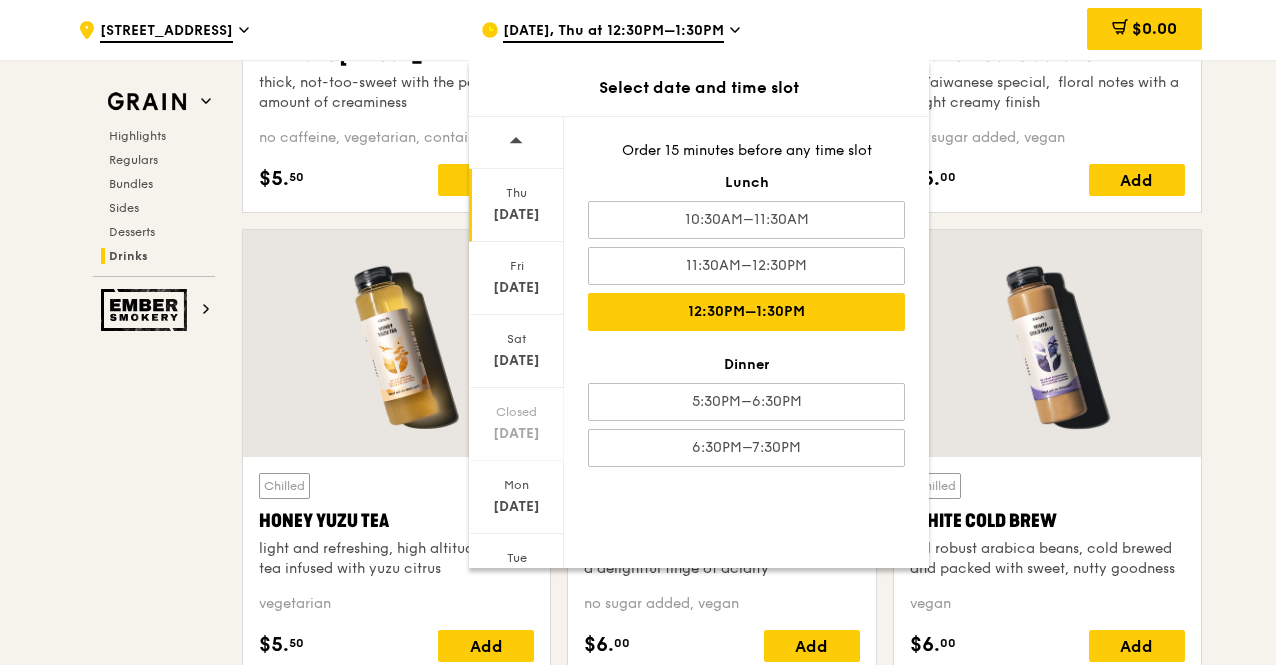click on ".cls-1 {
fill: none;
stroke: #fff;
stroke-linecap: round;
stroke-linejoin: round;
stroke-width: 1.5px;
}
.cls-2 {
fill: #fecc07;
}
.cls-2, .cls-3 {
stroke-width: 0px;
}
.cls-3 {
fill: #fff;
fill-rule: evenodd;
}
176 Orchard Road
Jul 17, Thu at 12:30PM–1:30PM
Select date and time slot
Thu
Jul 17
Fri
Jul 18
Sat
Jul 19
Closed
Jul 20
Mon
Jul 21
Tue
Jul 22
Wed
Jul 23
Order 15 minutes before any time slot Lunch
10:30AM–11:30AM
11:30AM–12:30PM
12:30PM–1:30PM
Dinner
5:30PM–6:30PM
6:30PM–7:30PM
$0.00
Grain
Highlights
Regulars" at bounding box center (638, -3036) 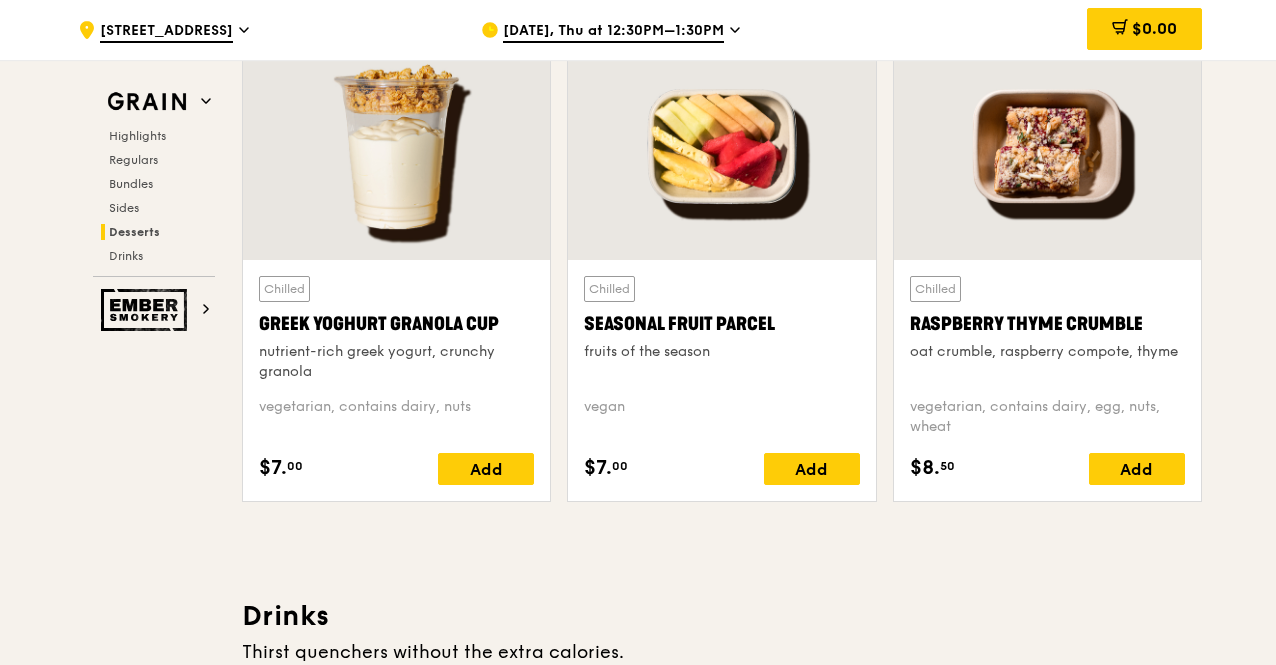 scroll, scrollTop: 6213, scrollLeft: 0, axis: vertical 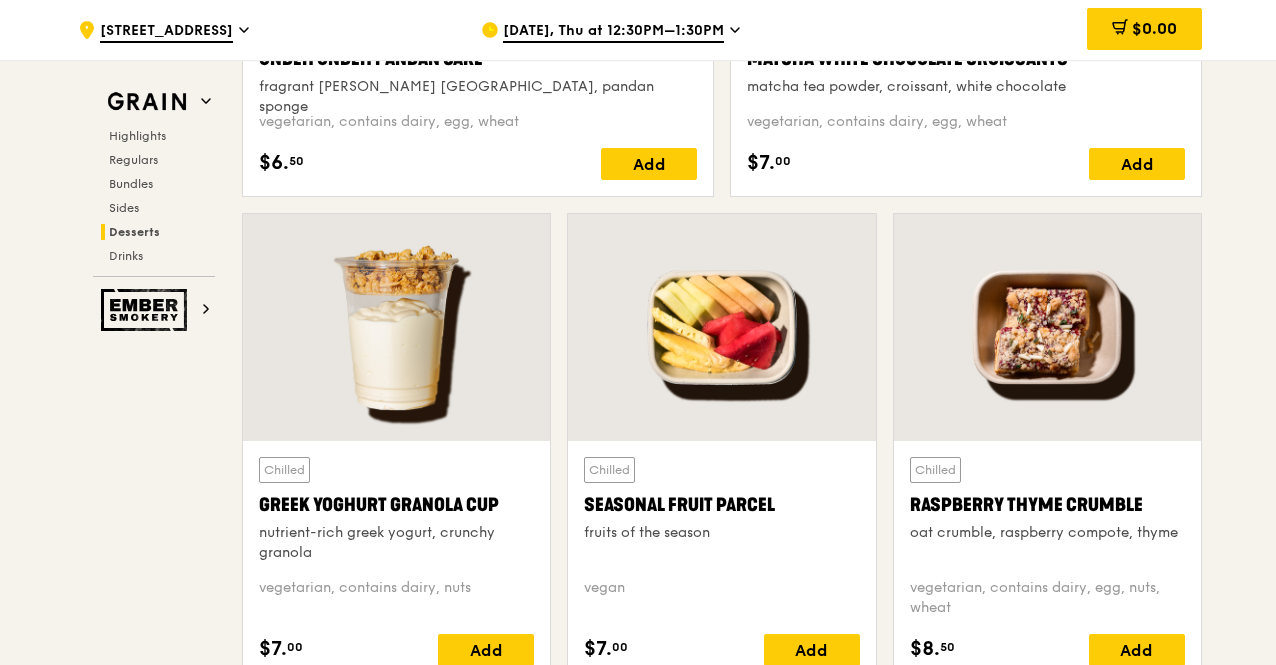 click on "Highlights
Regulars
Bundles
Sides
Desserts
Drinks" at bounding box center (154, 196) 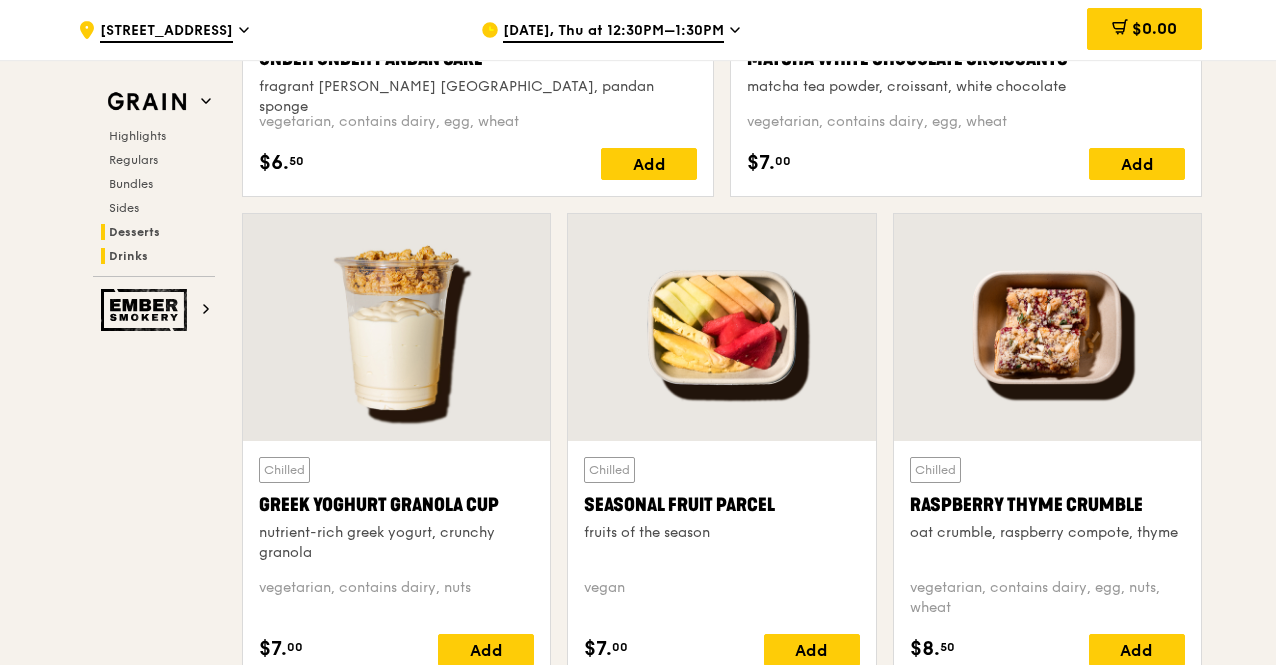 click on "Drinks" at bounding box center (128, 256) 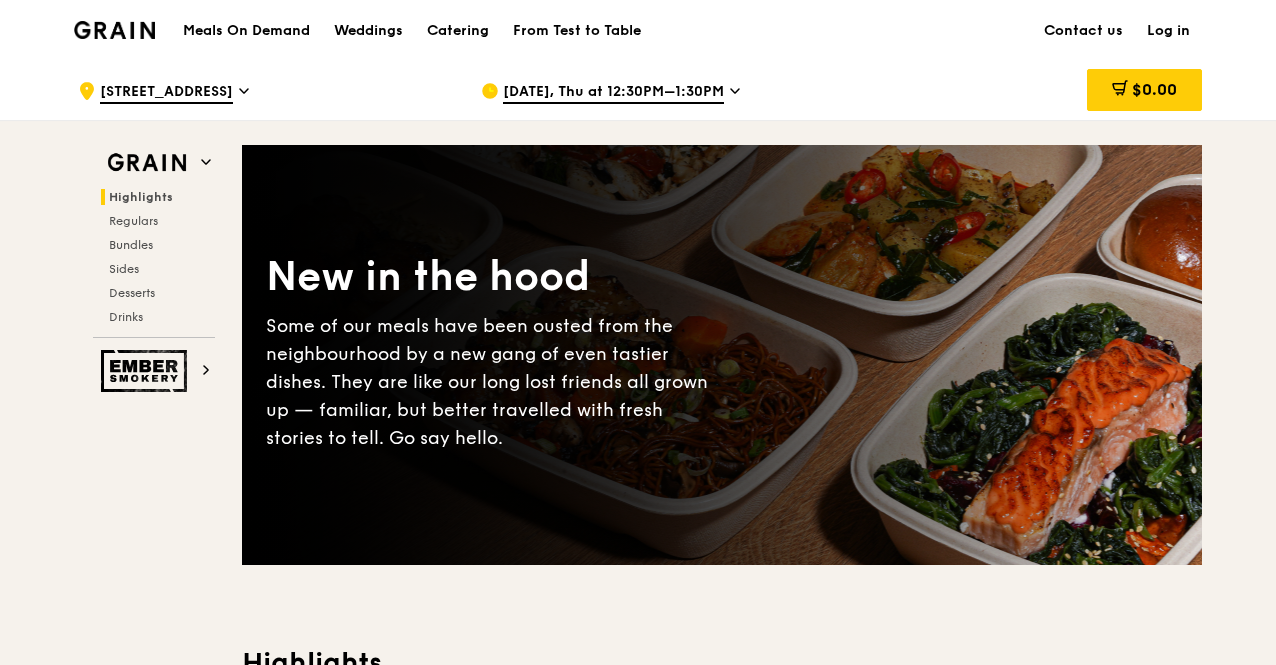 scroll, scrollTop: 0, scrollLeft: 0, axis: both 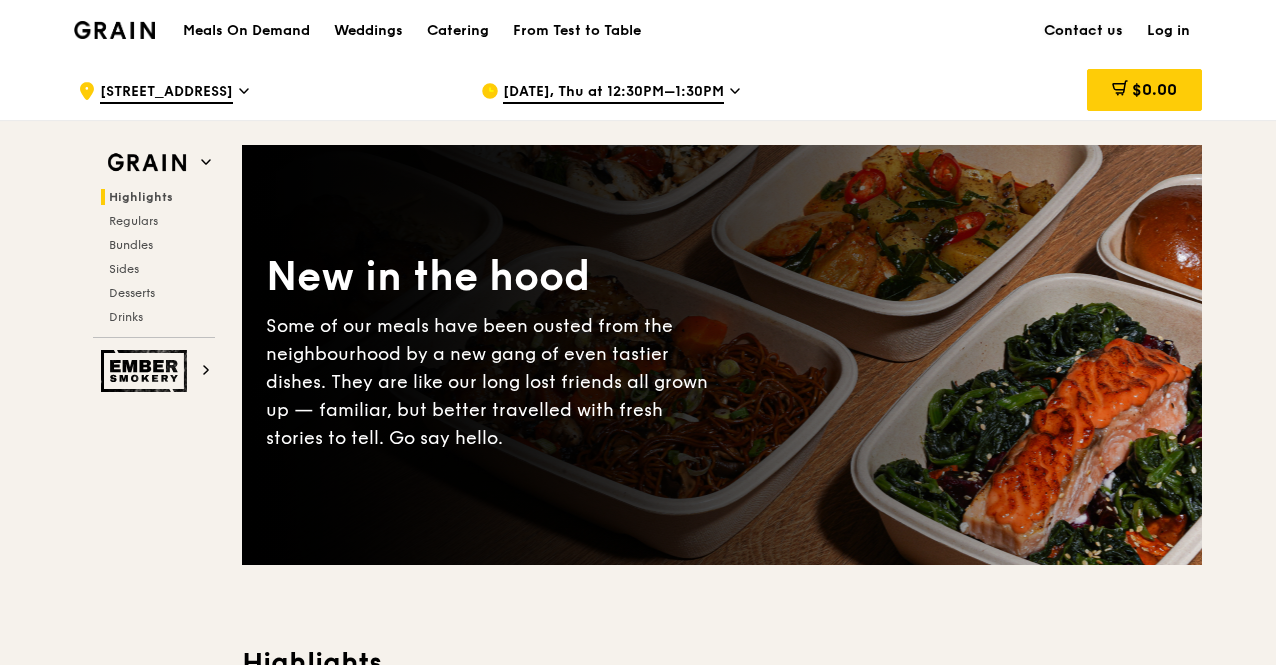 click on "Contact us" at bounding box center [1083, 31] 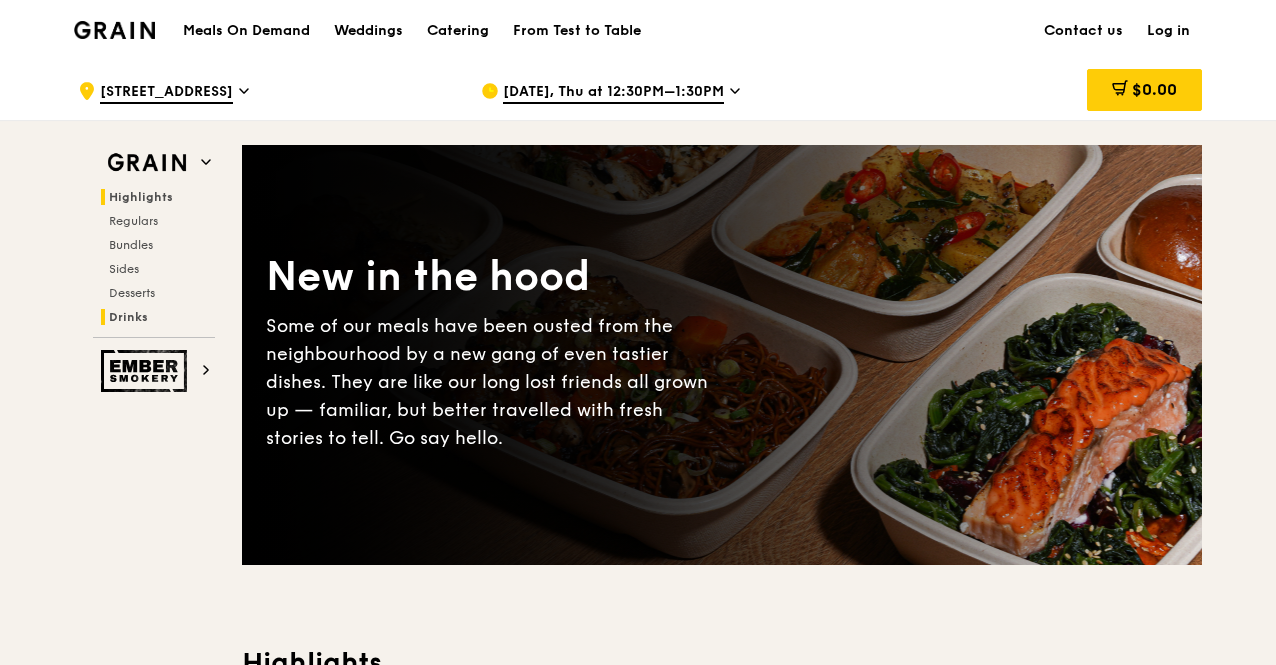 click on "Drinks" at bounding box center [128, 317] 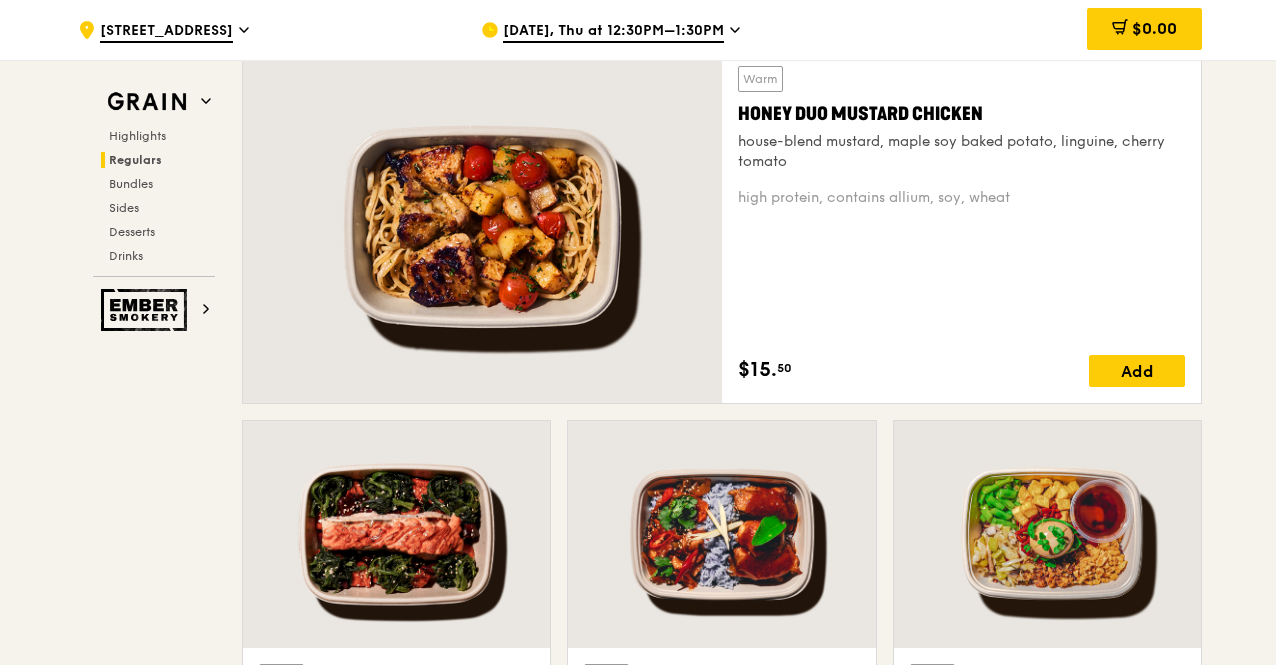 scroll, scrollTop: 1200, scrollLeft: 0, axis: vertical 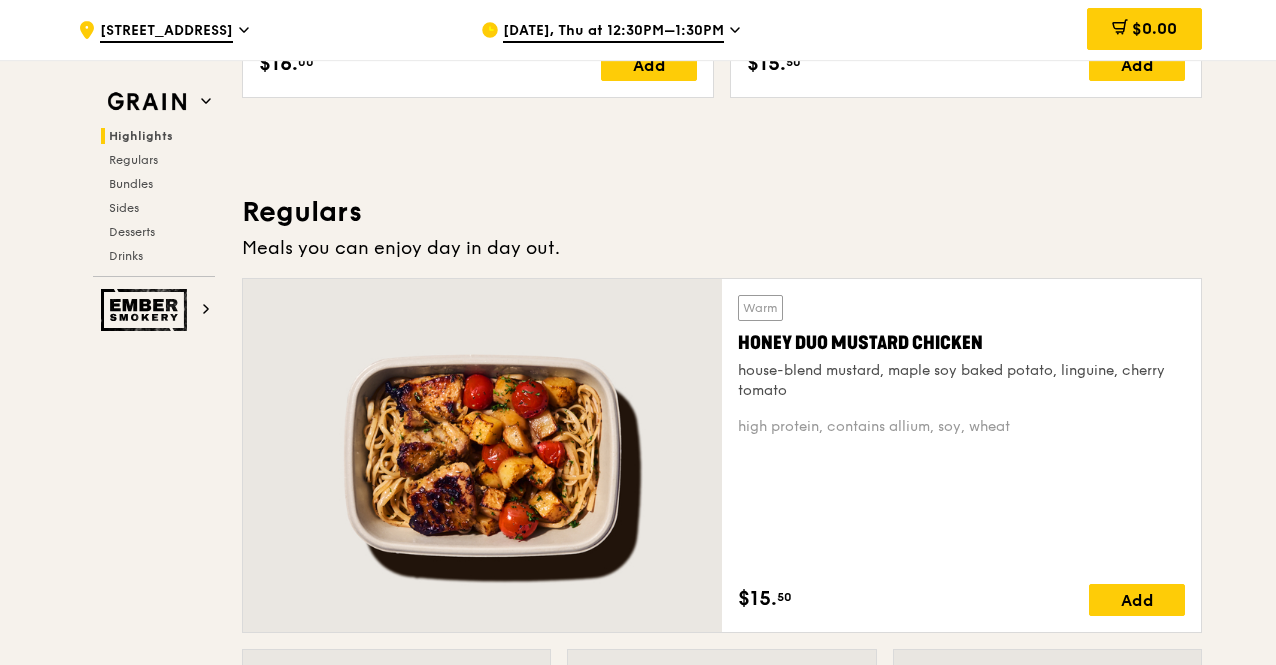 click on "Regulars" at bounding box center (722, 212) 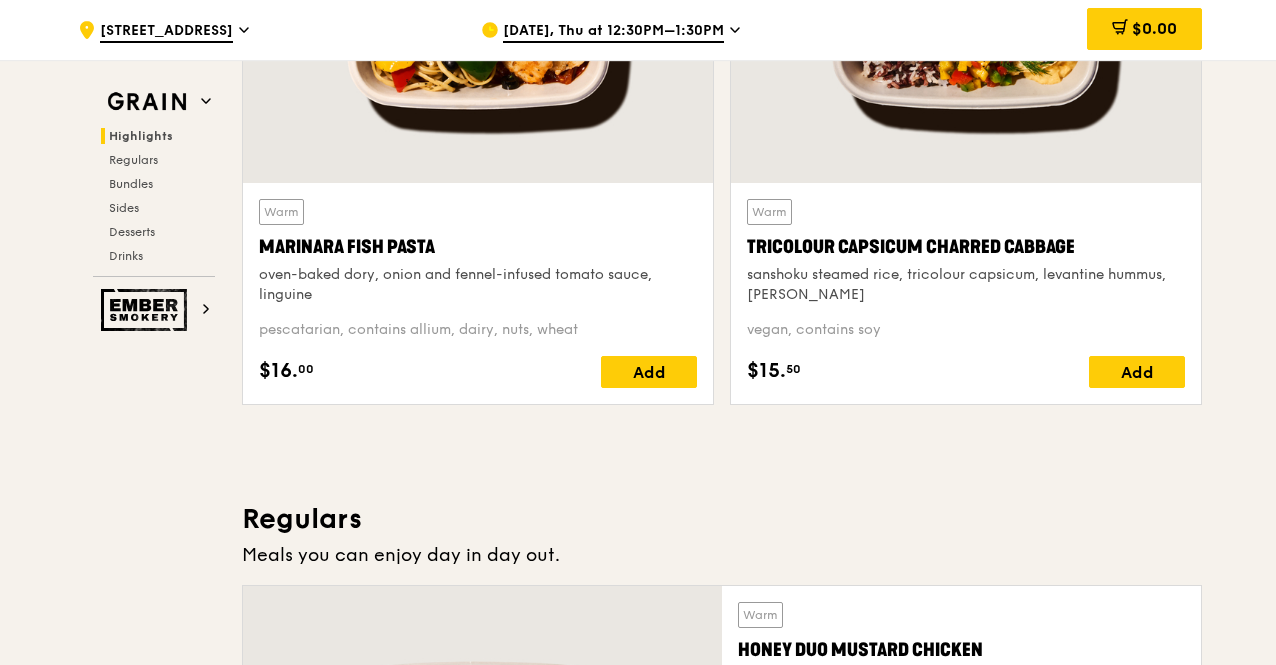 scroll, scrollTop: 700, scrollLeft: 0, axis: vertical 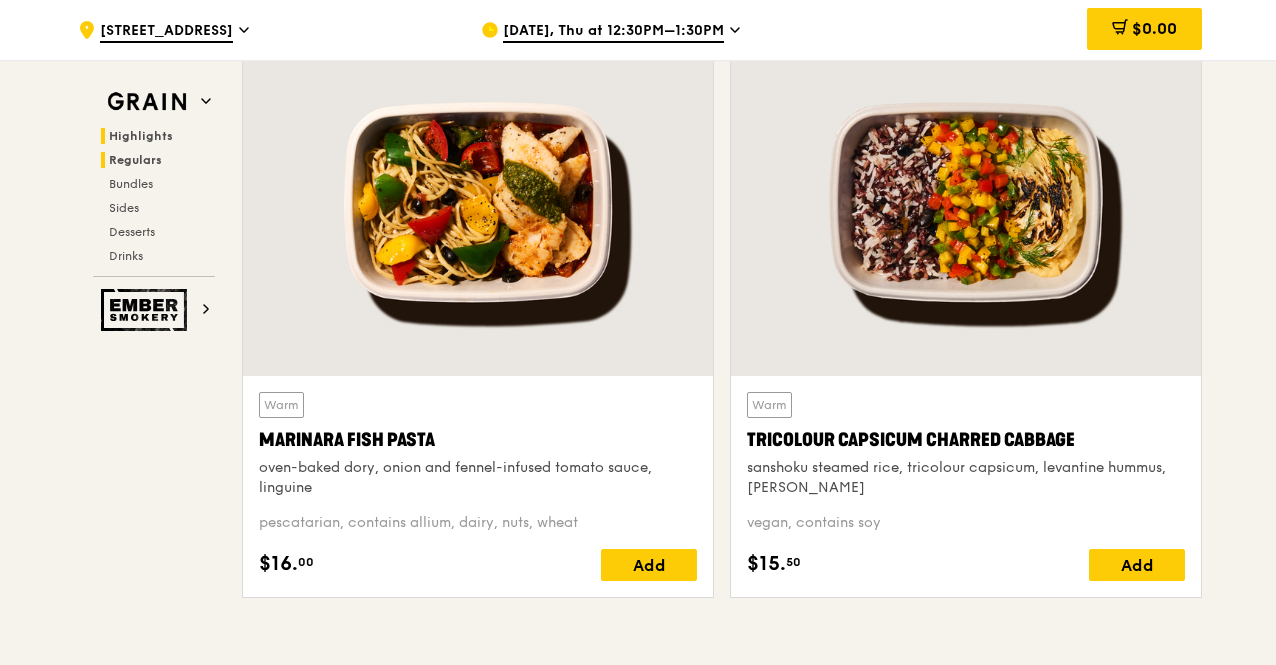 click on "Regulars" at bounding box center (135, 160) 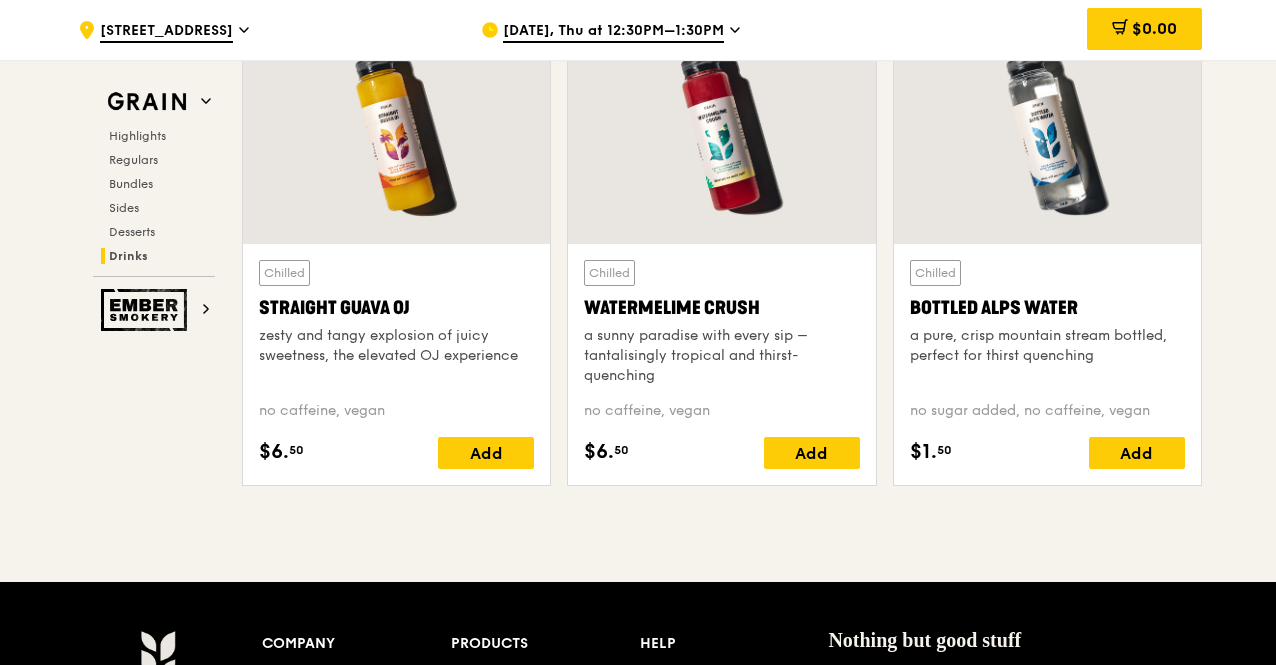 scroll, scrollTop: 8292, scrollLeft: 0, axis: vertical 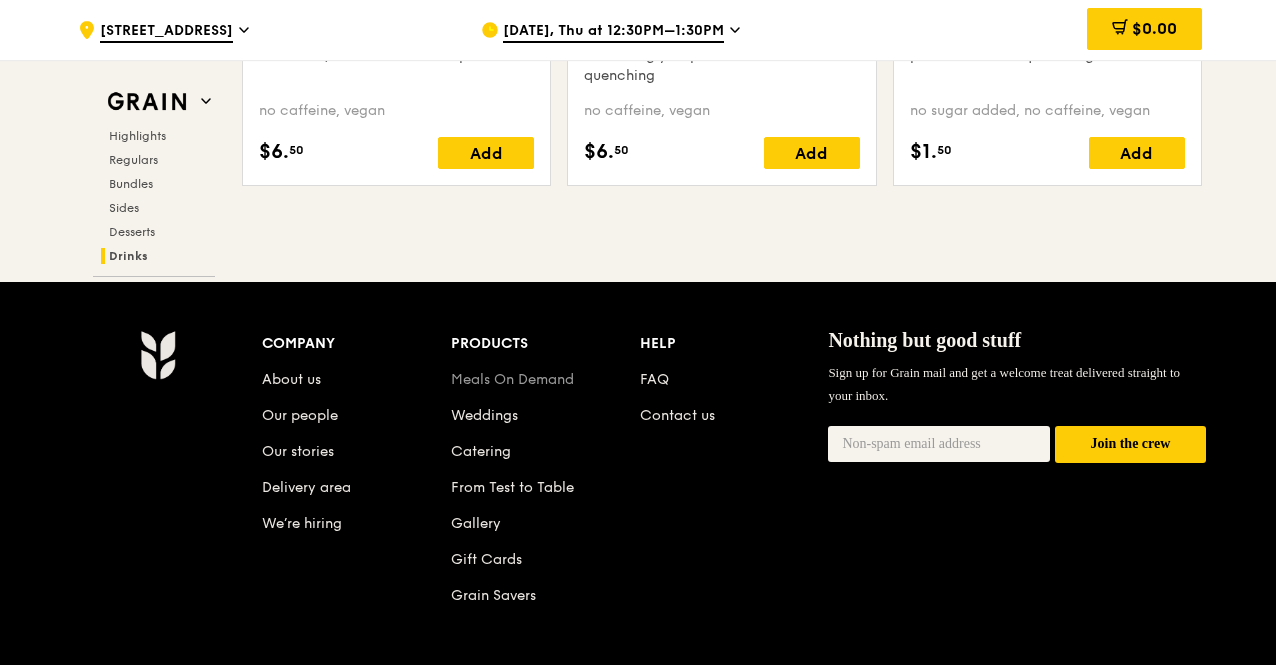 click on "Meals On Demand" at bounding box center (512, 379) 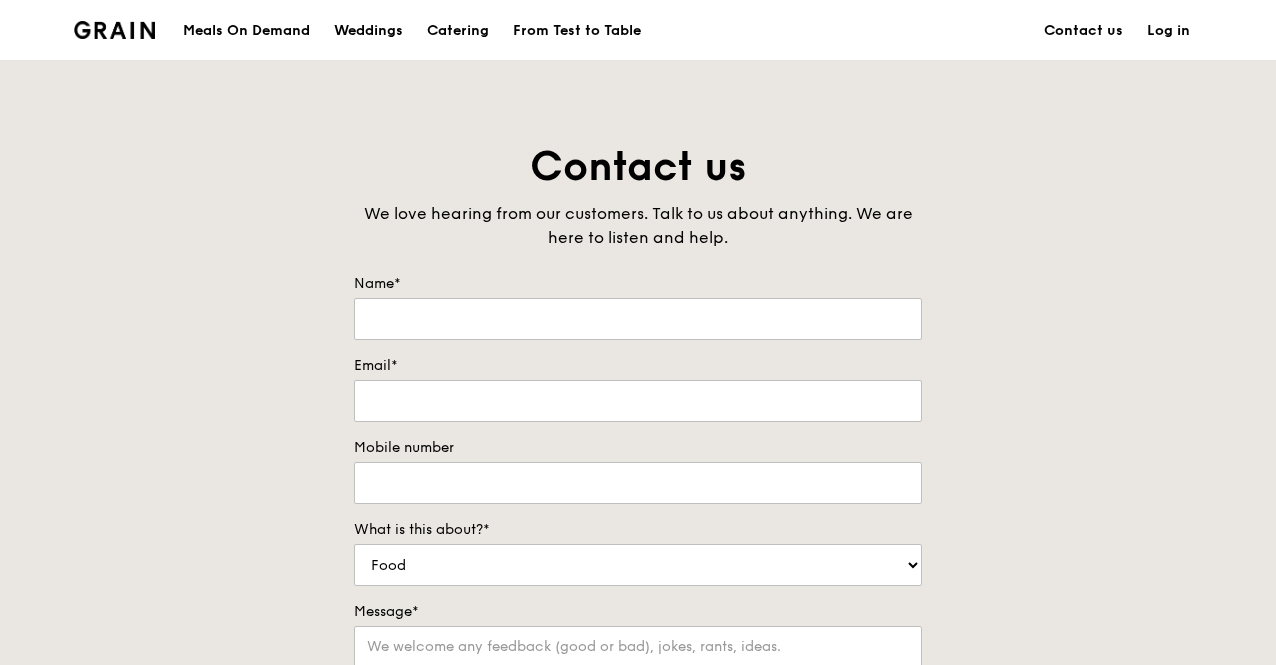 scroll, scrollTop: 0, scrollLeft: 0, axis: both 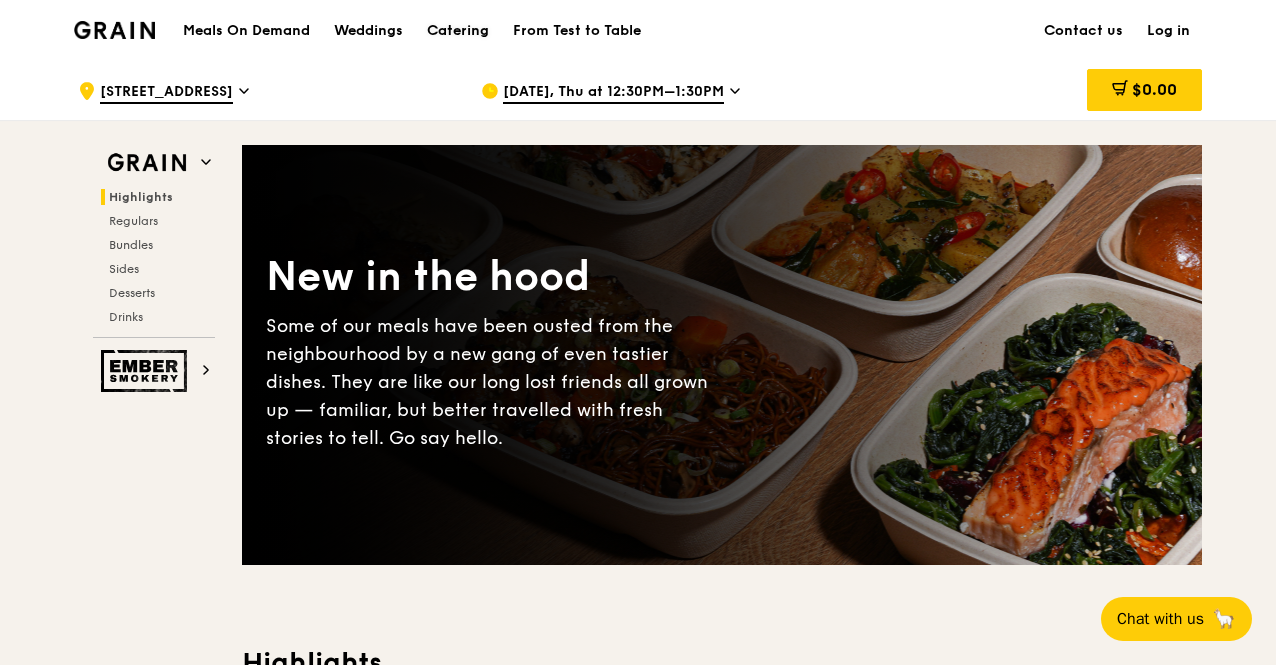 click on "Catering" at bounding box center [458, 31] 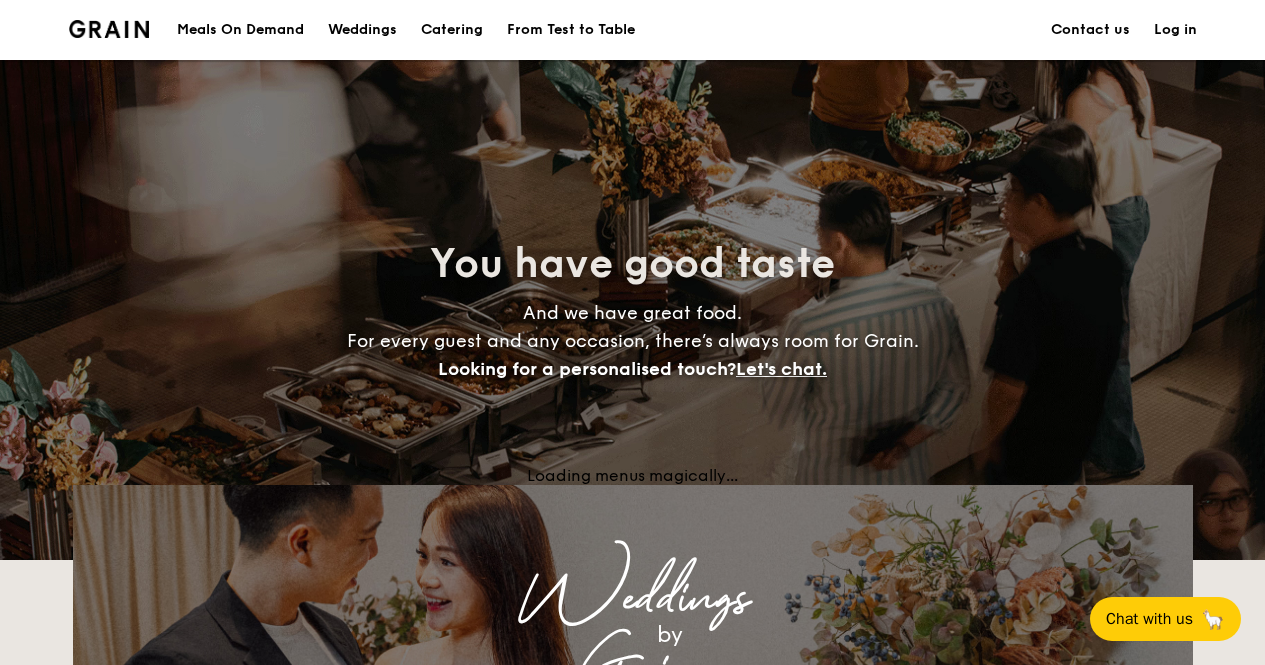 scroll, scrollTop: 0, scrollLeft: 0, axis: both 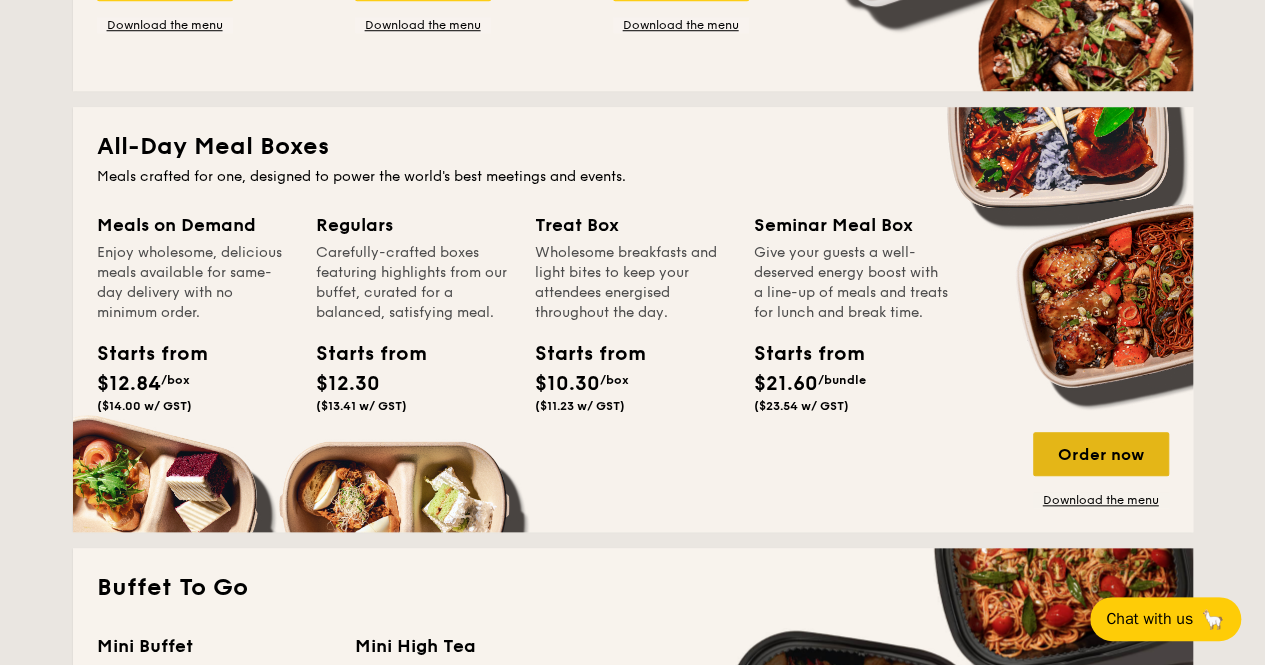 click on "Order now" at bounding box center [1101, 454] 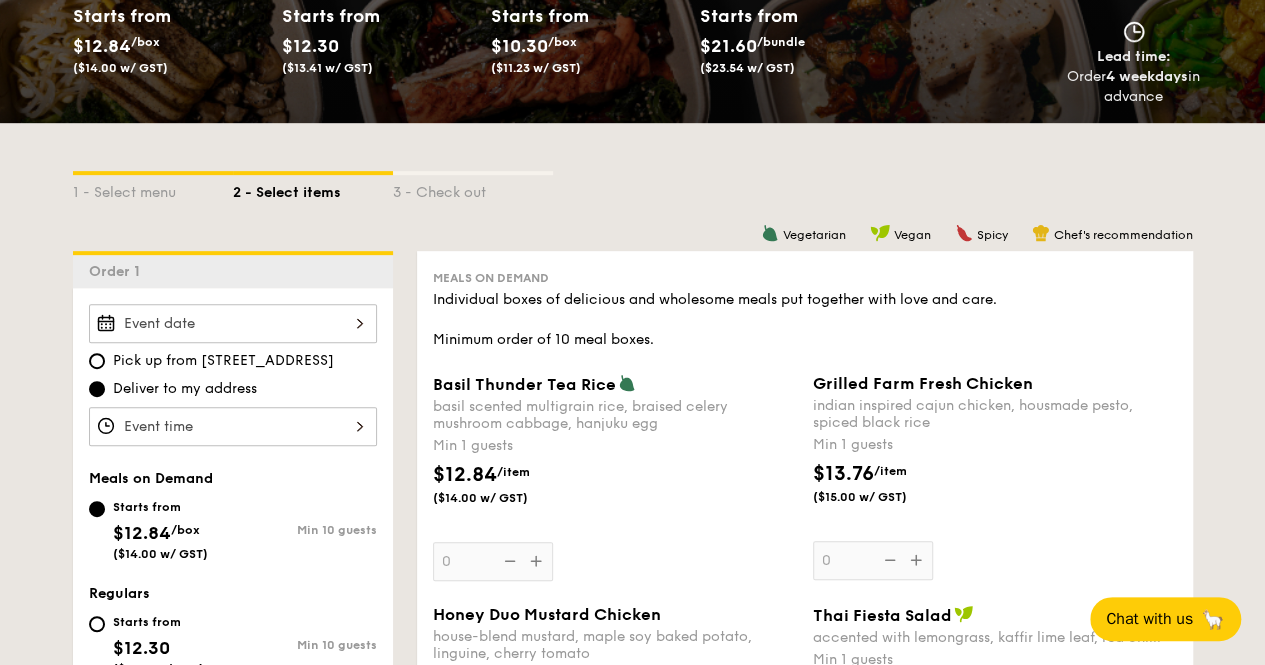 scroll, scrollTop: 200, scrollLeft: 0, axis: vertical 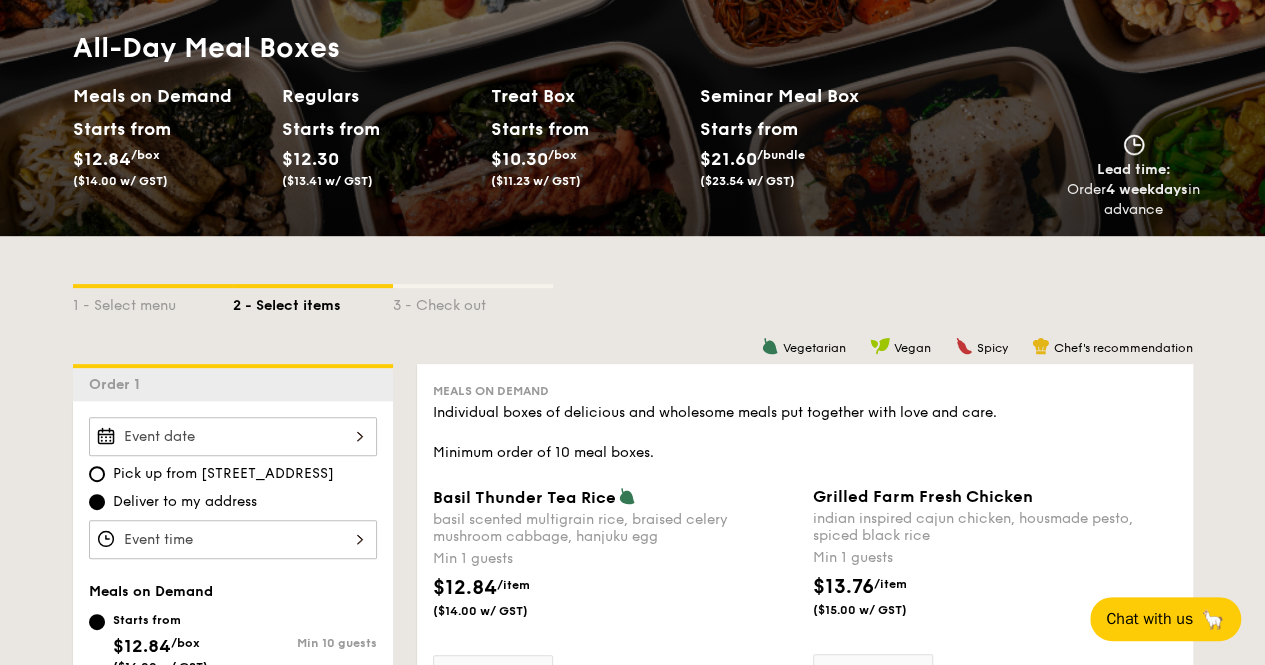 click on "Regulars" at bounding box center [378, 96] 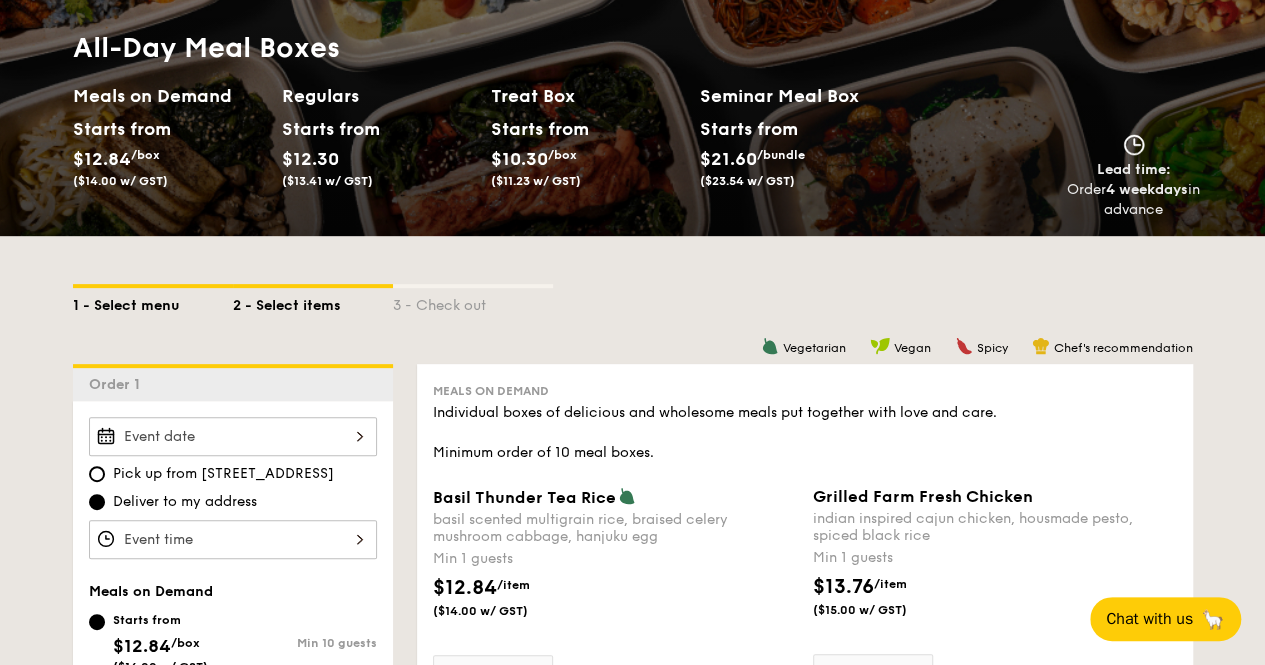 click on "1 - Select menu" at bounding box center [153, 302] 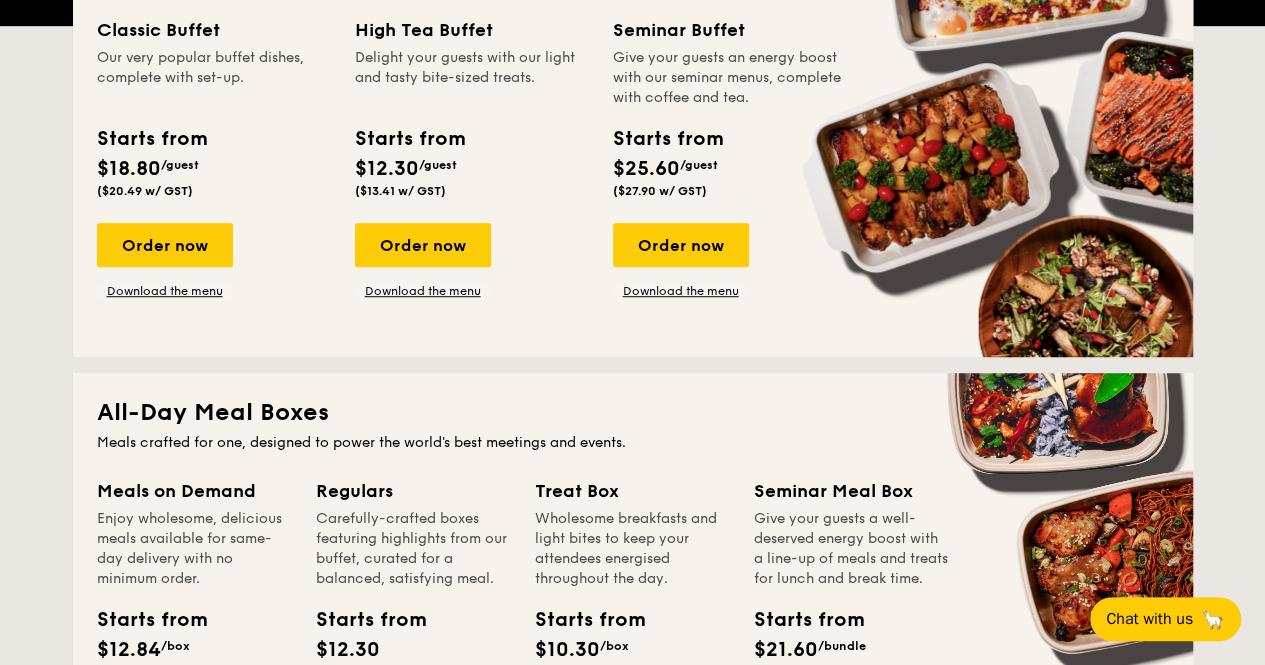 scroll, scrollTop: 700, scrollLeft: 0, axis: vertical 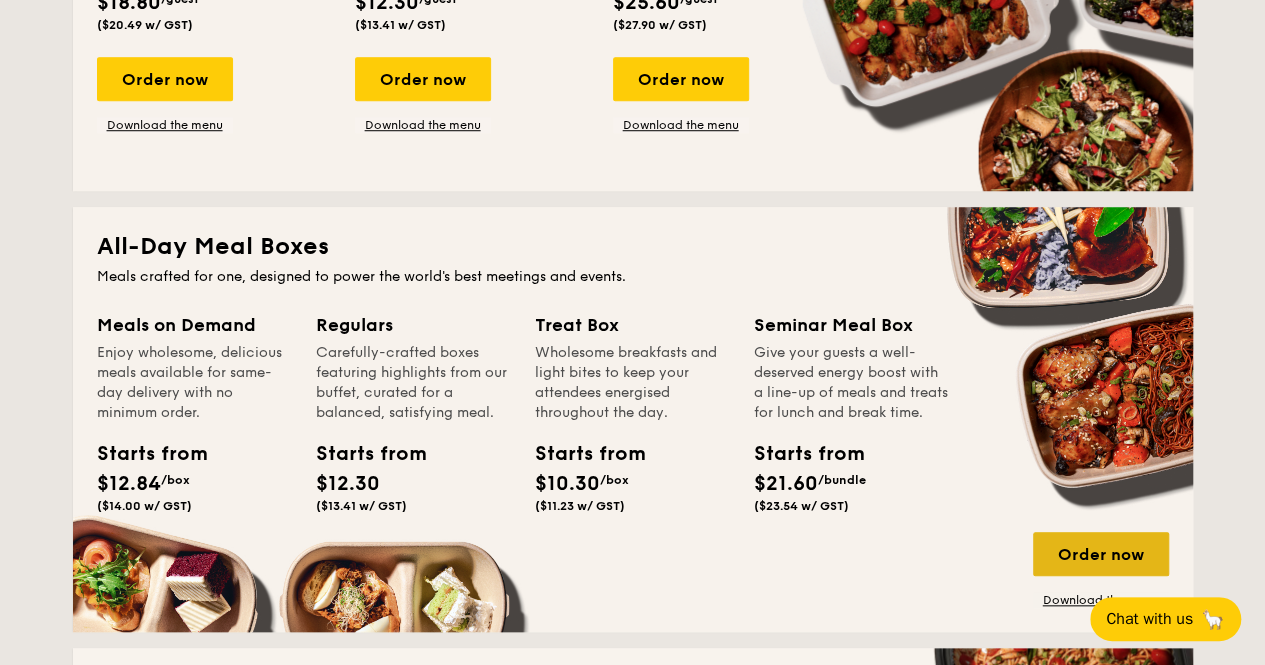 click on "Order now" at bounding box center [1101, 554] 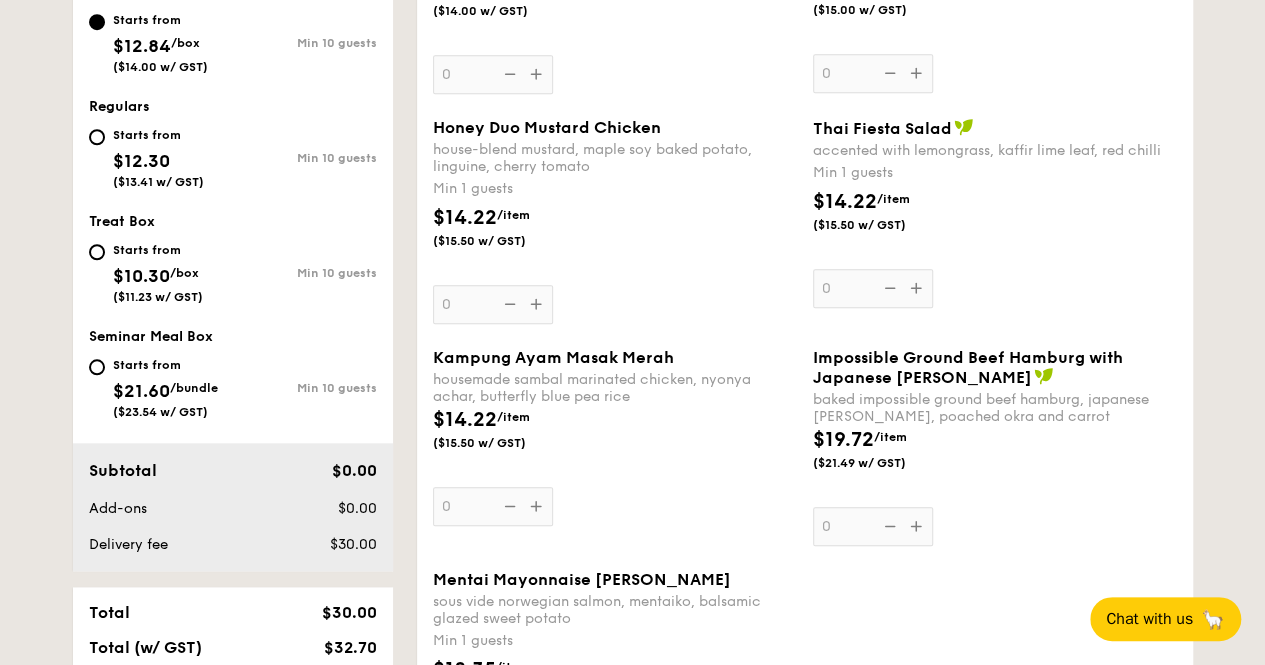 scroll, scrollTop: 600, scrollLeft: 0, axis: vertical 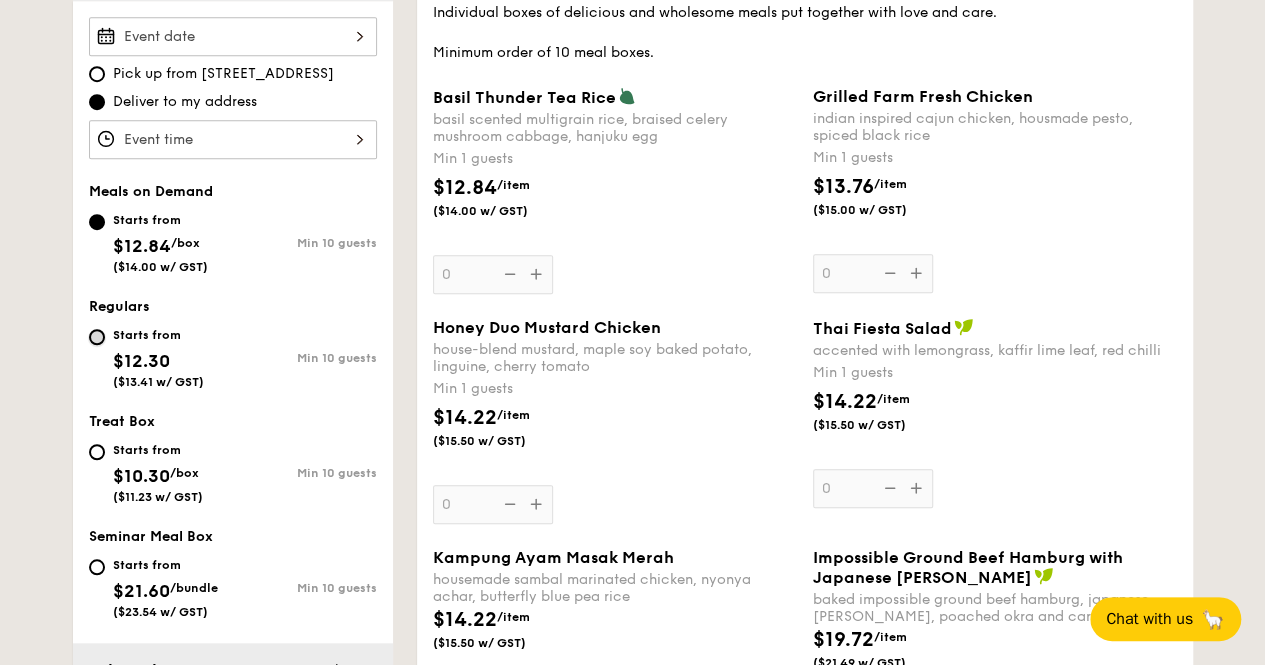 click on "Starts from
$12.30
($13.41 w/ GST)
Min 10 guests" at bounding box center [97, 337] 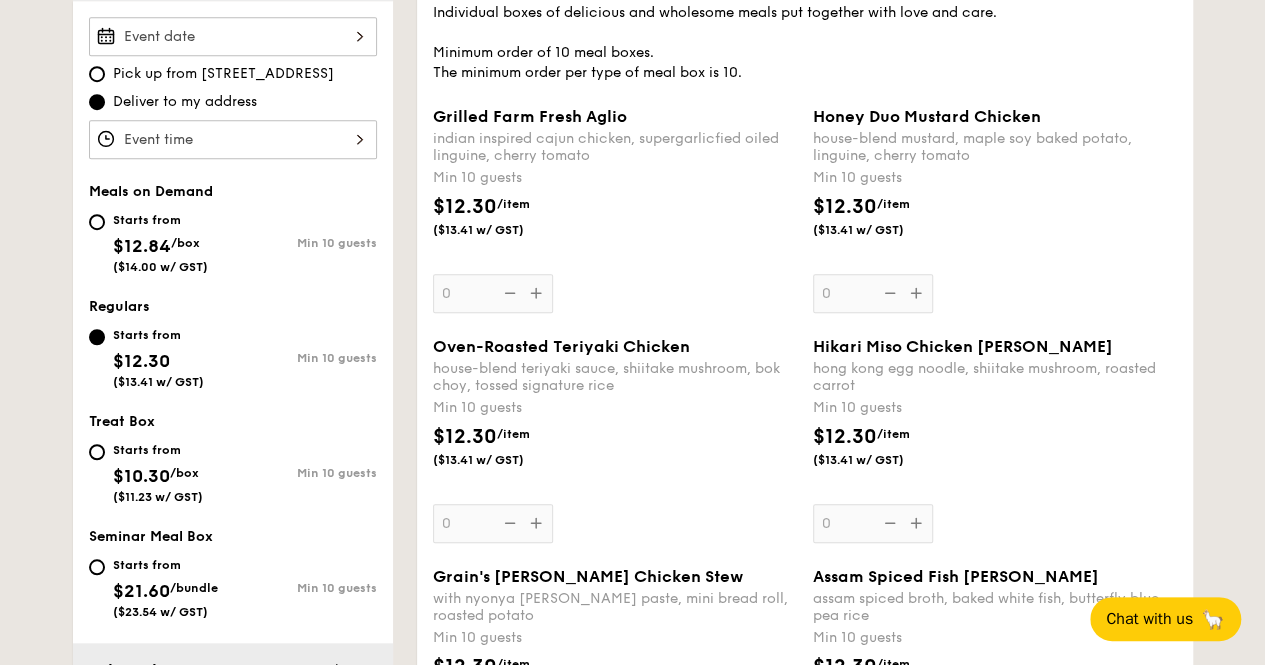 click on "Oven-Roasted Teriyaki Chicken house-blend teriyaki sauce, shiitake mushroom, bok choy, tossed signature rice
Min 10 guests
$12.30
/item
($13.41 w/ GST)
0" at bounding box center [615, 440] 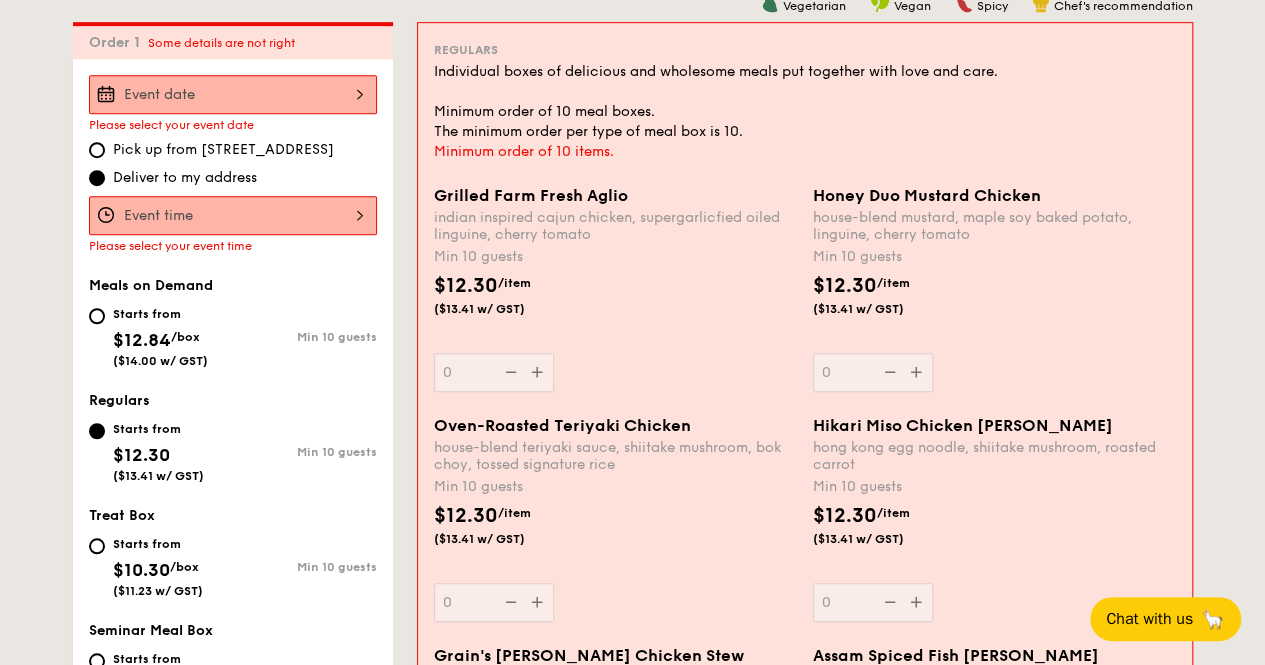 scroll, scrollTop: 534, scrollLeft: 0, axis: vertical 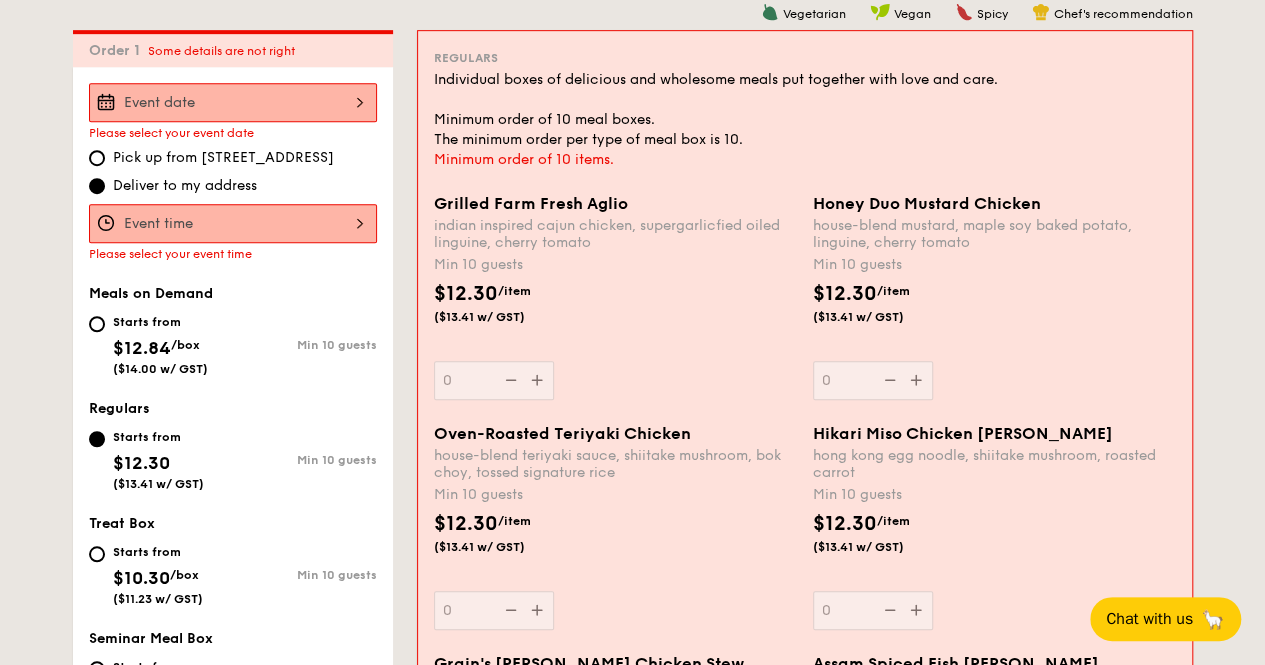 click on "$12.30
/item
($13.41 w/ GST)" at bounding box center (615, 544) 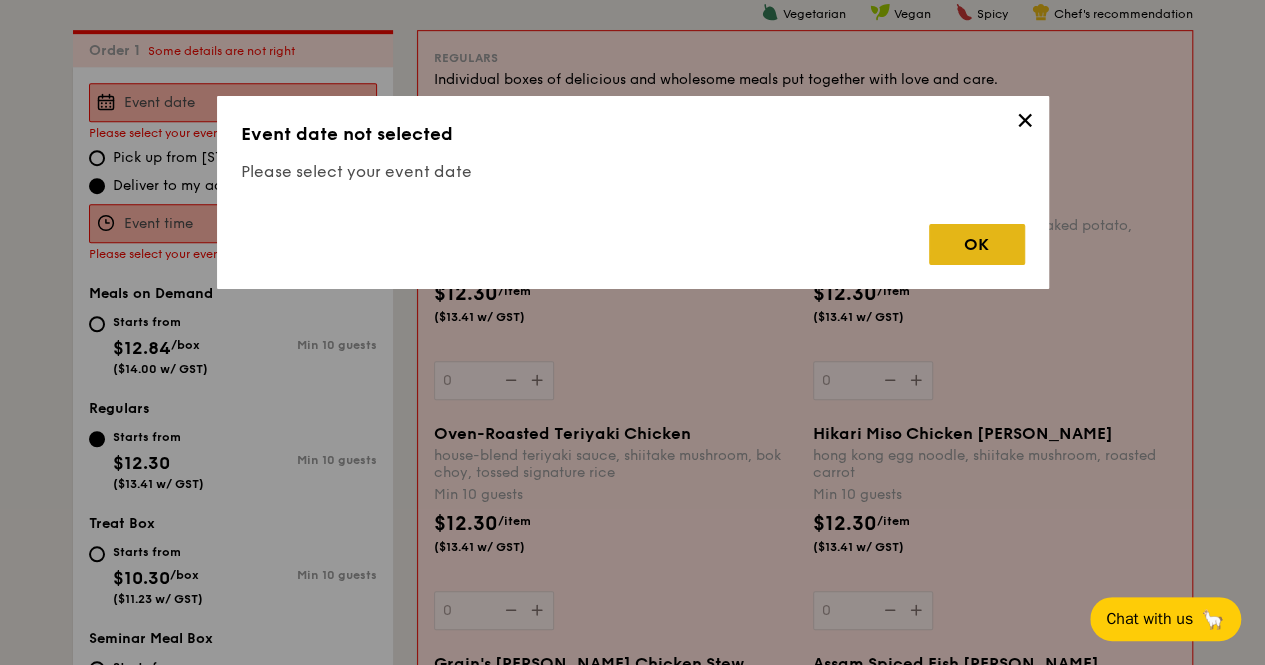 drag, startPoint x: 978, startPoint y: 238, endPoint x: 968, endPoint y: 235, distance: 10.440307 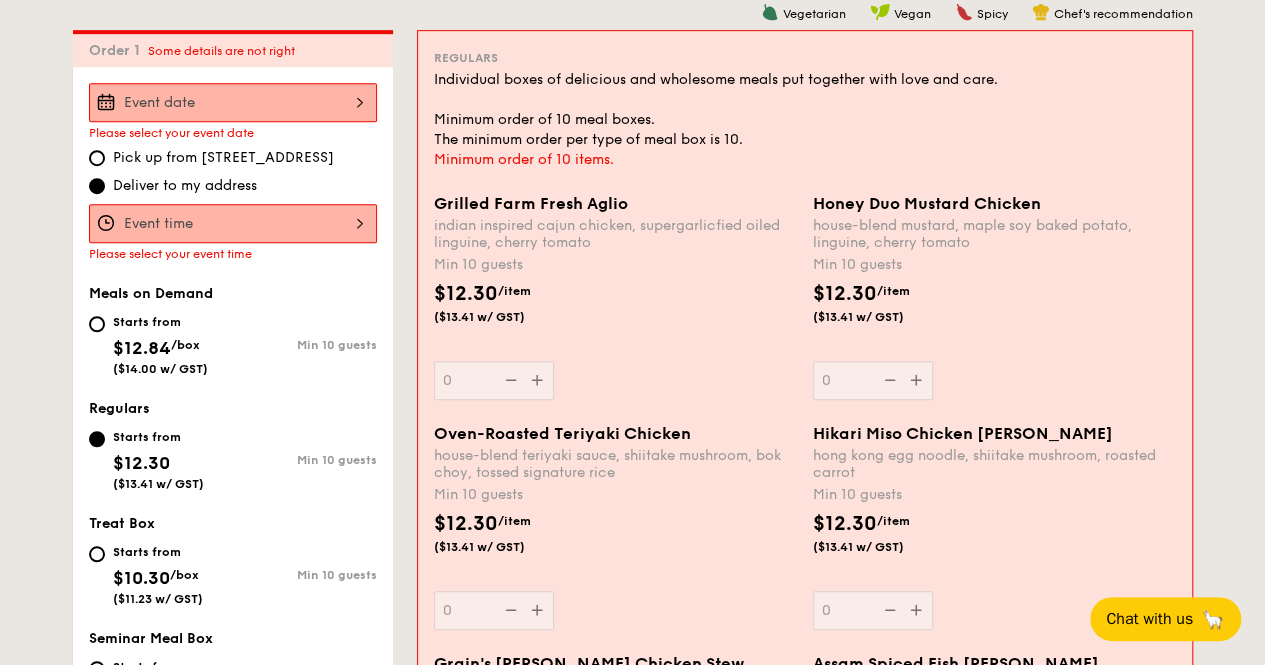 click at bounding box center [233, 102] 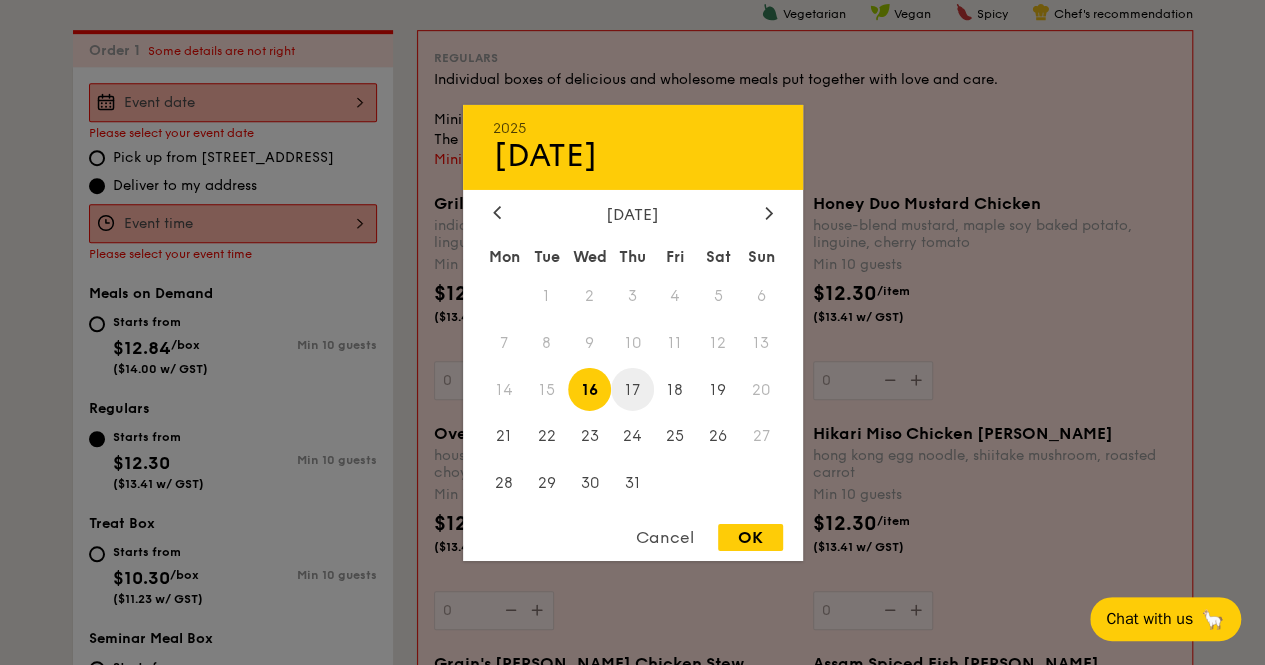 click on "17" at bounding box center (632, 389) 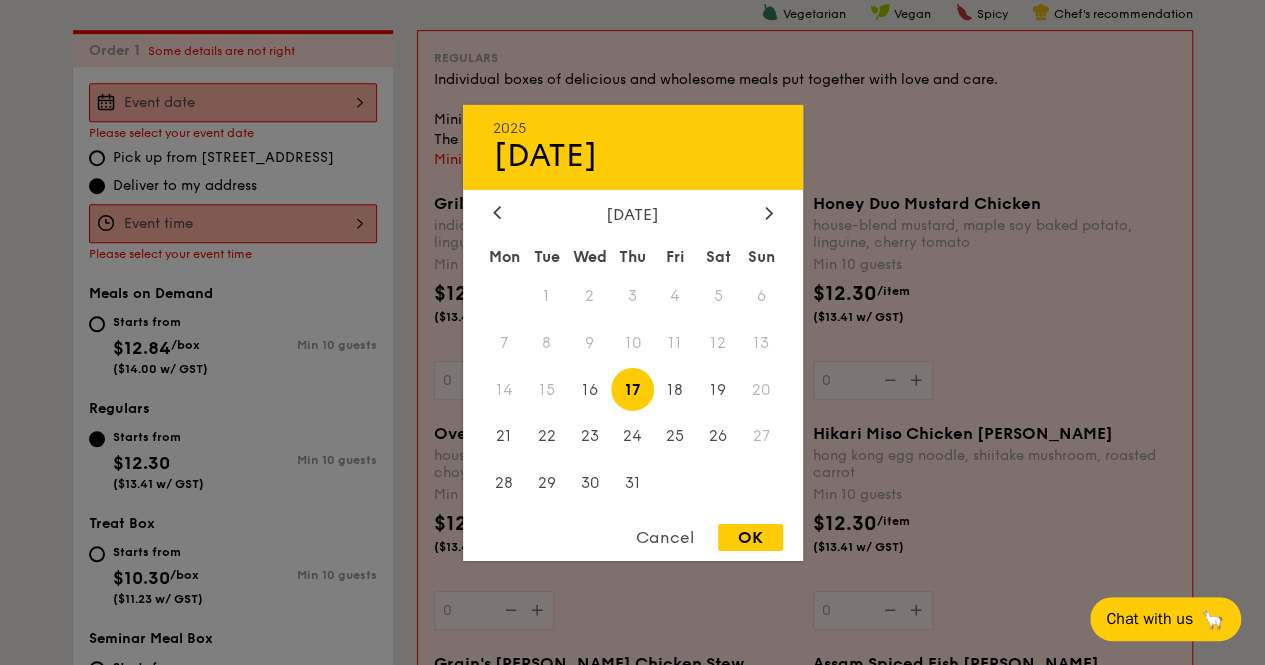 click on "OK" at bounding box center (750, 537) 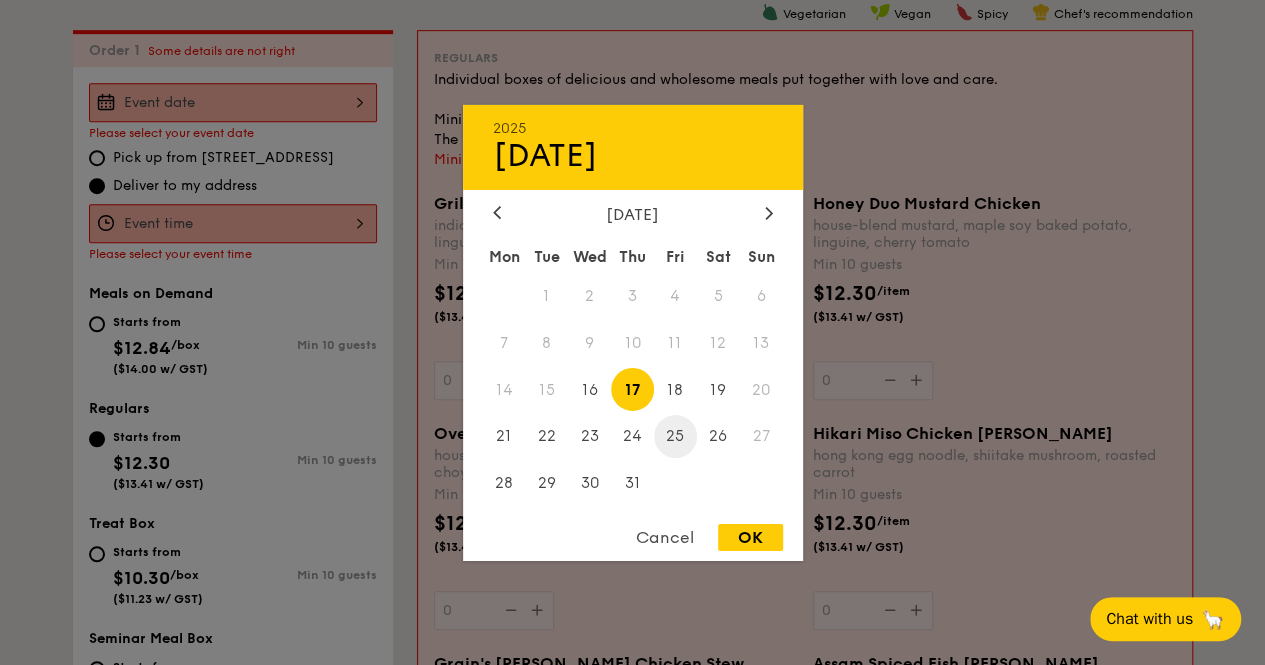 type on "Jul 17, 2025" 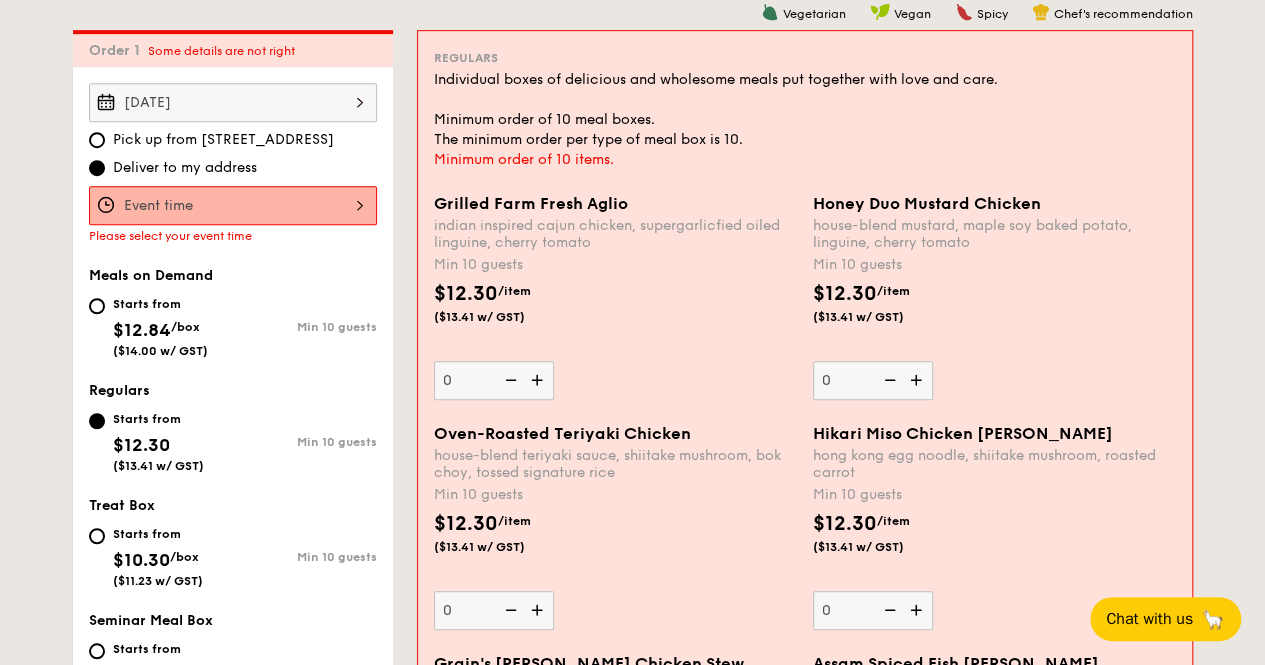 click at bounding box center [233, 205] 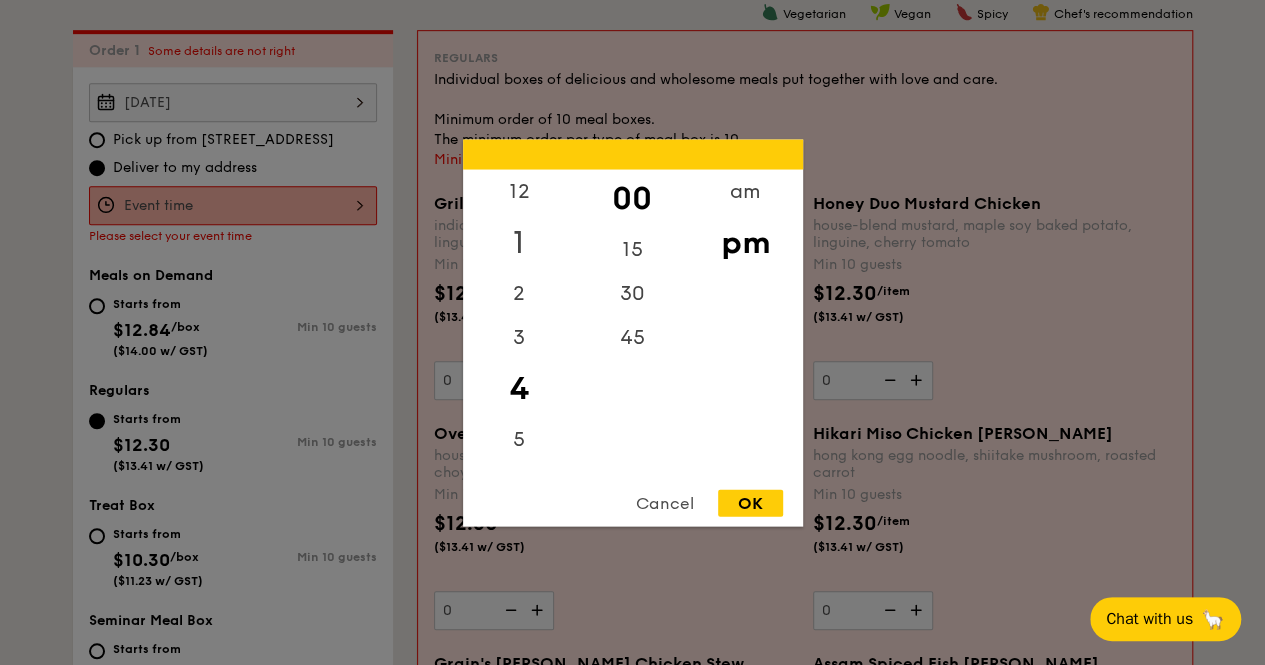 click on "1" at bounding box center [519, 242] 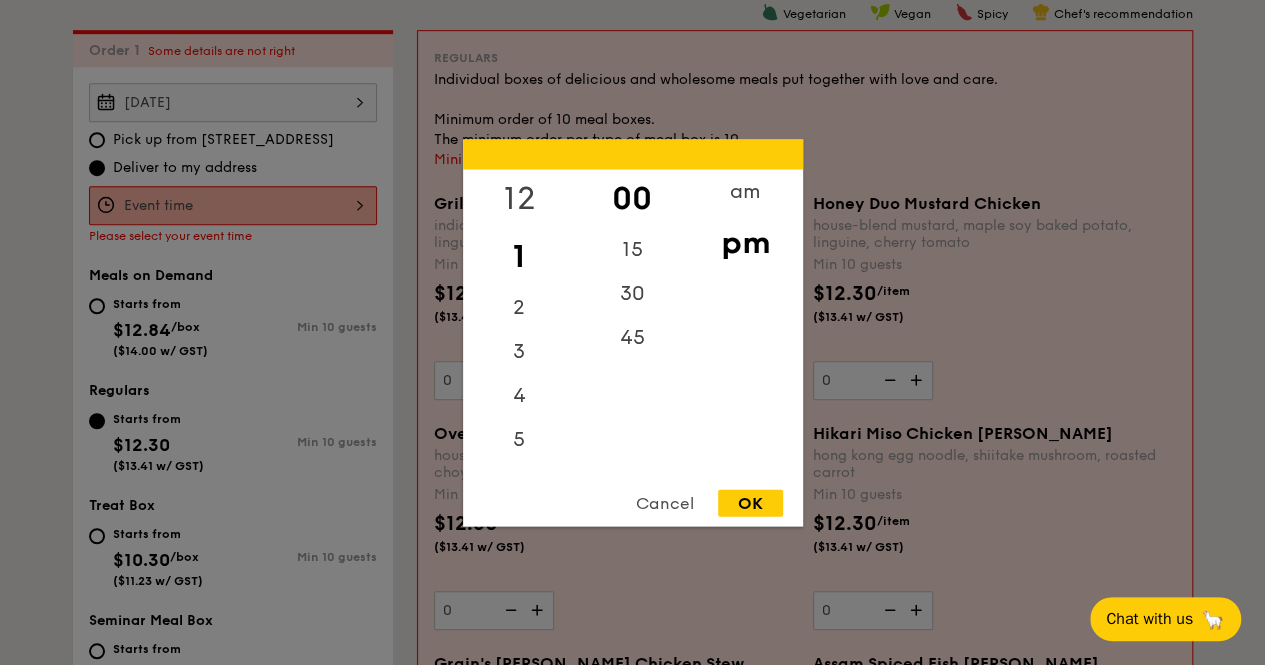 click on "12" at bounding box center [519, 198] 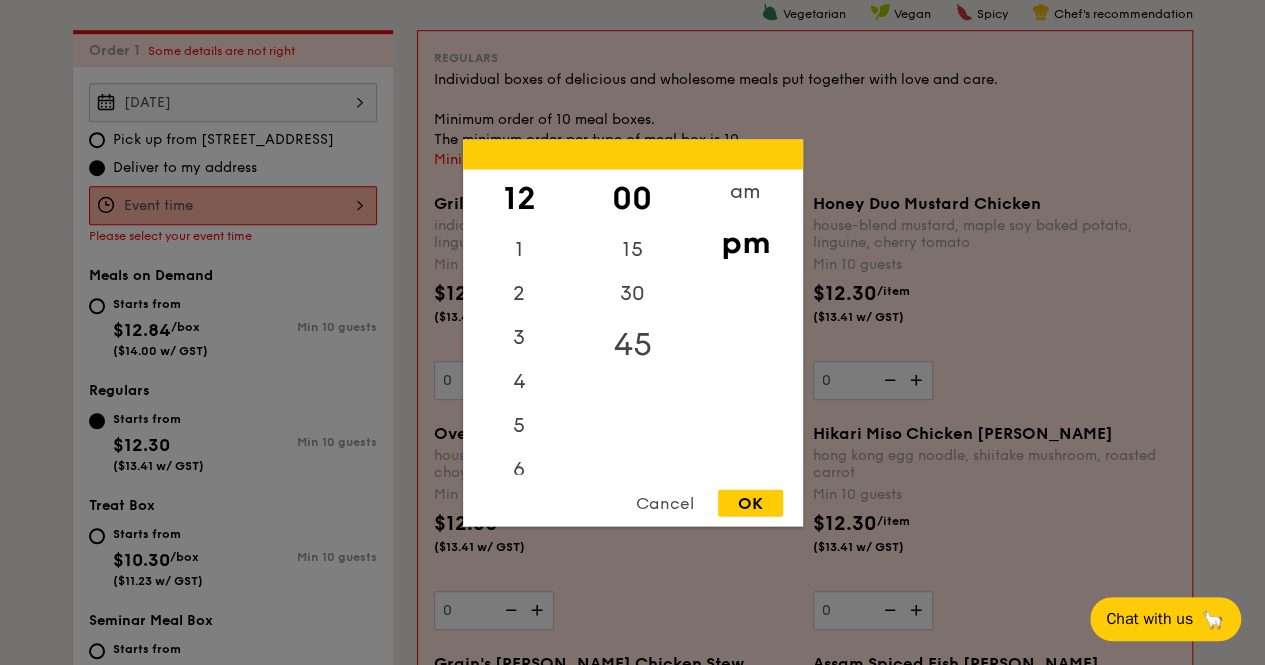 click on "45" at bounding box center [632, 344] 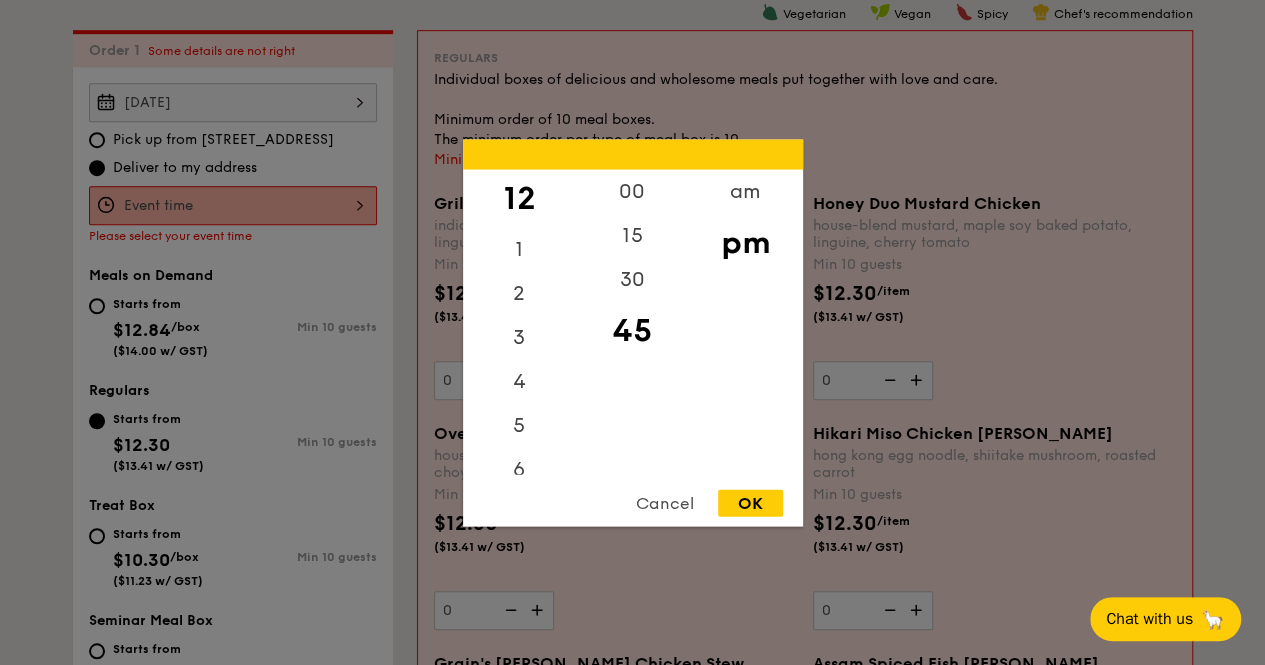 click on "OK" at bounding box center (750, 502) 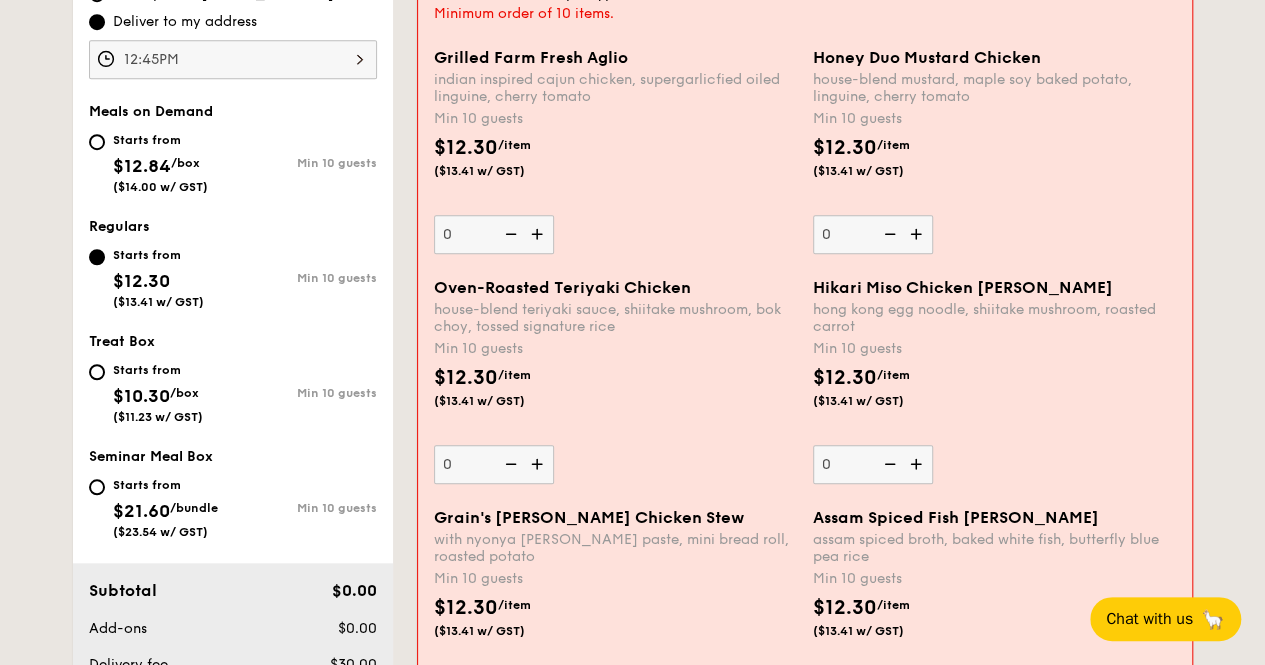 scroll, scrollTop: 734, scrollLeft: 0, axis: vertical 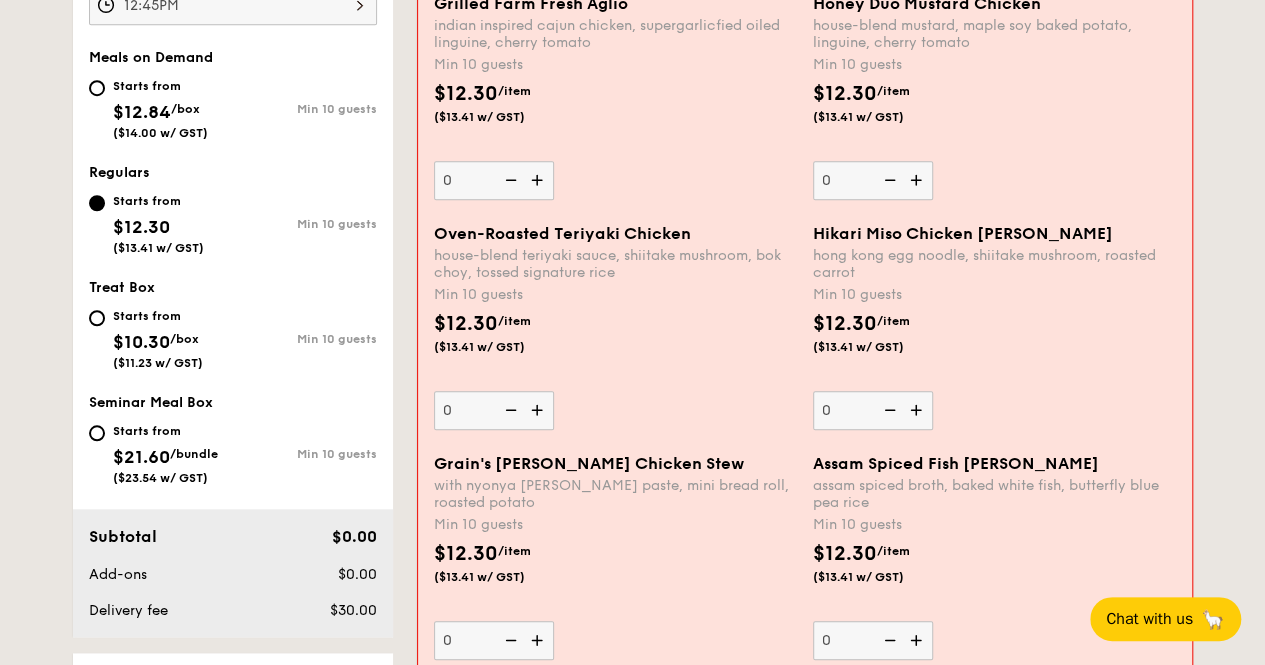 click at bounding box center (539, 410) 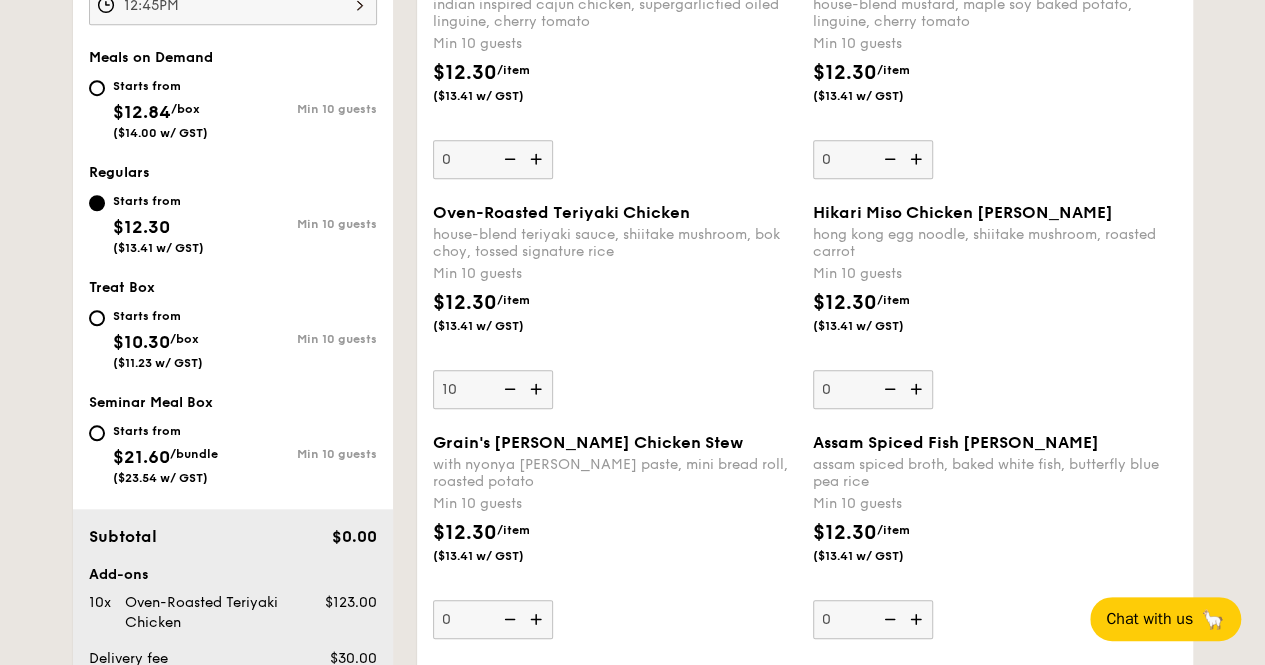 click on "Oven-Roasted Teriyaki Chicken house-blend teriyaki sauce, shiitake mushroom, bok choy, tossed signature rice
Min 10 guests
$12.30
/item
($13.41 w/ GST)
10 Hikari Miso Chicken Chow Mei hong kong egg noodle, shiitake mushroom, roasted carrot
Min 10 guests
$12.30
/item
($13.41 w/ GST)
0" at bounding box center [805, 318] 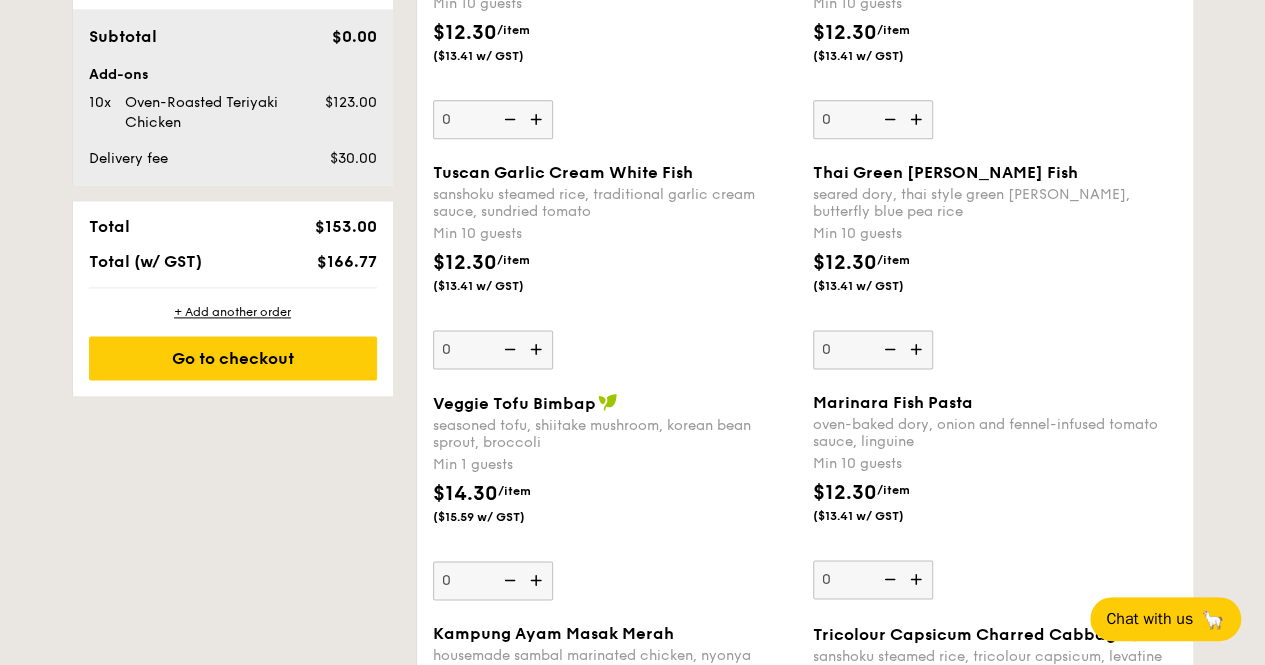 scroll, scrollTop: 1134, scrollLeft: 0, axis: vertical 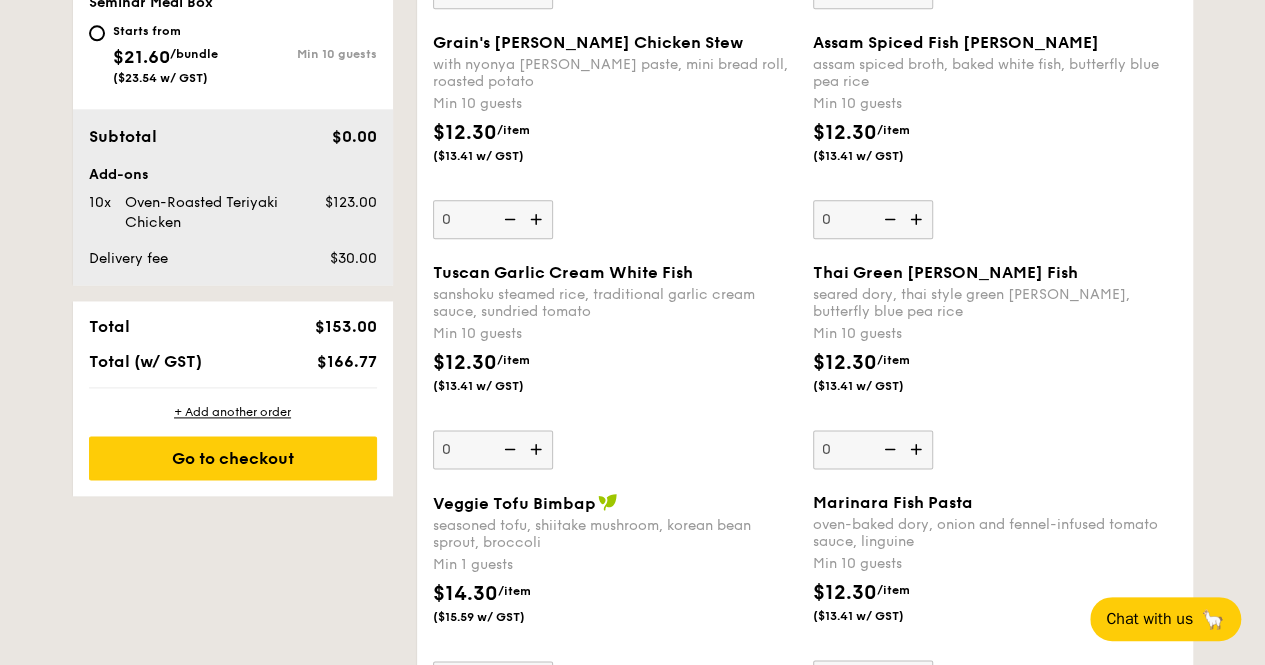 click at bounding box center [538, 449] 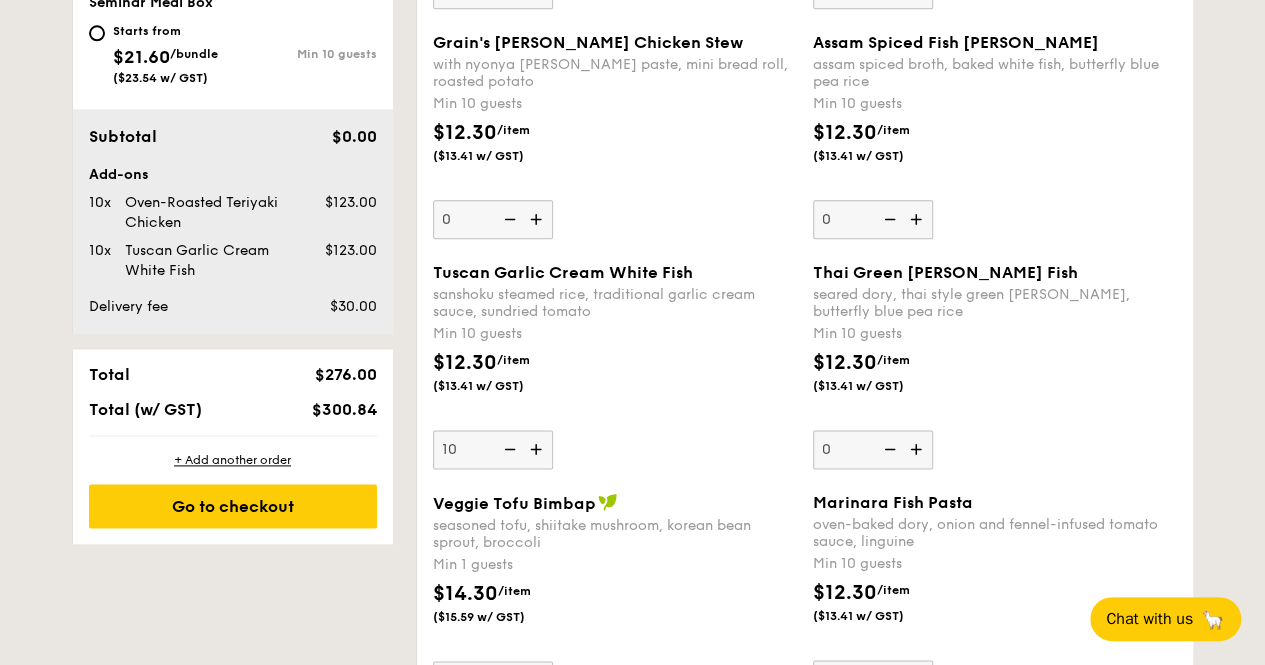 click on "1 - Select menu
2 - Select items
3 - Check out
Order 1
Jul 17, 2025
Pick up from 5 Burn Road #05-01
Deliver to my address
12:45PM
Meals on Demand
Starts from
$12.84
/box
($14.00 w/ GST)
Min 10 guests
Regulars
Starts from
$12.30
($13.41 w/ GST)
Min 10 guests
Treat Box
Starts from
$10.30
/box
($11.23 w/ GST)
Min 10 guests
Seminar Meal Box
Starts from
$21.60
/bundle
($23.54 w/ GST)
Min 10 guests
Subtotal
$0.00
12:45PM ,  ." at bounding box center (632, 1985) 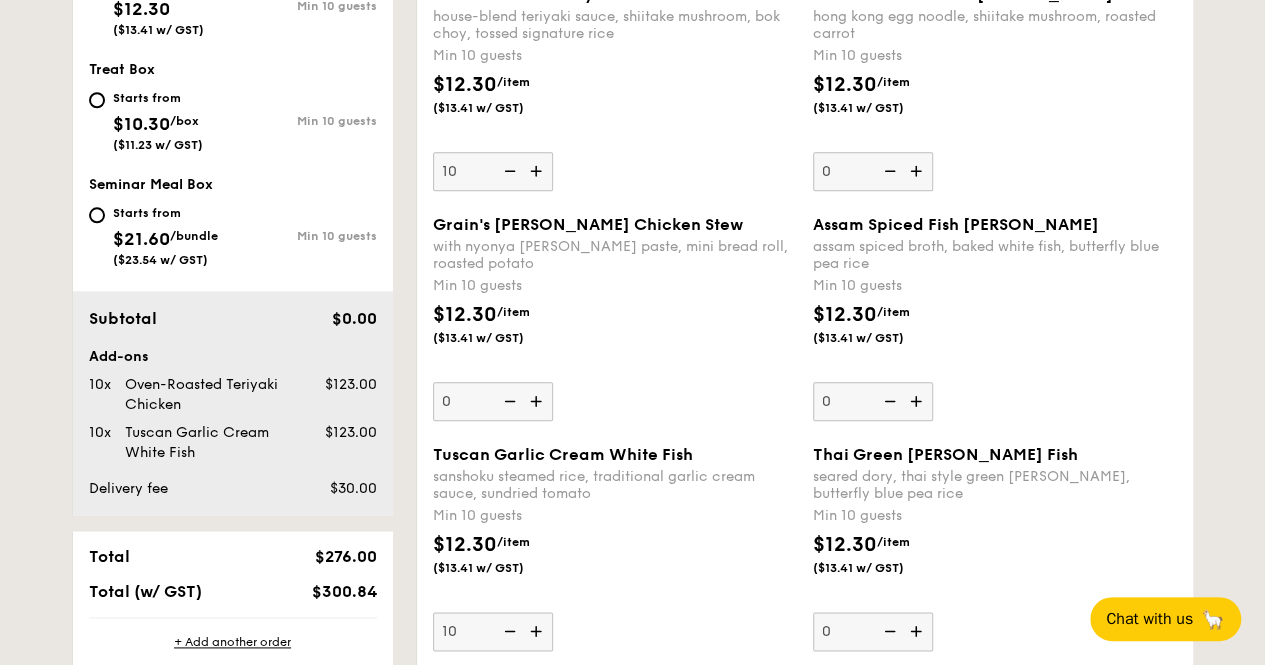scroll, scrollTop: 834, scrollLeft: 0, axis: vertical 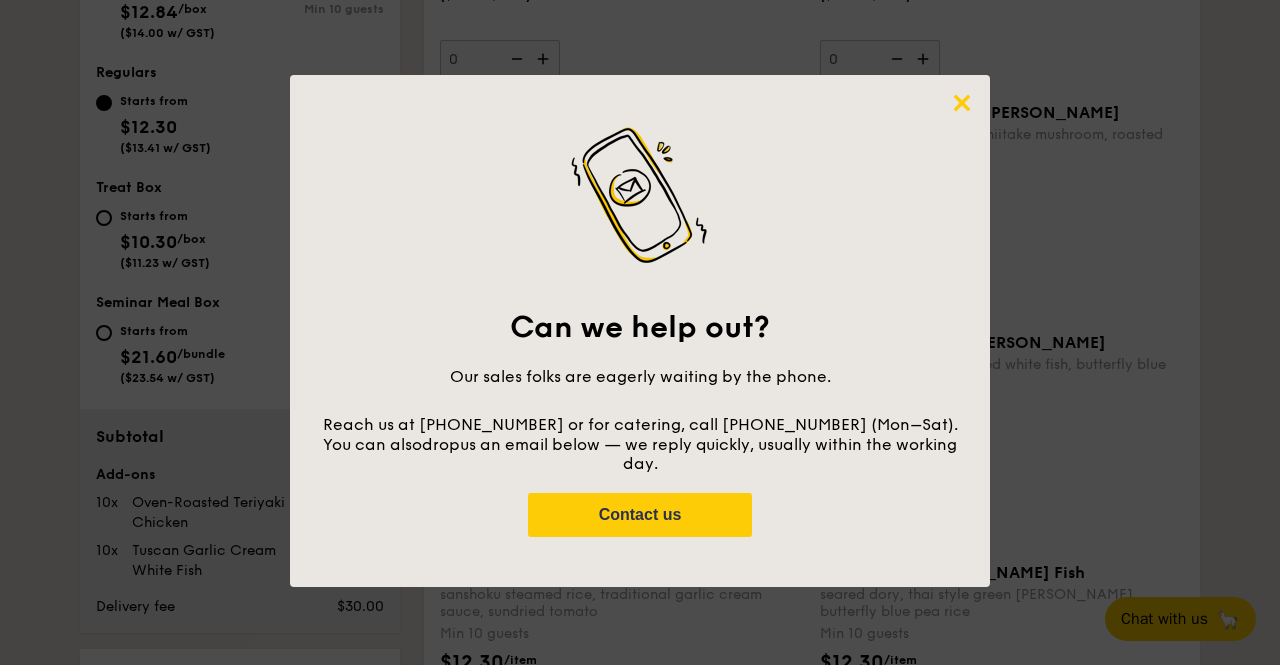 click 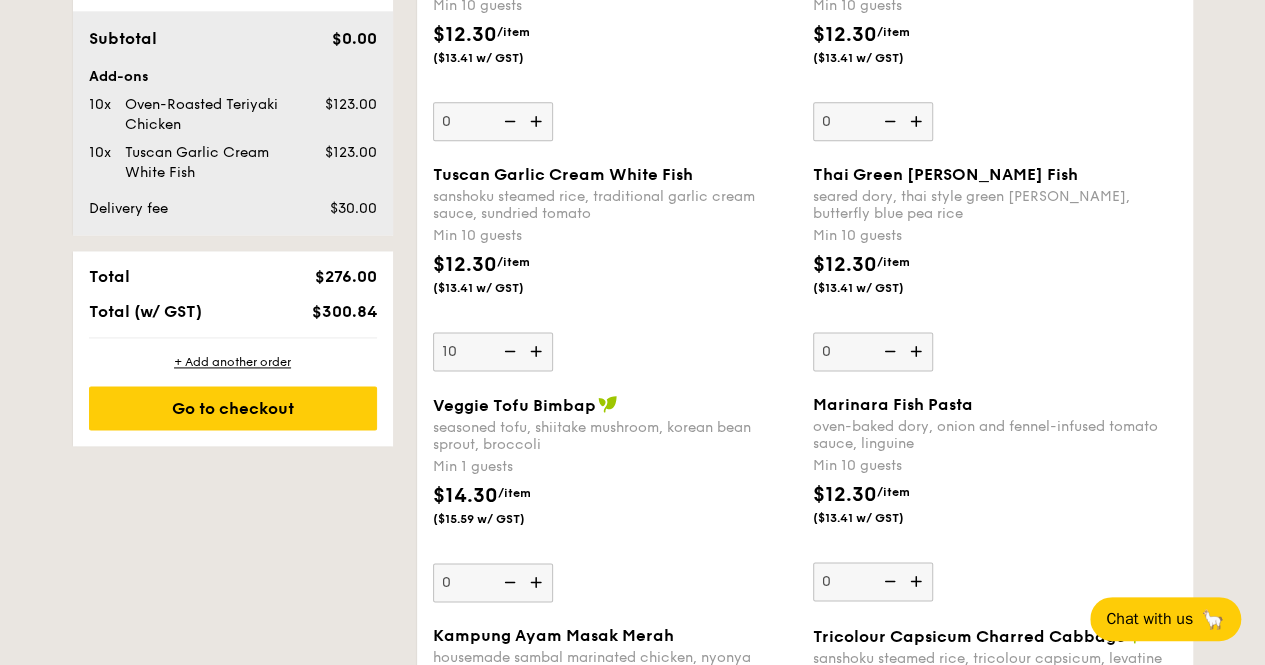 scroll, scrollTop: 1234, scrollLeft: 0, axis: vertical 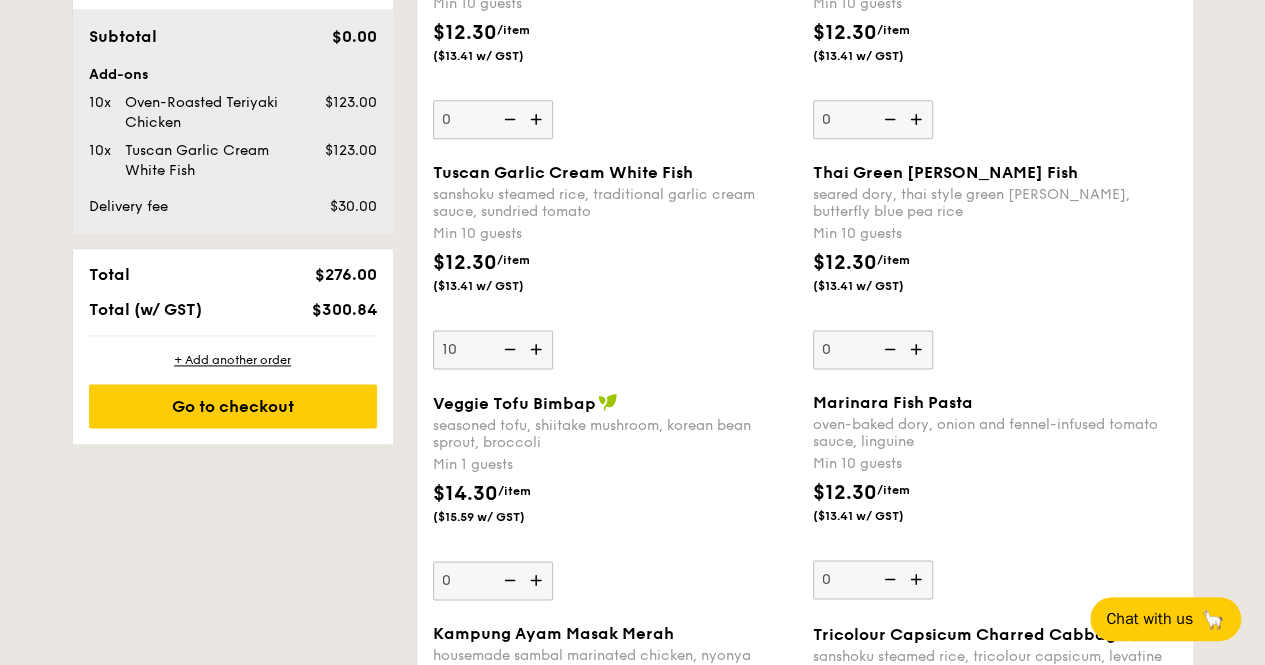 click at bounding box center [918, 579] 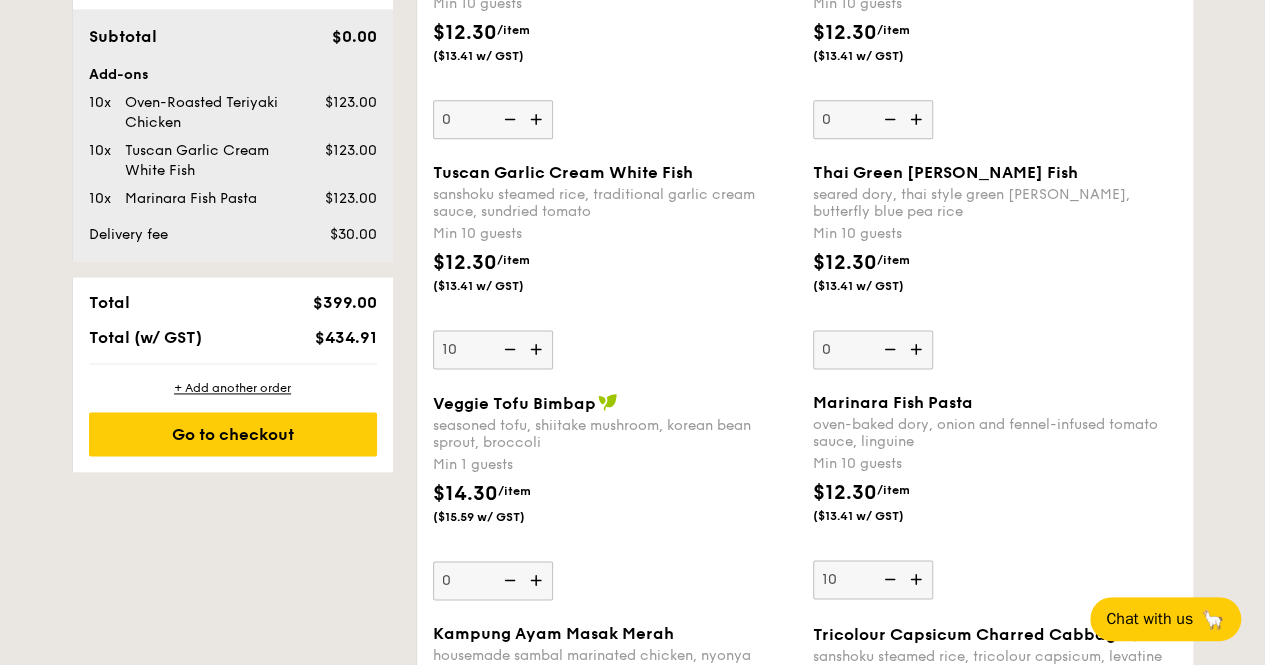 click at bounding box center [888, 579] 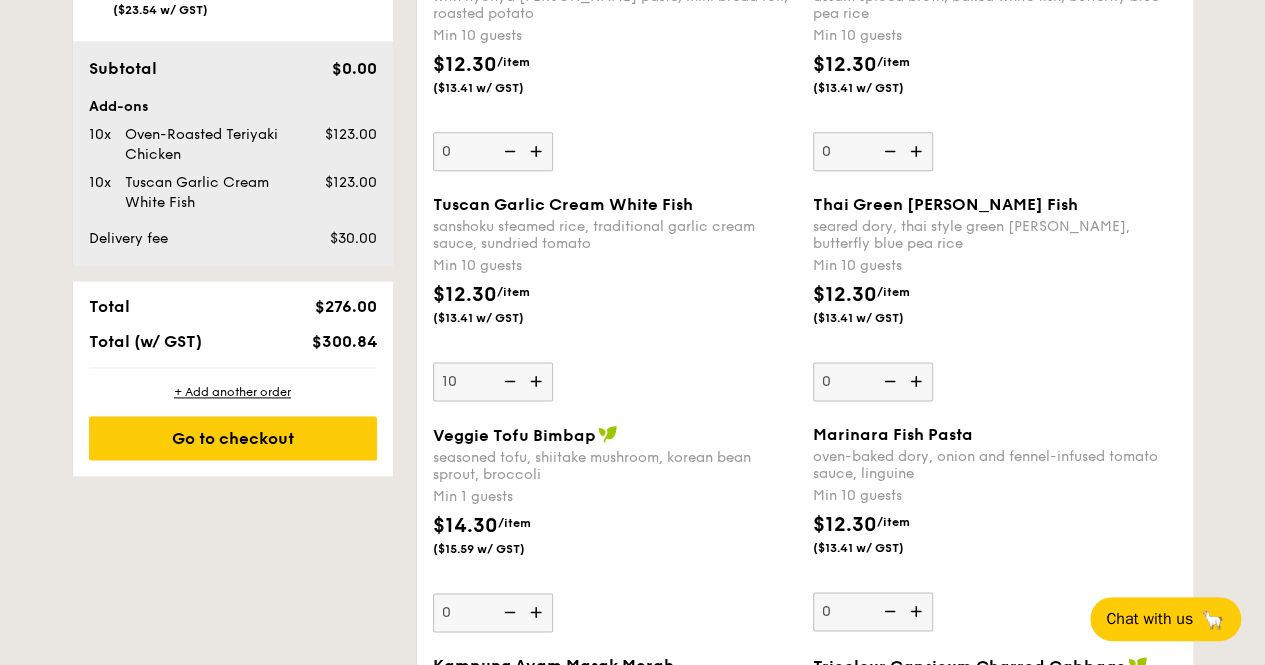 scroll, scrollTop: 1234, scrollLeft: 0, axis: vertical 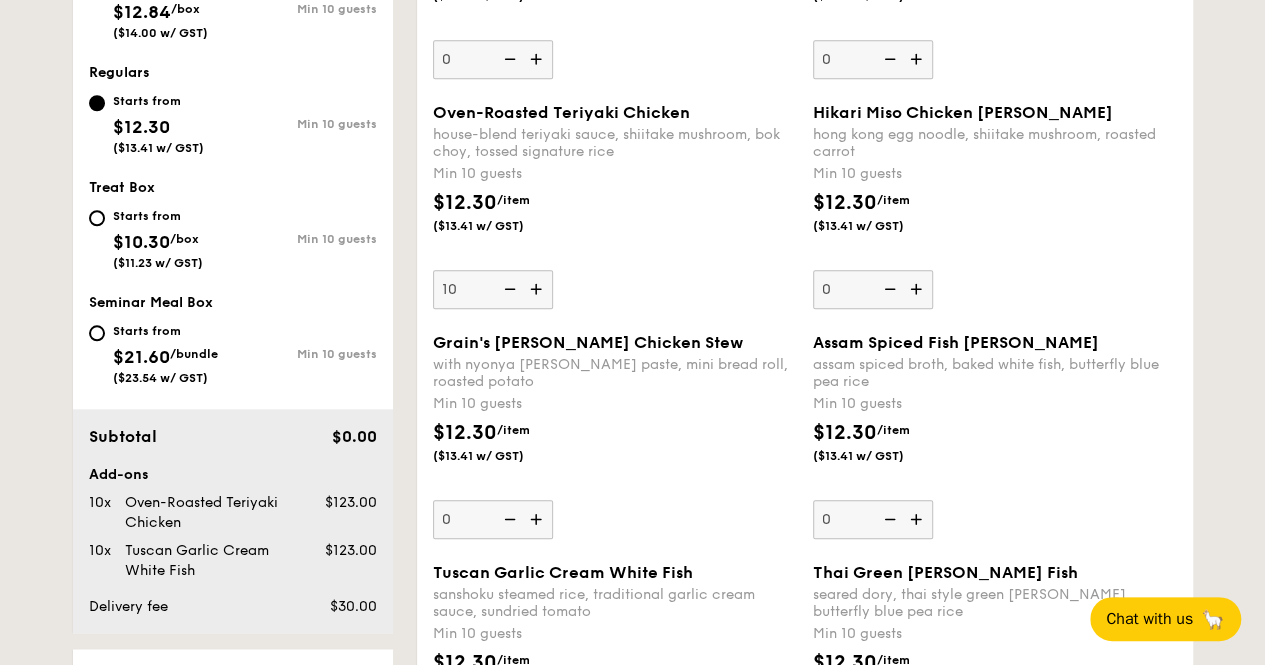 click at bounding box center [538, 519] 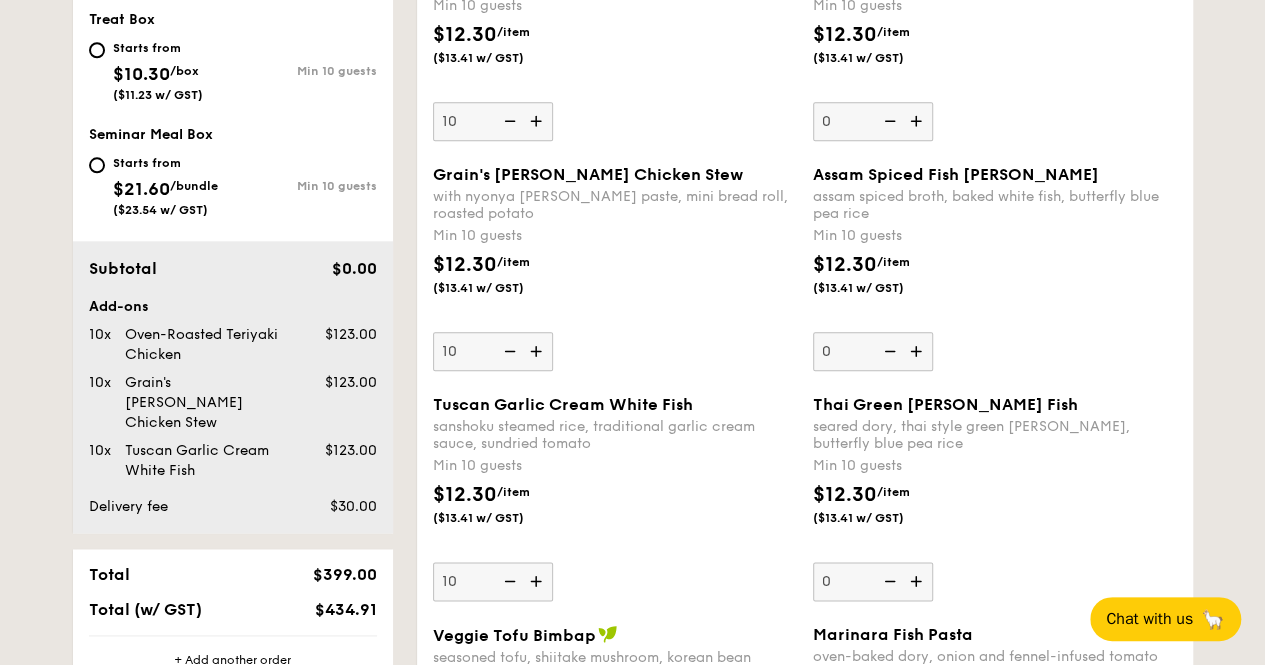 scroll, scrollTop: 1134, scrollLeft: 0, axis: vertical 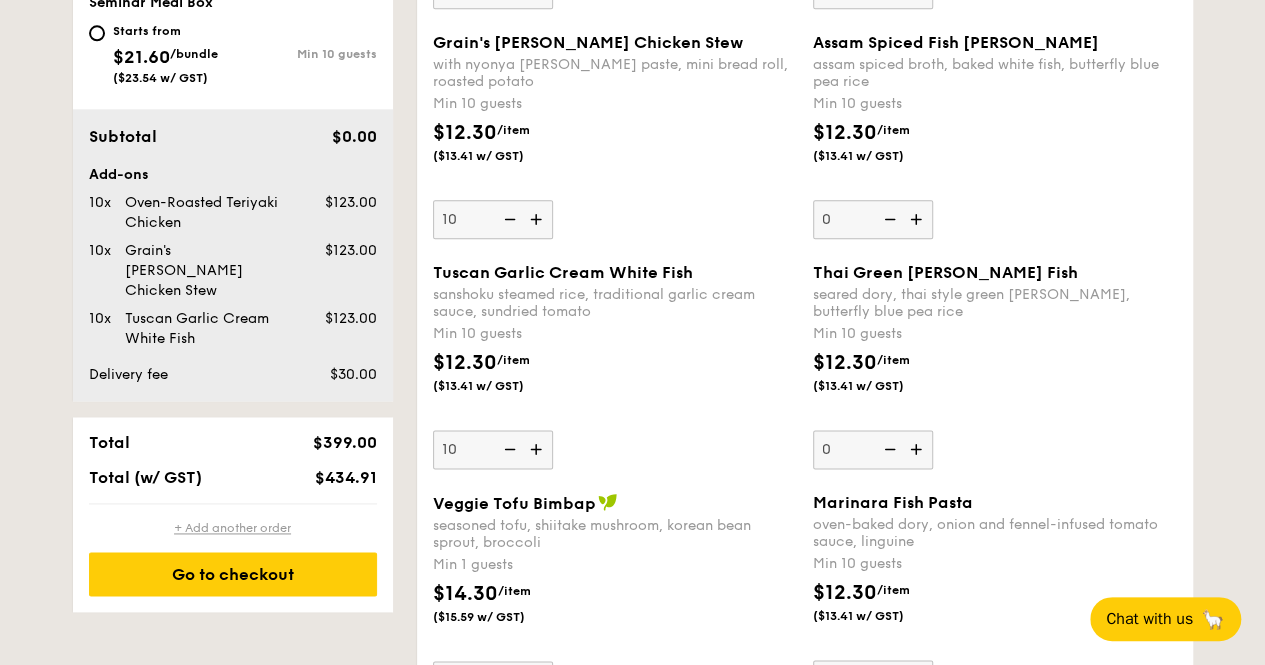 click on "+ Add another order" at bounding box center (233, 528) 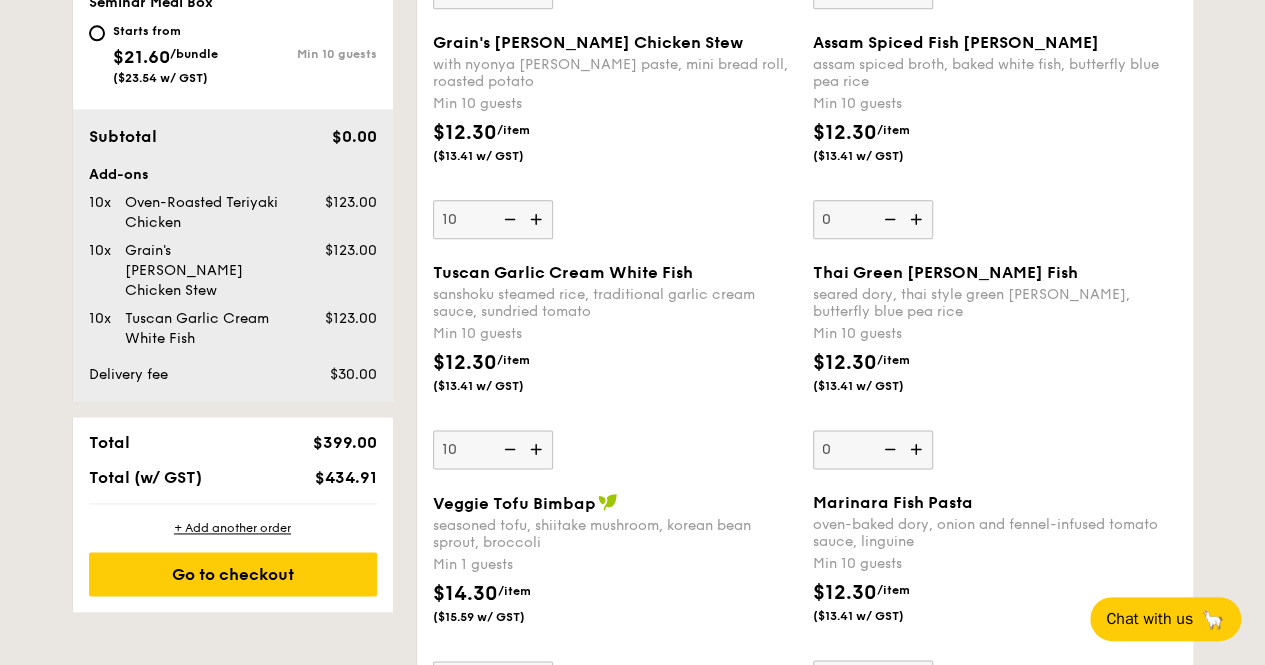 type on "0" 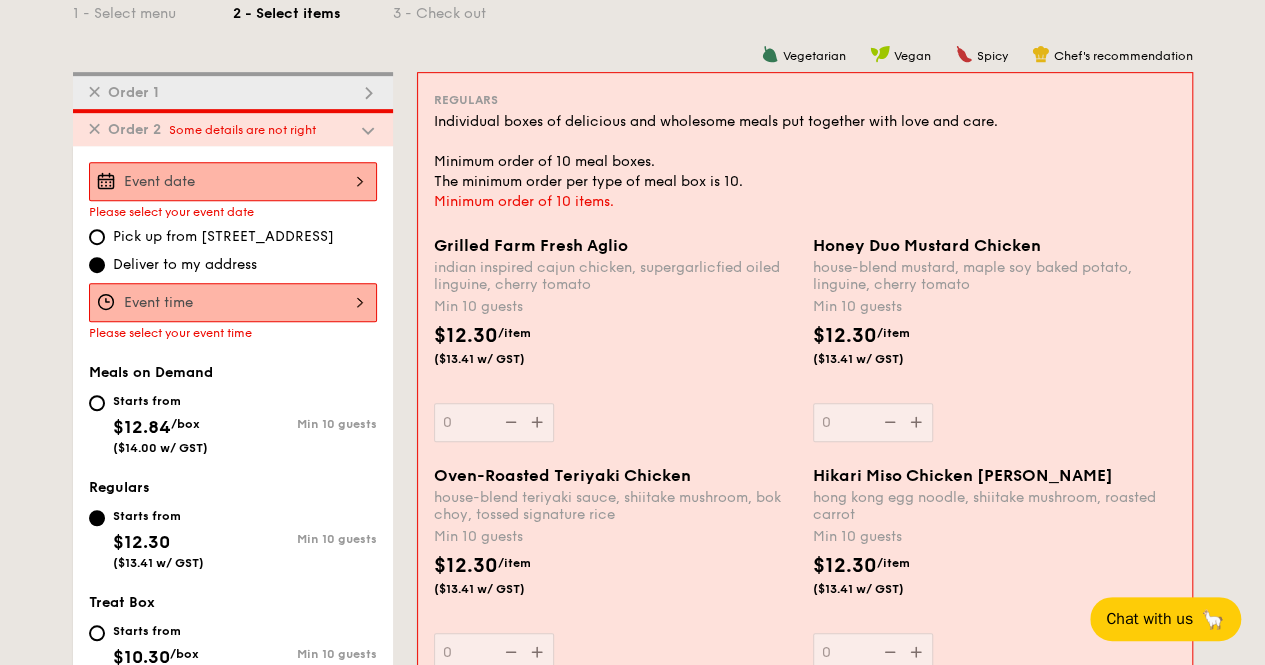 scroll, scrollTop: 370, scrollLeft: 0, axis: vertical 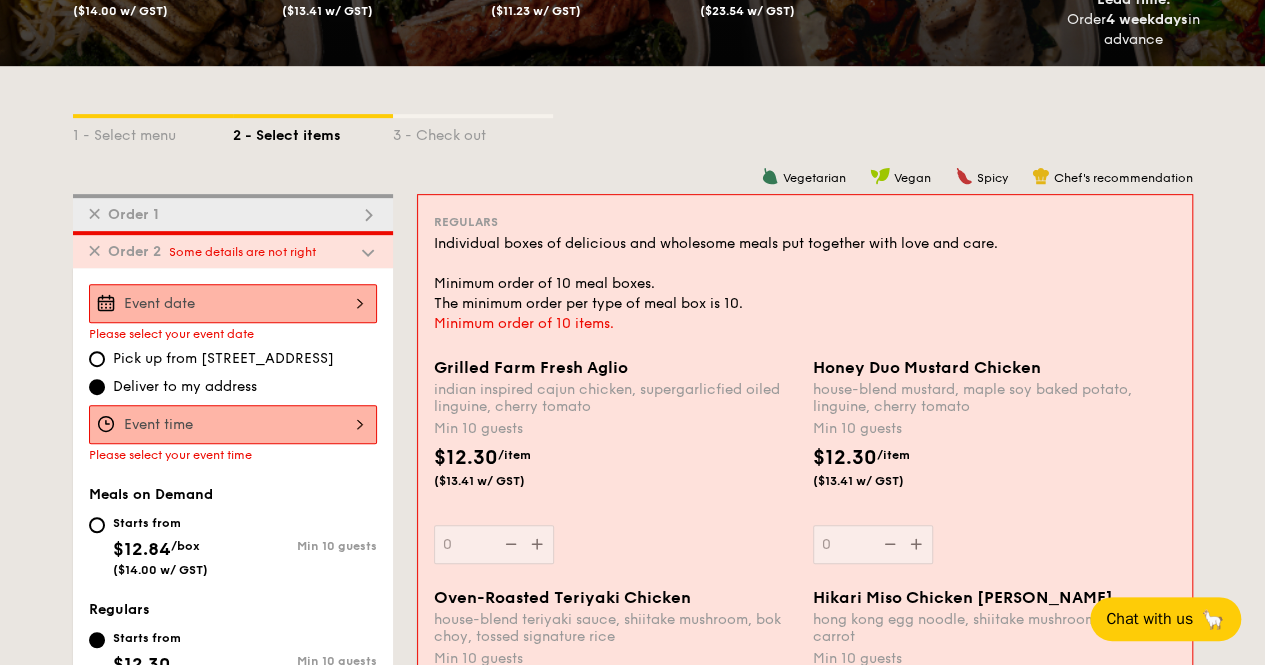 click on "✕
Order 1" at bounding box center (233, 212) 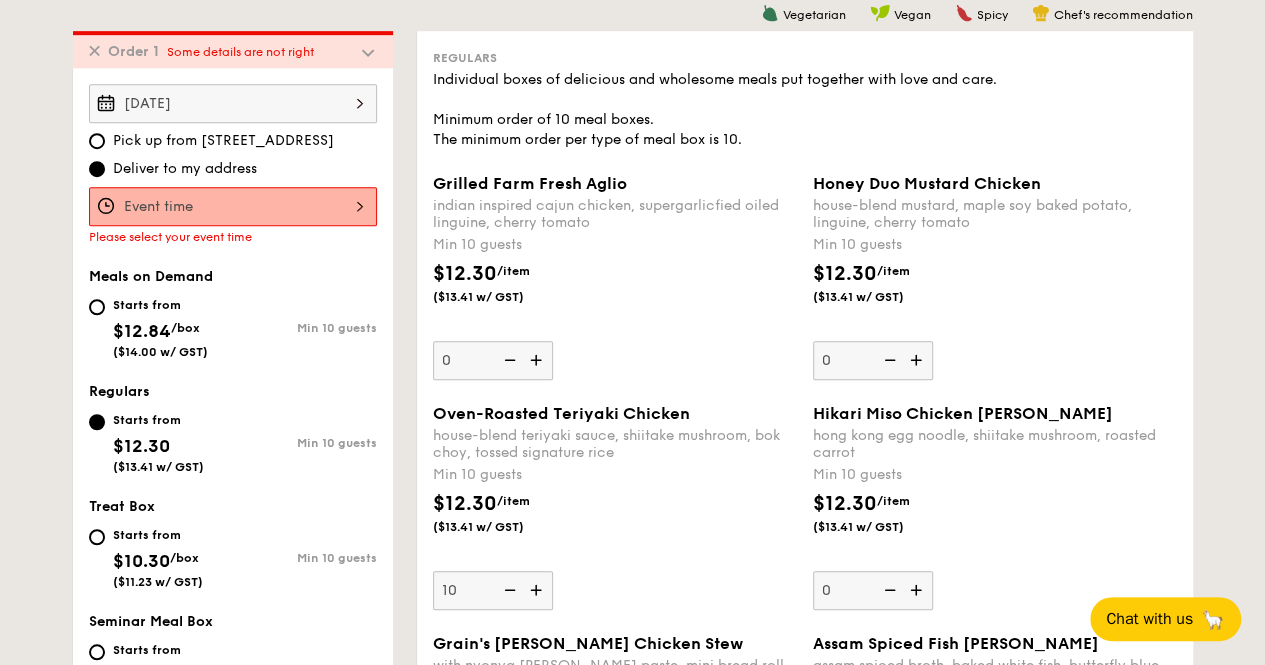 scroll, scrollTop: 534, scrollLeft: 0, axis: vertical 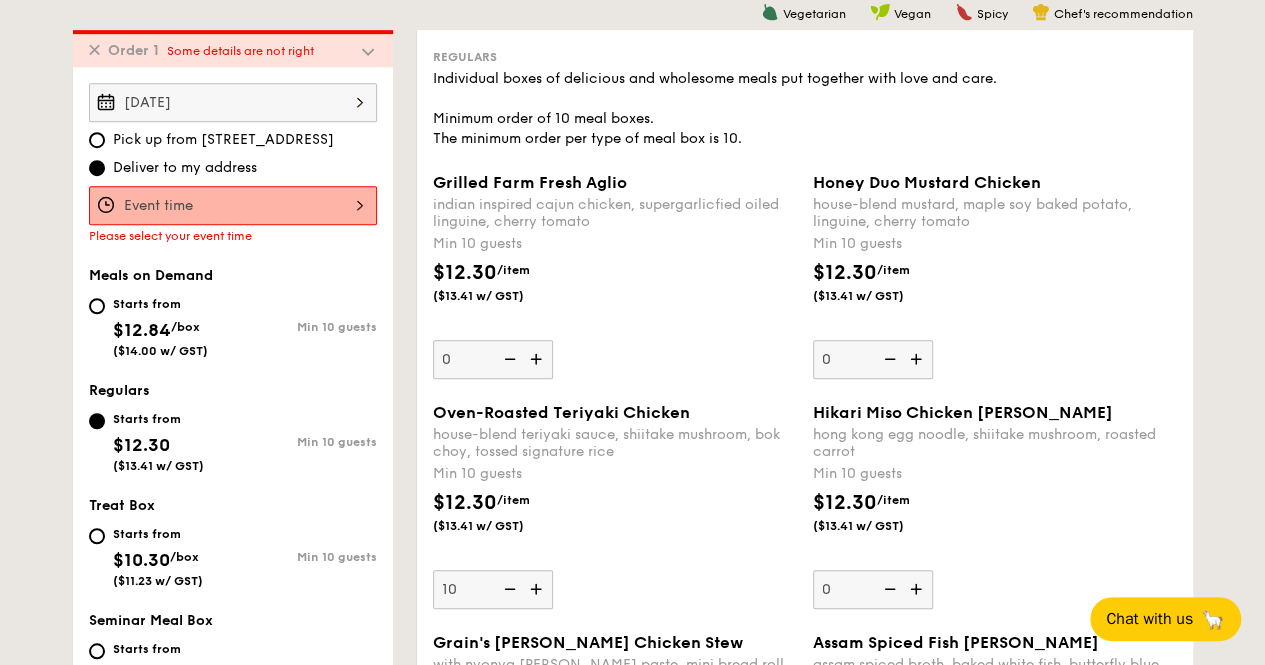 click at bounding box center (233, 205) 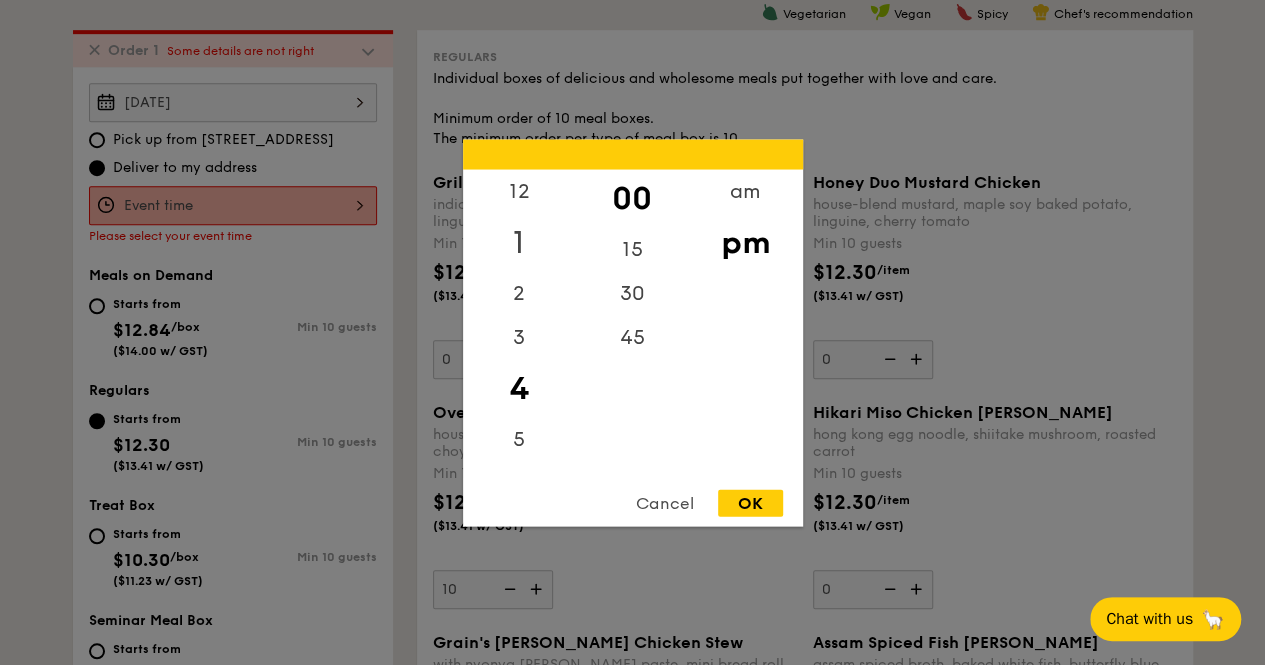 click on "1" at bounding box center [519, 242] 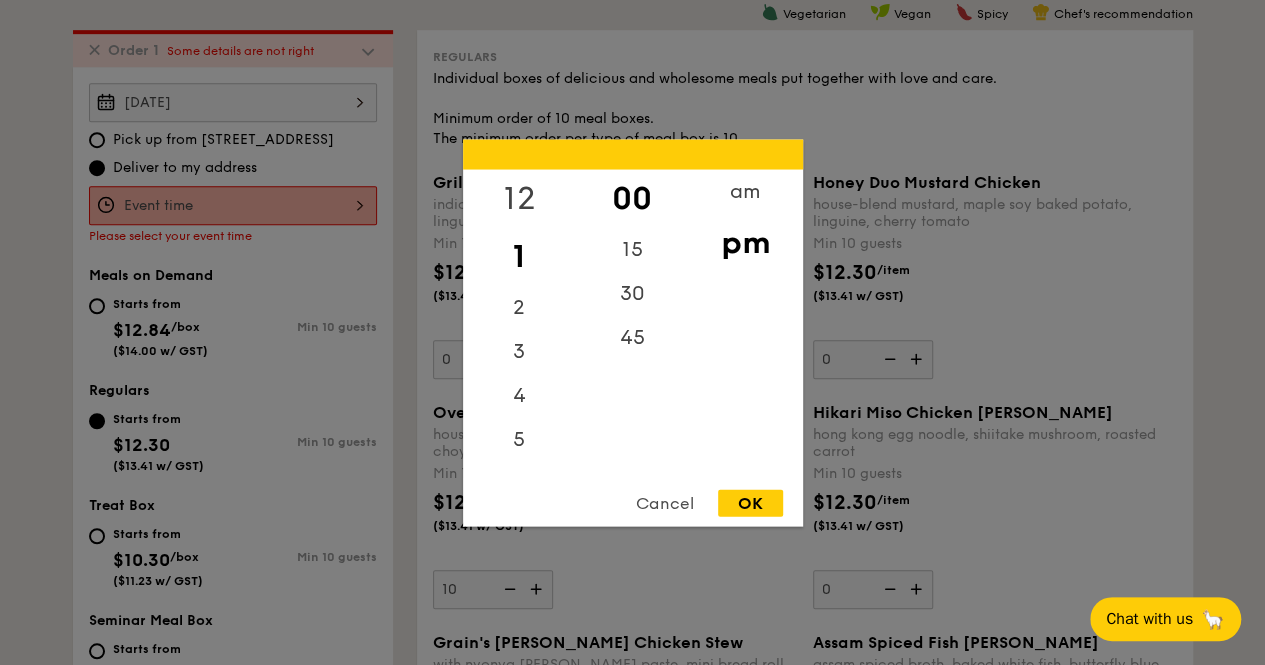 click on "12" at bounding box center [519, 198] 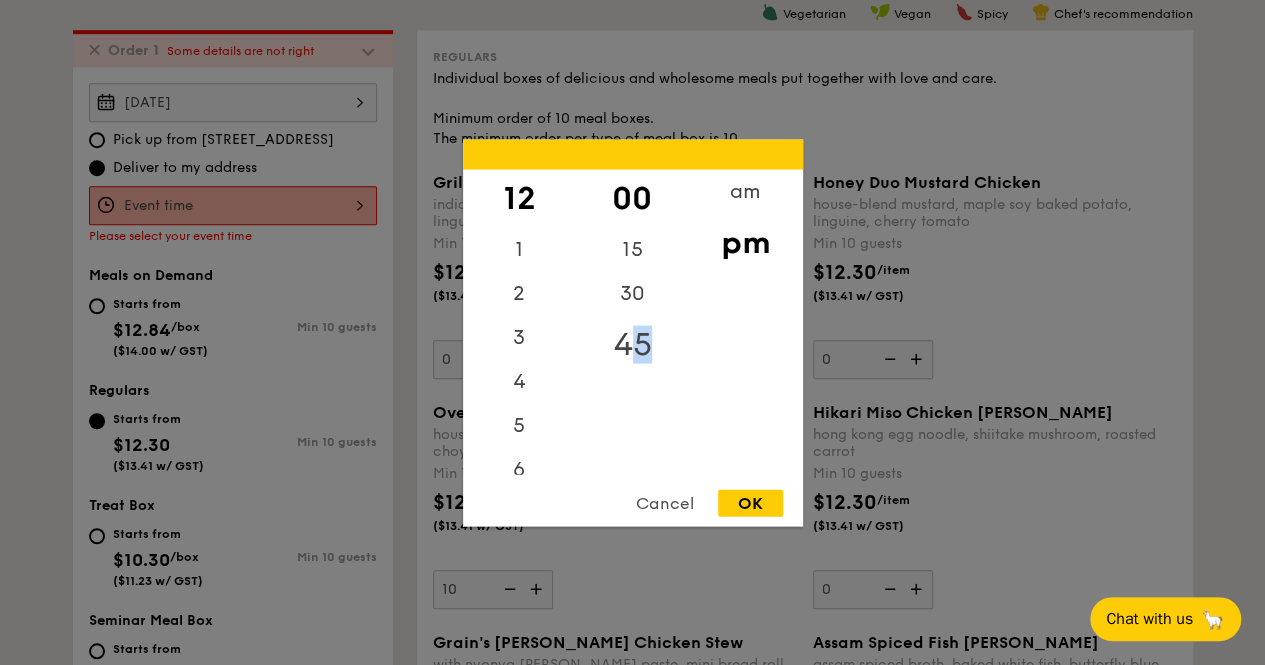 drag, startPoint x: 641, startPoint y: 351, endPoint x: 674, endPoint y: 387, distance: 48.83646 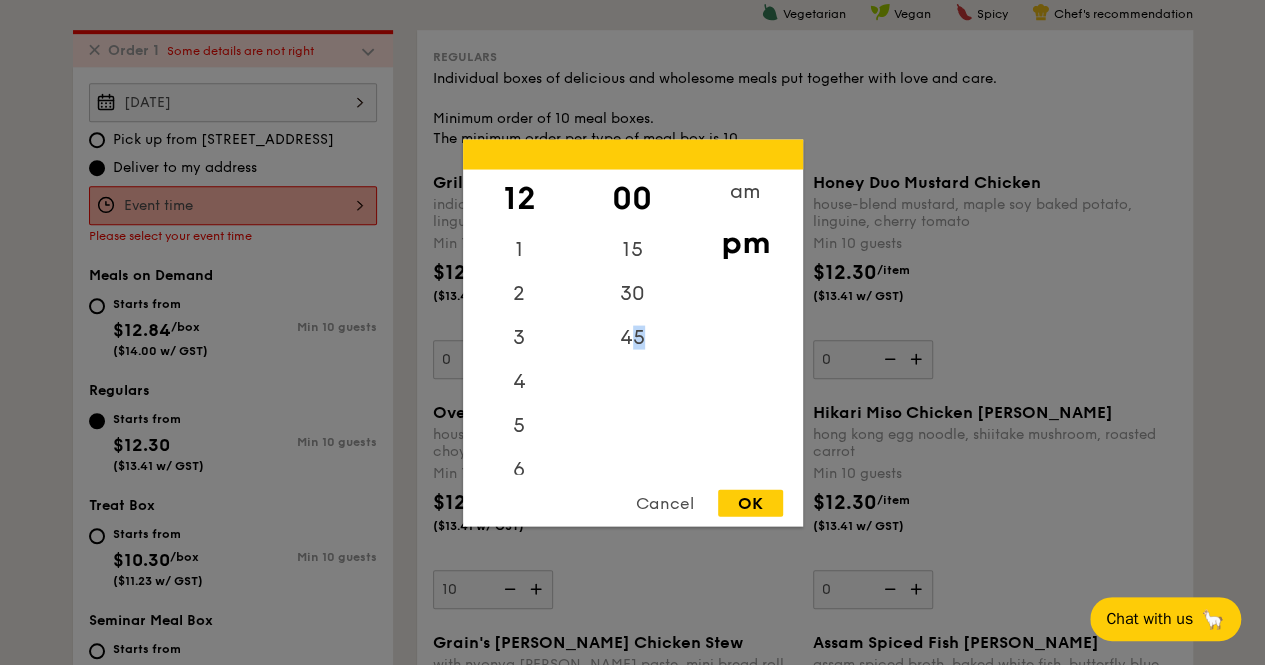 click on "45" at bounding box center (632, 337) 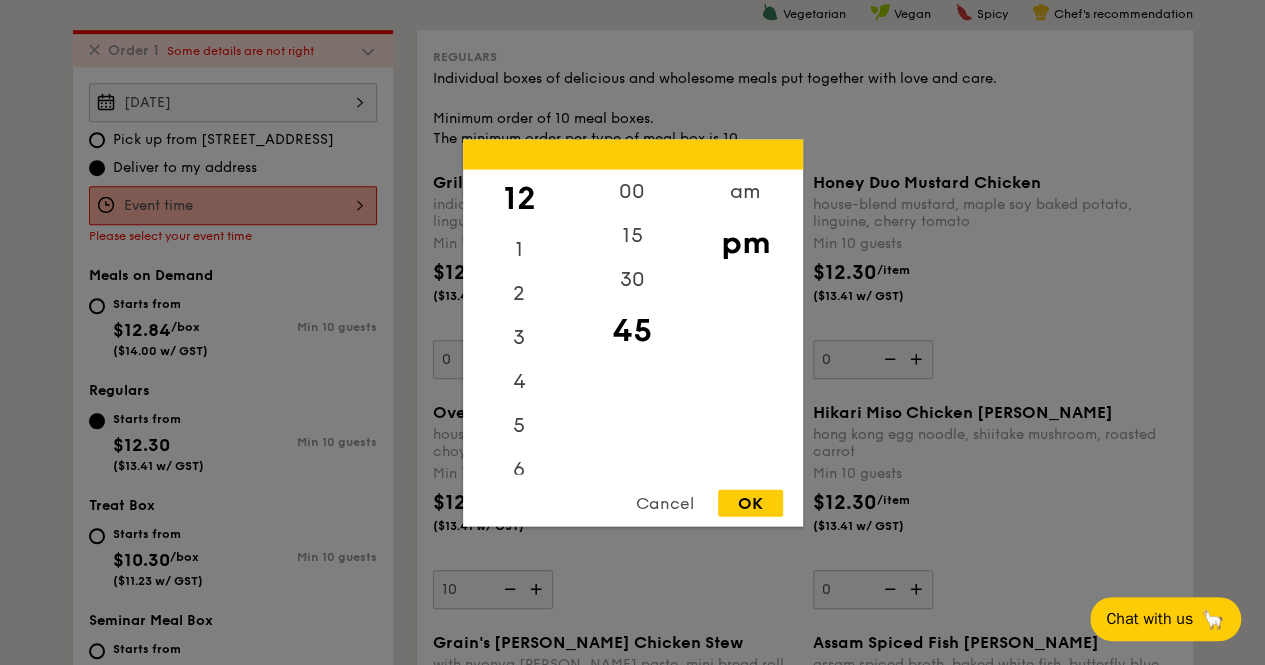 click on "OK" at bounding box center [750, 502] 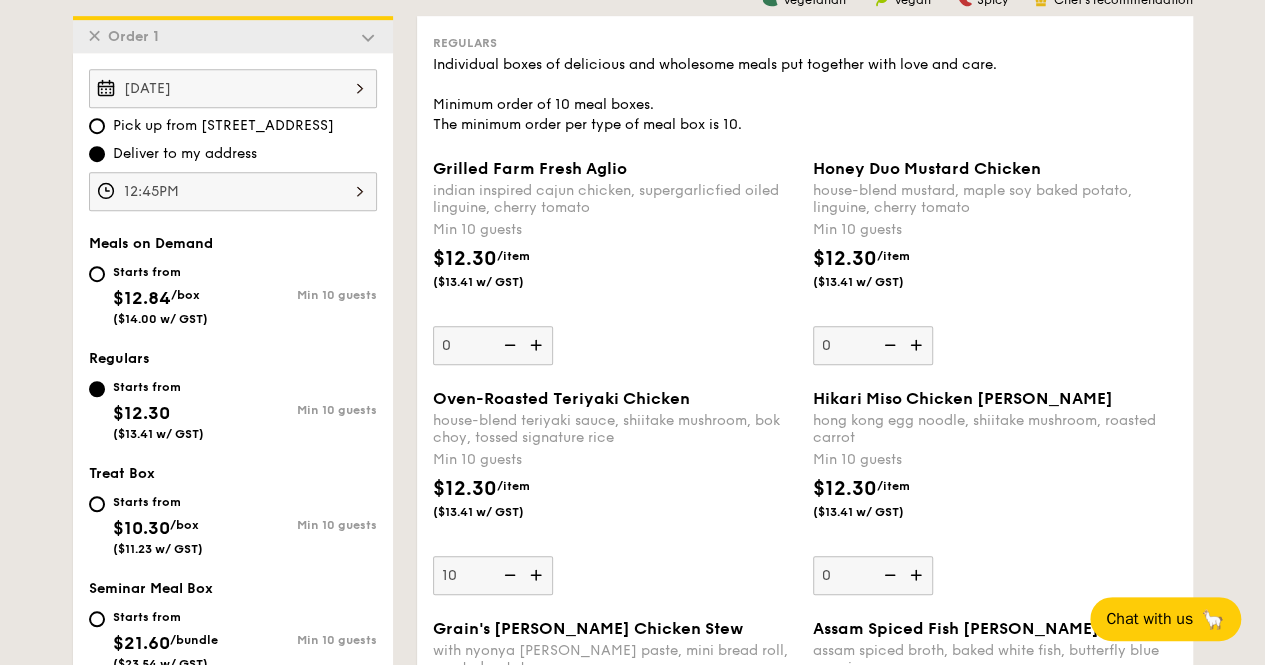 scroll, scrollTop: 534, scrollLeft: 0, axis: vertical 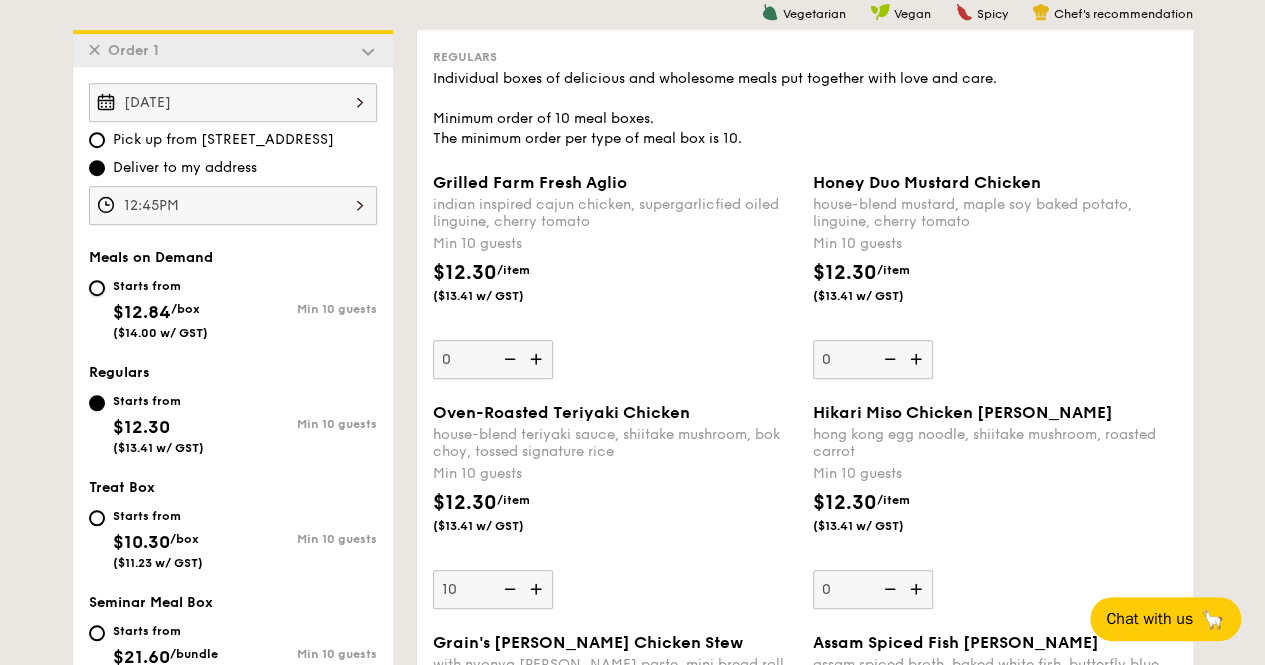 click on "Starts from
$12.84
/box
($14.00 w/ GST)
Min 10 guests" at bounding box center (97, 288) 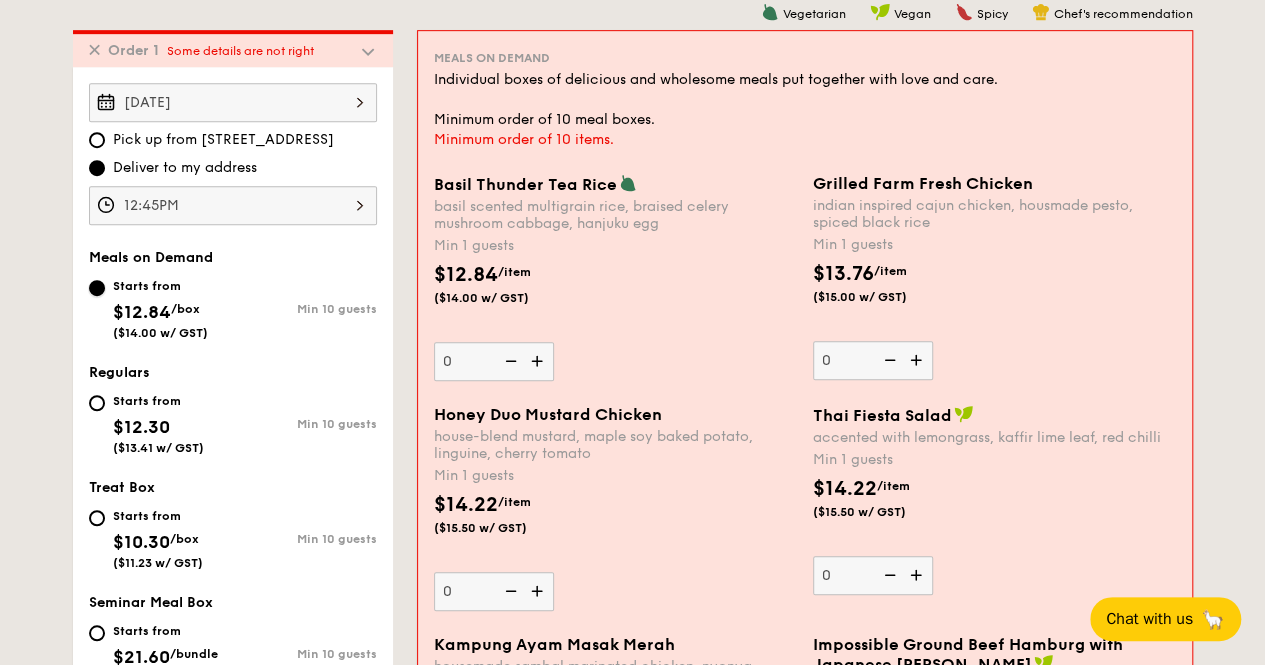 scroll, scrollTop: 634, scrollLeft: 0, axis: vertical 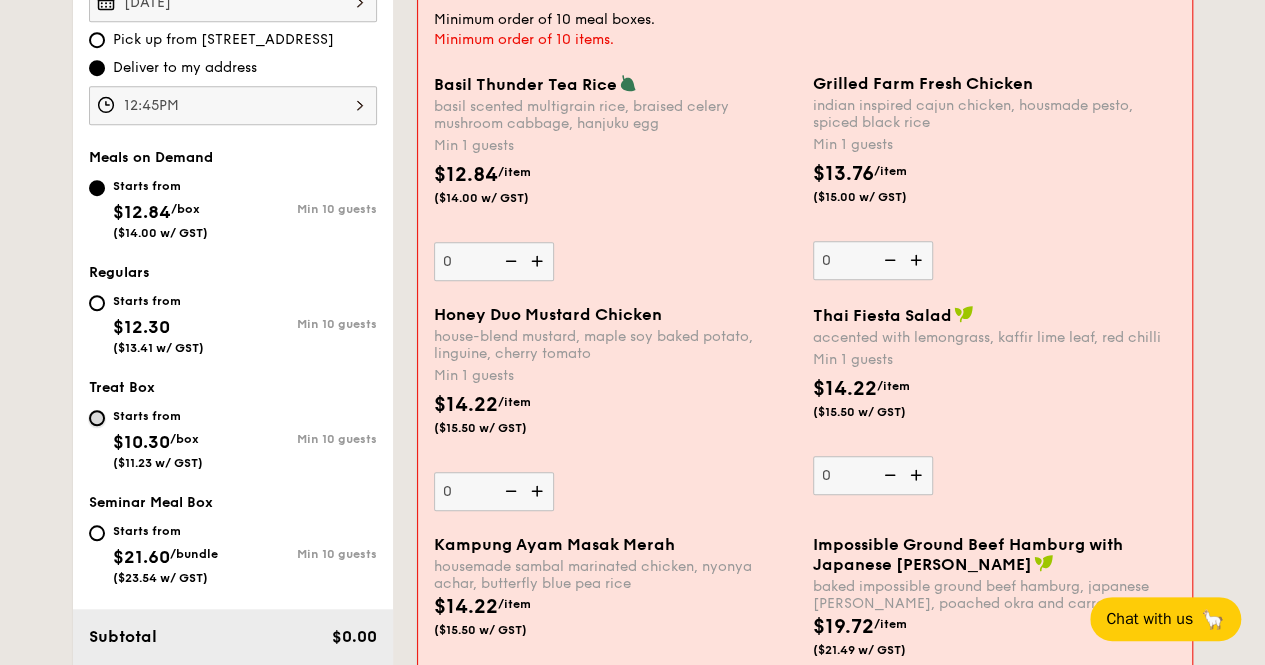 click on "Starts from
$10.30
/box
($11.23 w/ GST)
Min 10 guests" at bounding box center [97, 418] 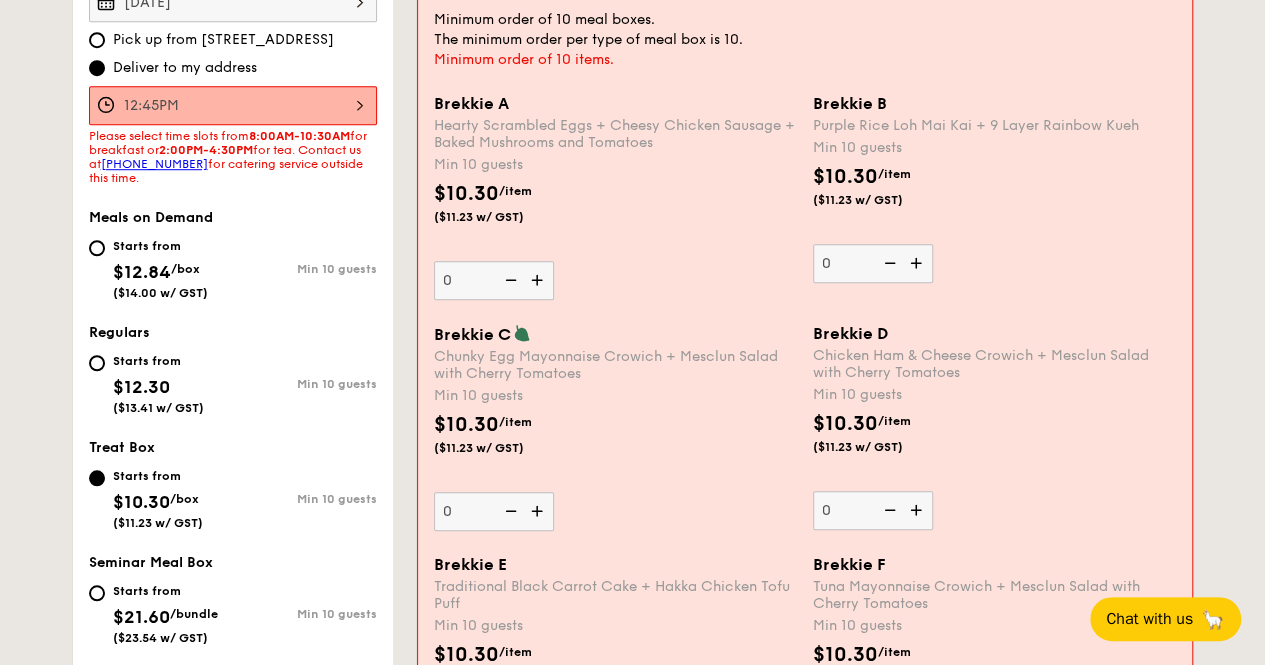 click on "Starts from
$12.30
($13.41 w/ GST)" at bounding box center [161, 382] 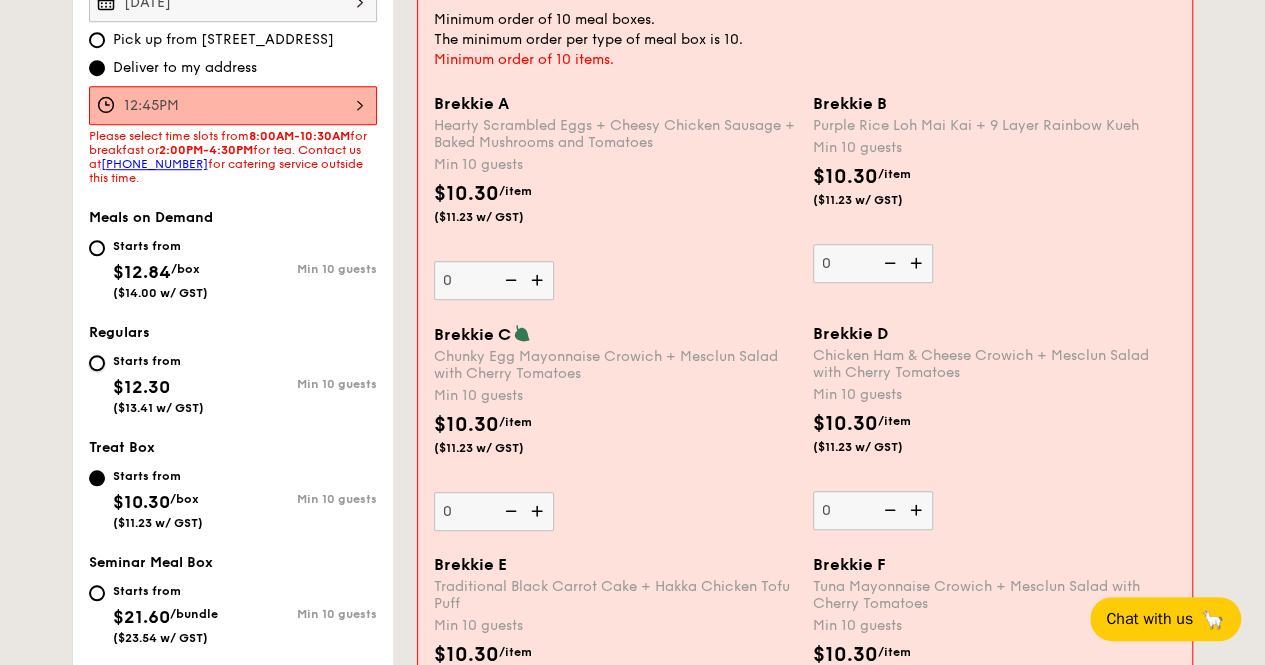 click on "Starts from
$12.30
($13.41 w/ GST)
Min 10 guests" at bounding box center (97, 363) 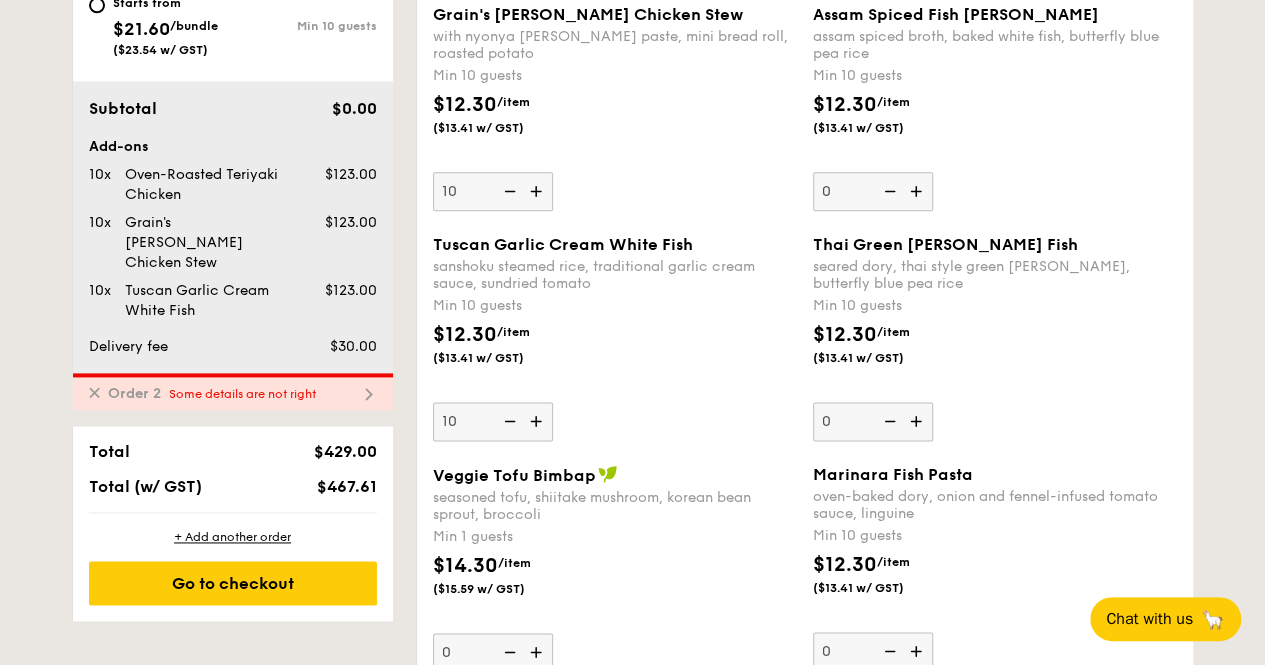 scroll, scrollTop: 1234, scrollLeft: 0, axis: vertical 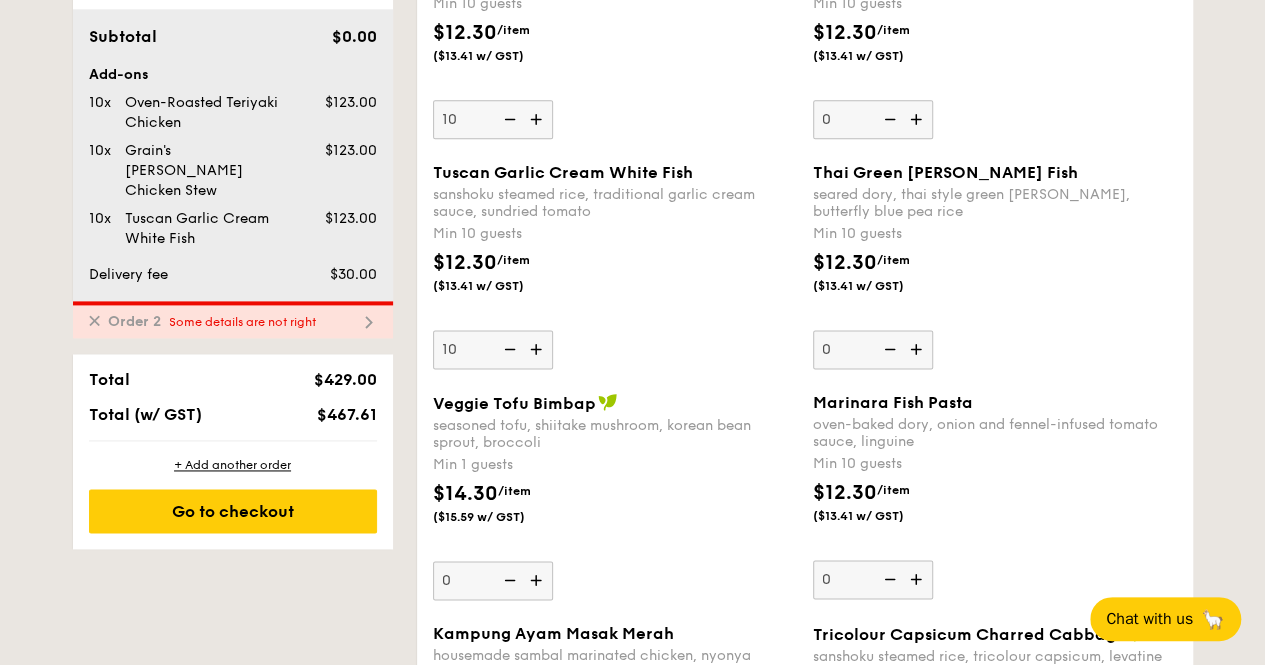 drag, startPoint x: 303, startPoint y: 490, endPoint x: 503, endPoint y: 472, distance: 200.80836 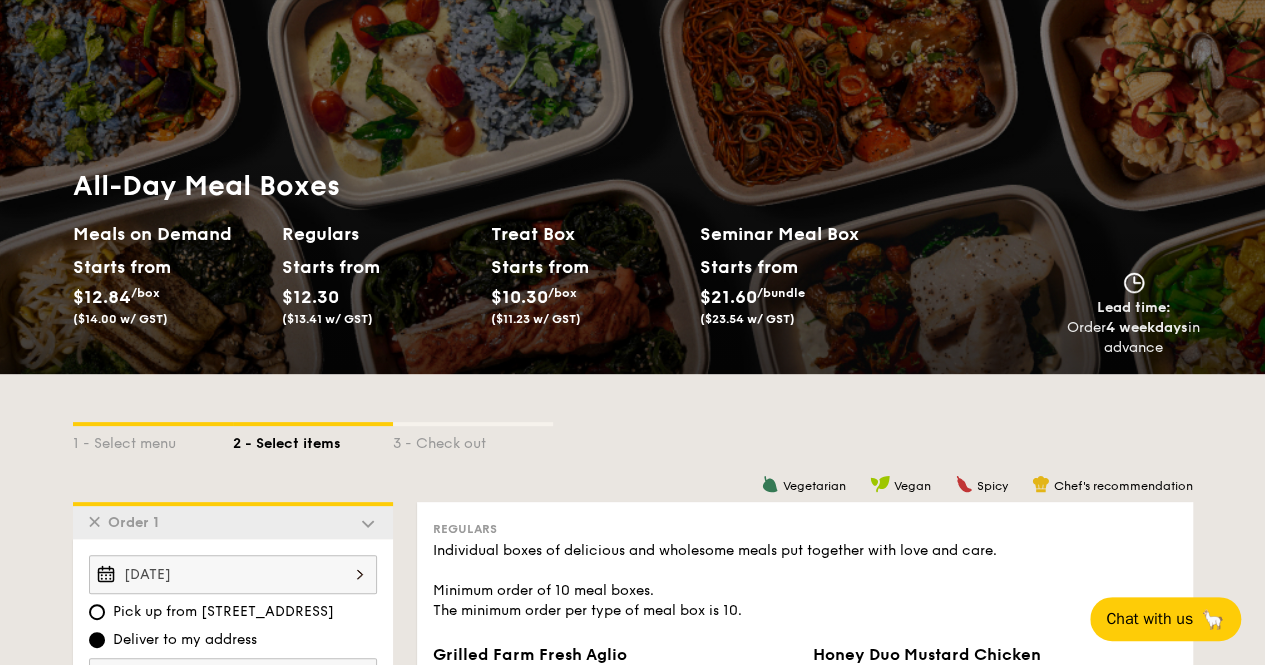 scroll, scrollTop: 0, scrollLeft: 0, axis: both 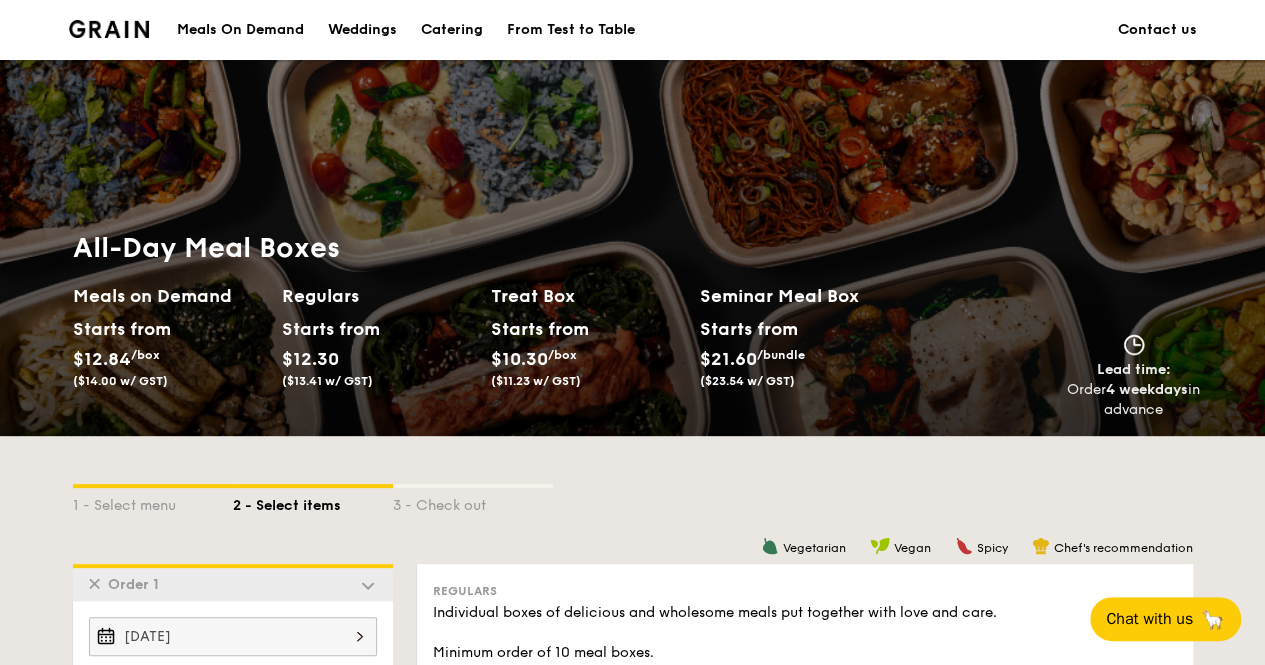 click on "Catering" at bounding box center [452, 30] 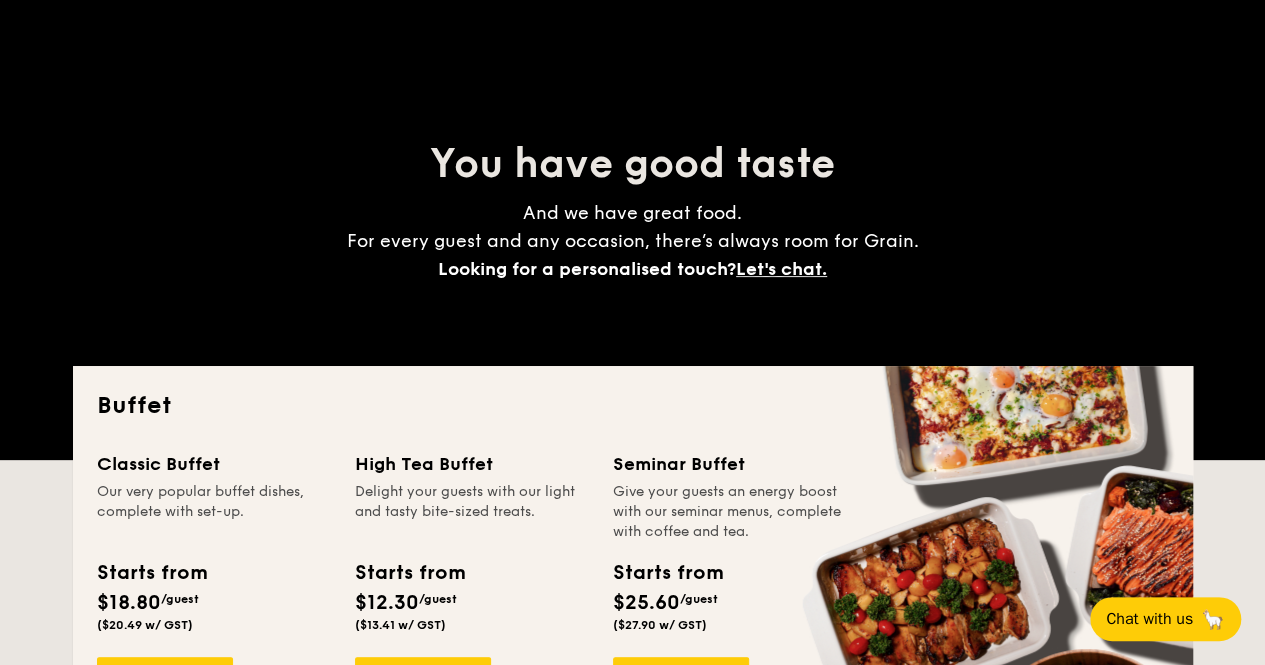 scroll, scrollTop: 0, scrollLeft: 0, axis: both 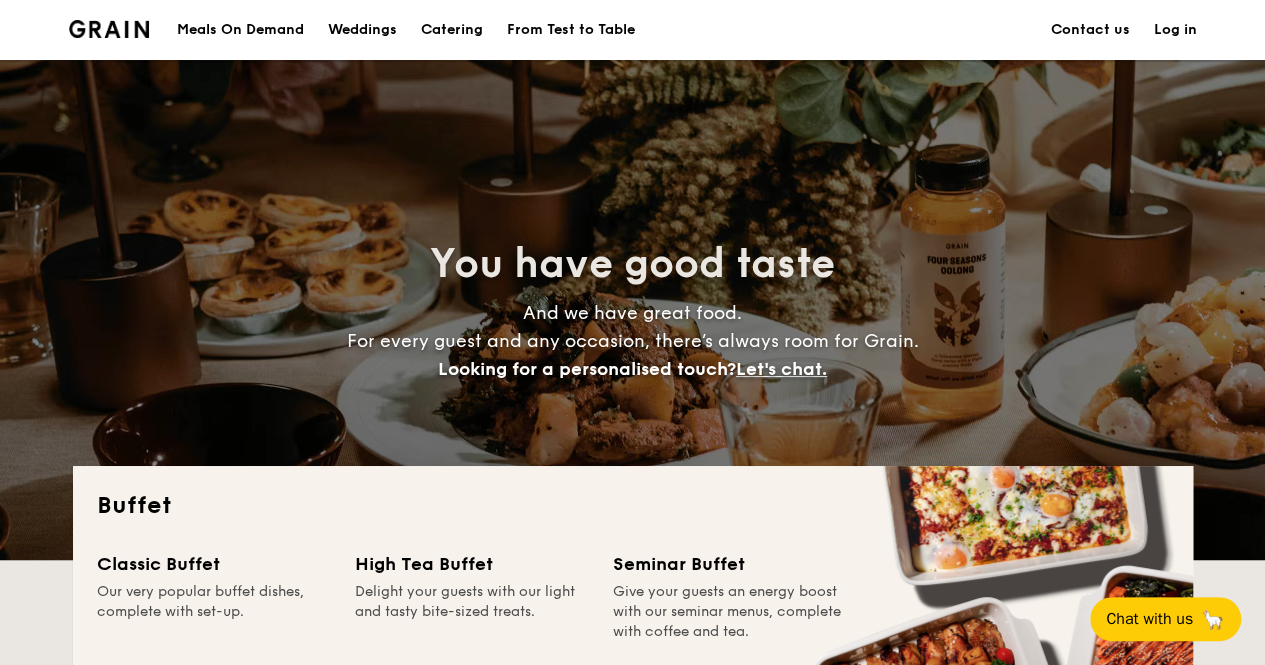 click on "Catering" at bounding box center [452, 30] 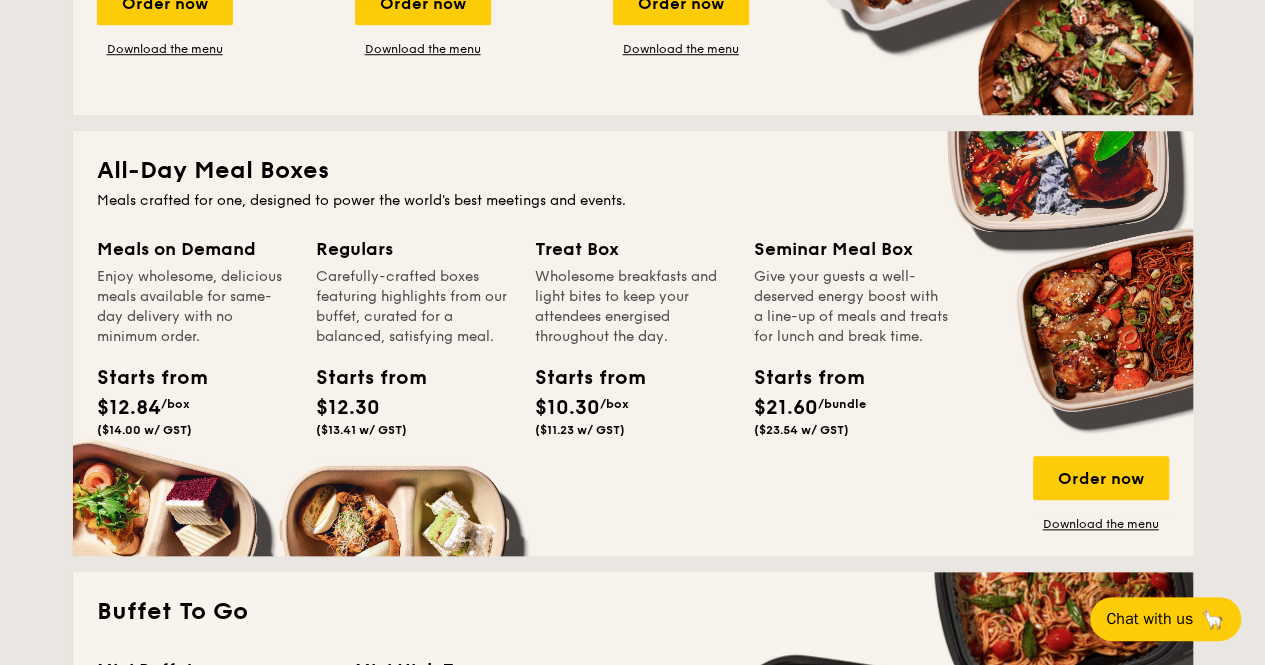 scroll, scrollTop: 900, scrollLeft: 0, axis: vertical 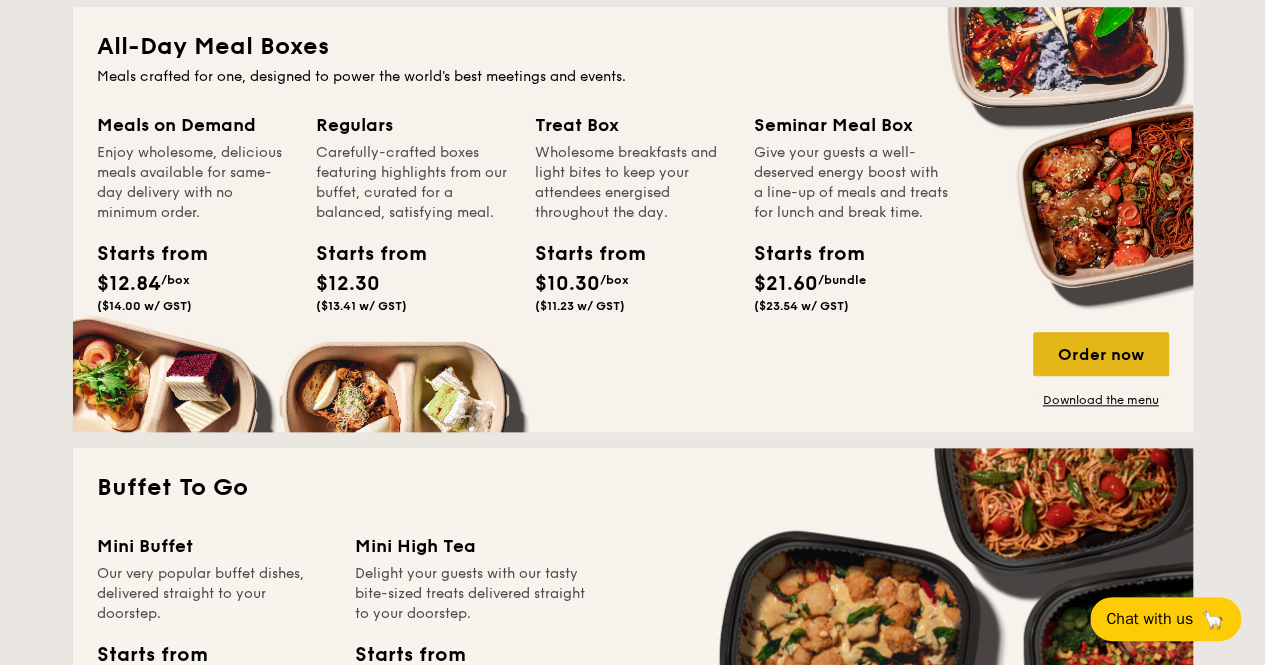 click on "Order now" at bounding box center [1101, 354] 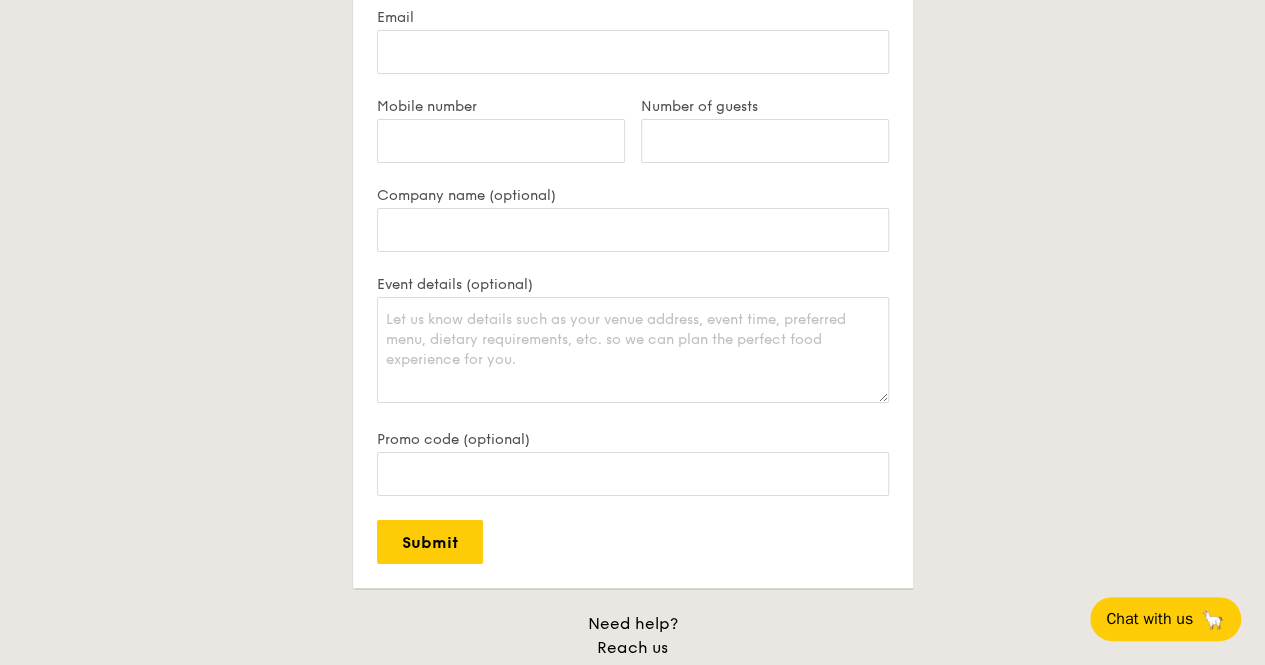 scroll, scrollTop: 3644, scrollLeft: 0, axis: vertical 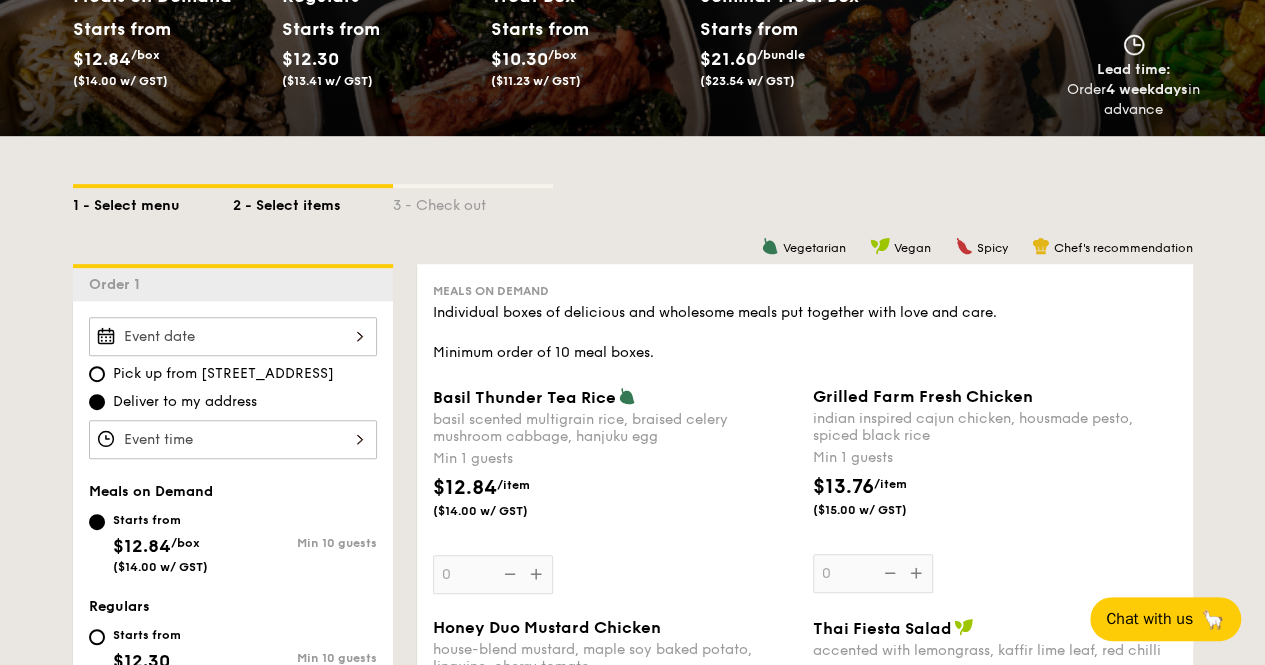 click on "1 - Select menu" at bounding box center [153, 202] 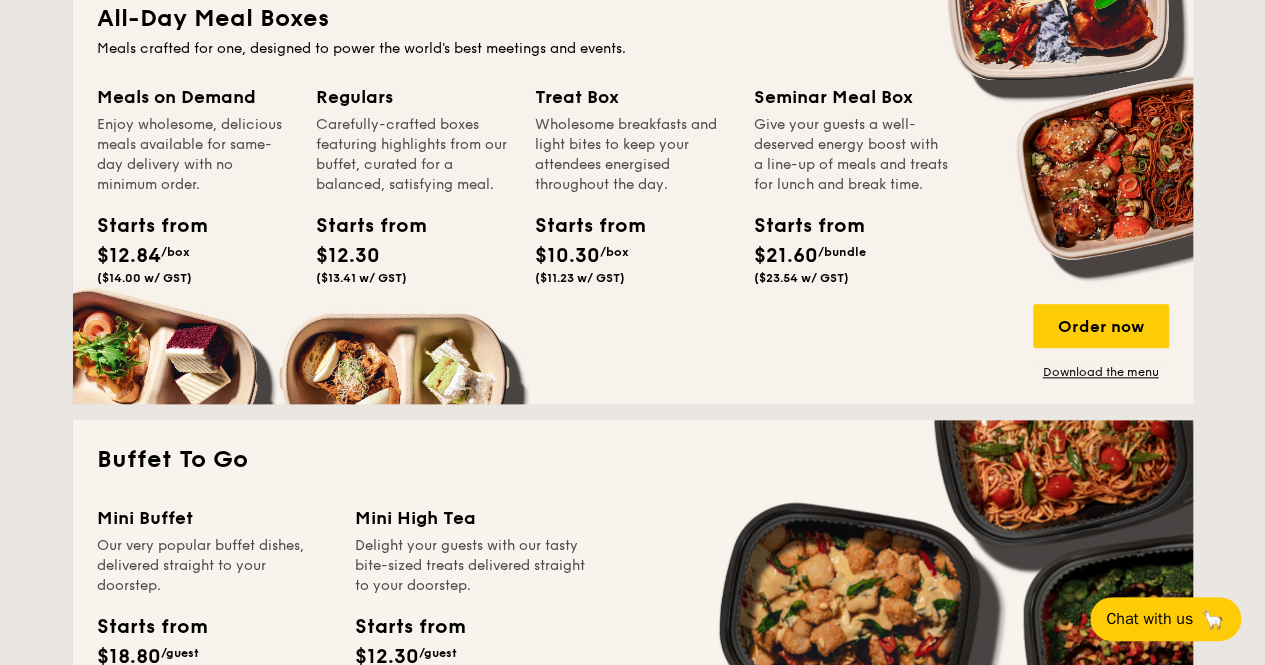 scroll, scrollTop: 900, scrollLeft: 0, axis: vertical 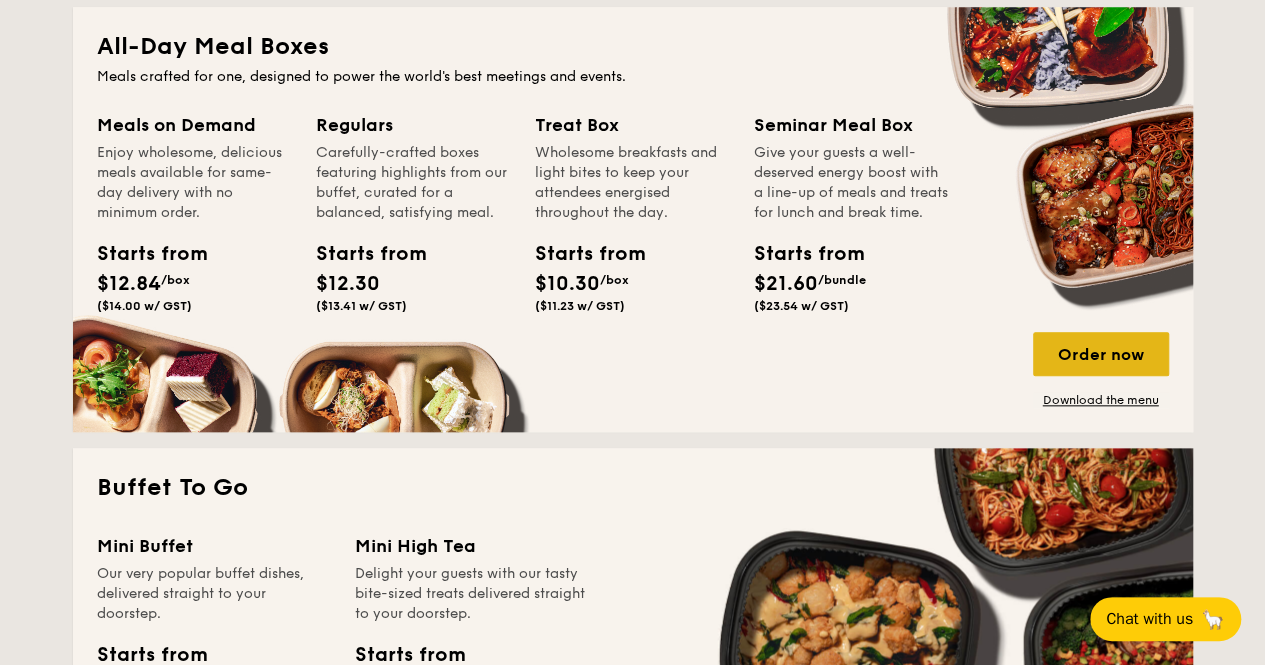 click on "Order now" at bounding box center (1101, 354) 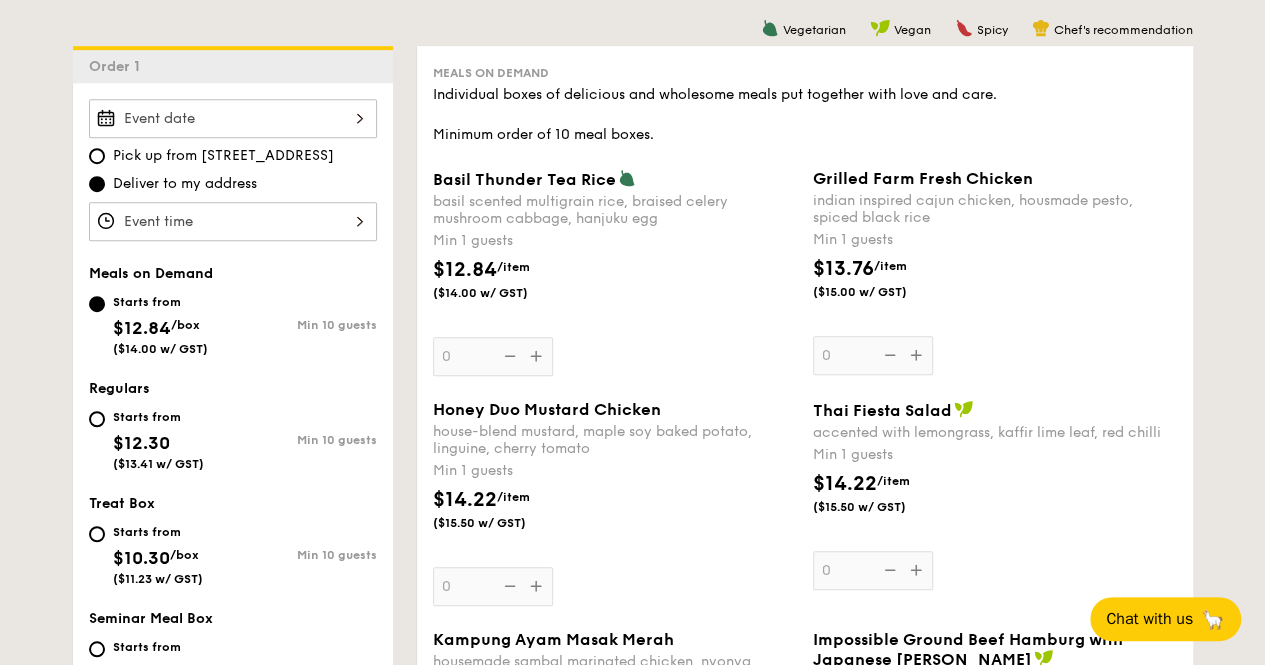 scroll, scrollTop: 500, scrollLeft: 0, axis: vertical 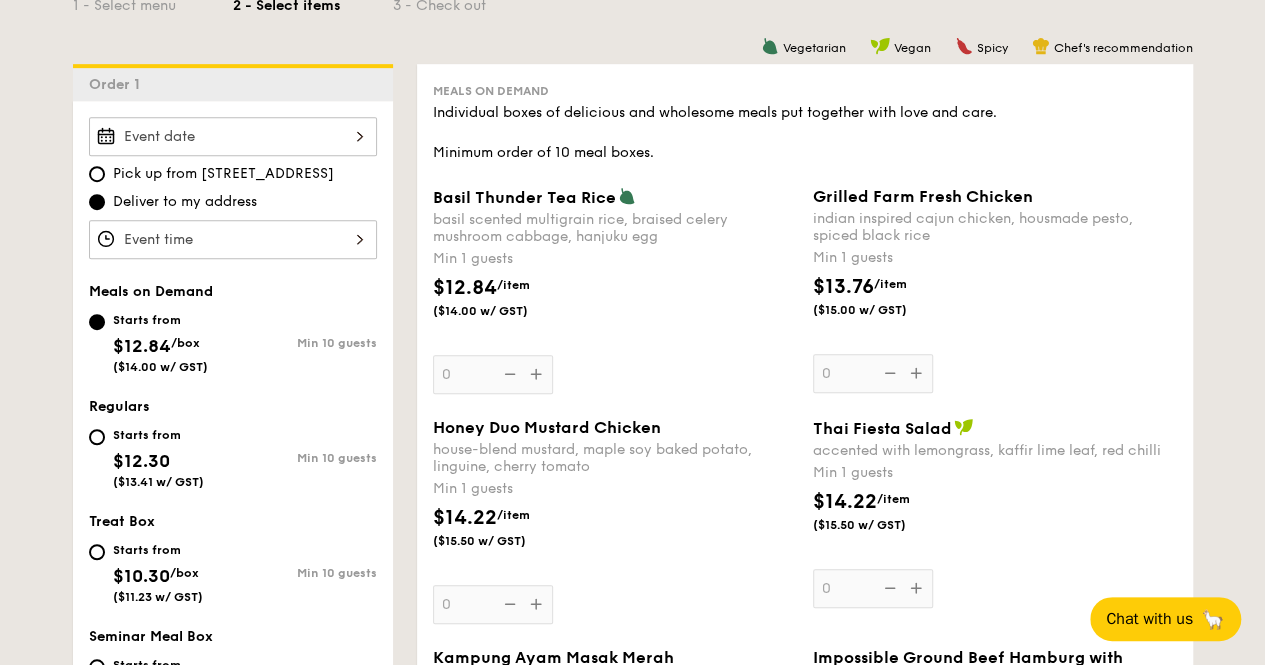 click on "Pick up from 5 Burn Road #05-01
Deliver to my address" at bounding box center [233, 188] 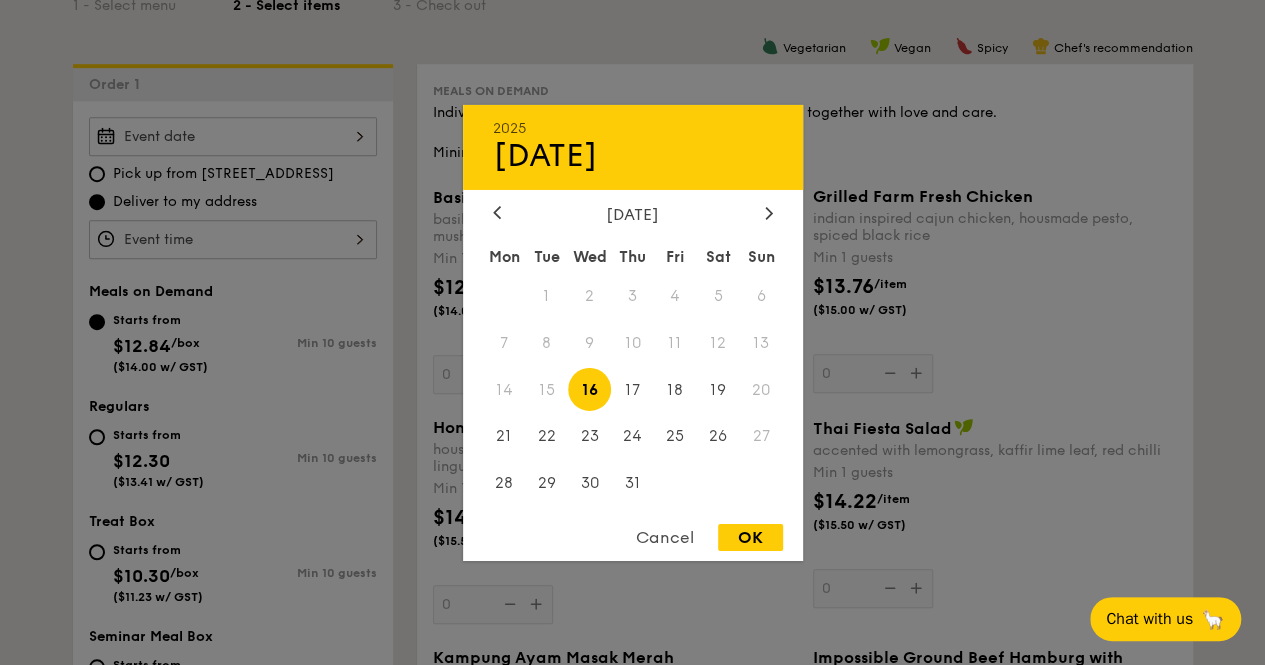 click on "2025   Jul 16       July 2025     Mon Tue Wed Thu Fri Sat Sun   1 2 3 4 5 6 7 8 9 10 11 12 13 14 15 16 17 18 19 20 21 22 23 24 25 26 27 28 29 30 31     Cancel   OK" at bounding box center (233, 136) 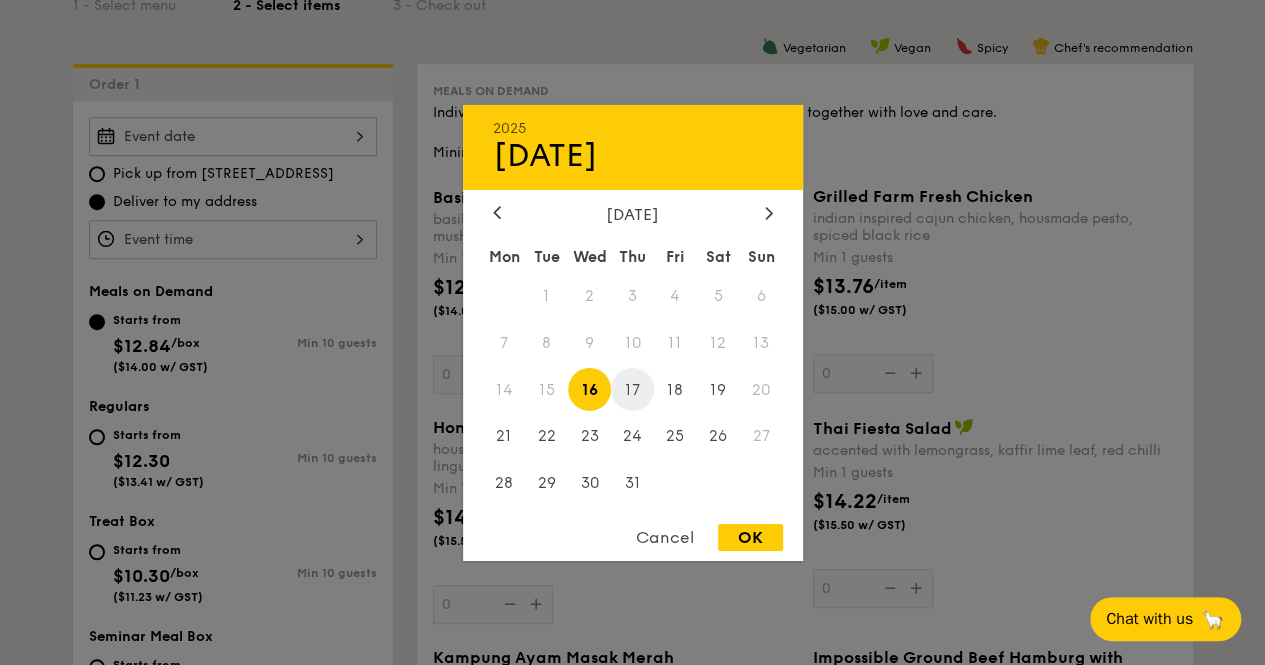 click on "17" at bounding box center (632, 389) 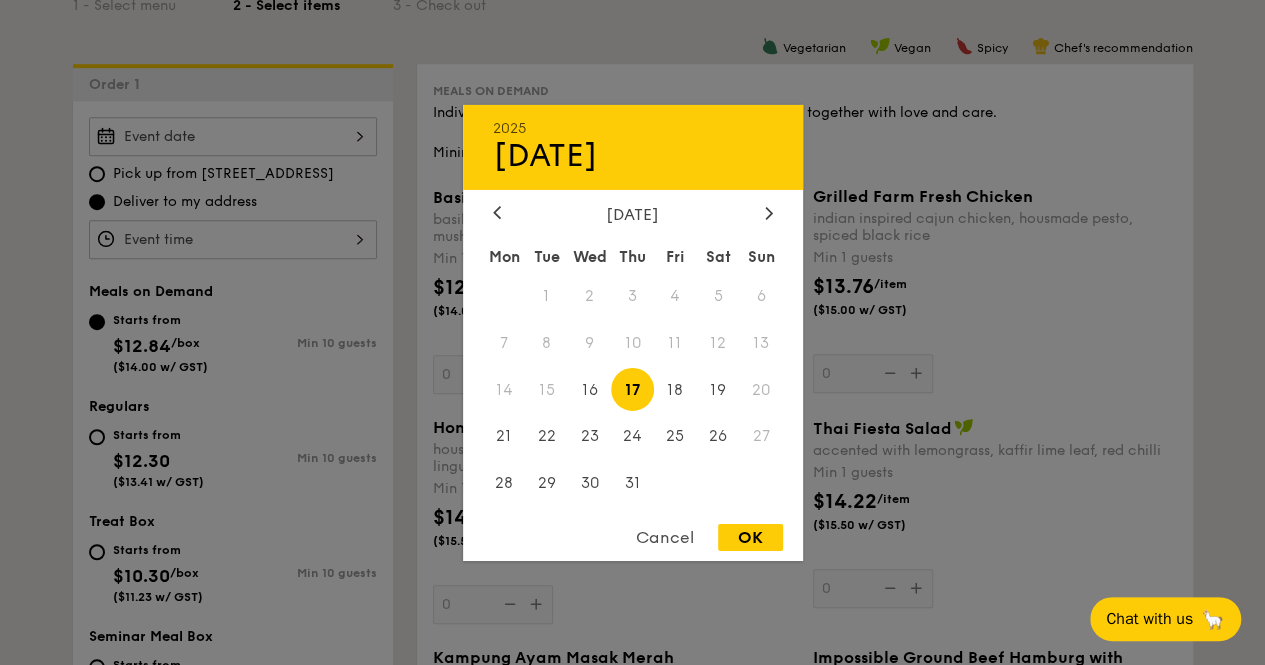 click on "OK" at bounding box center [750, 537] 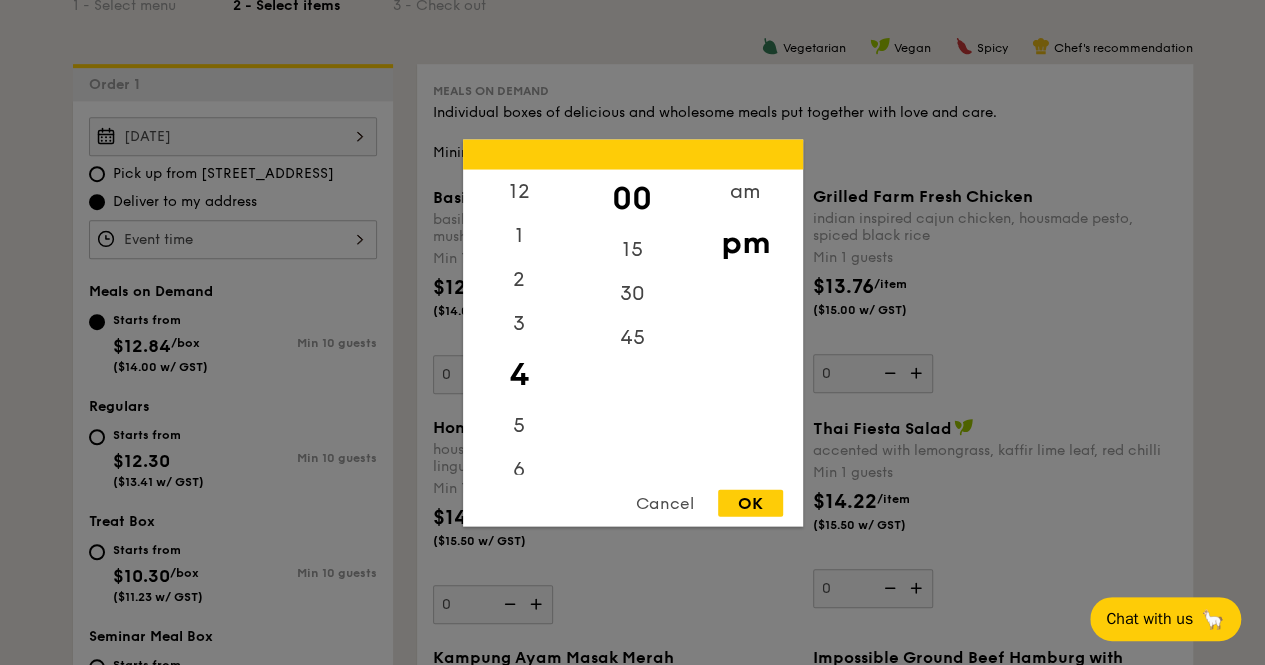 click on "12 1 2 3 4 5 6 7 8 9 10 11   00 15 30 45   am   pm   Cancel   OK" at bounding box center [233, 239] 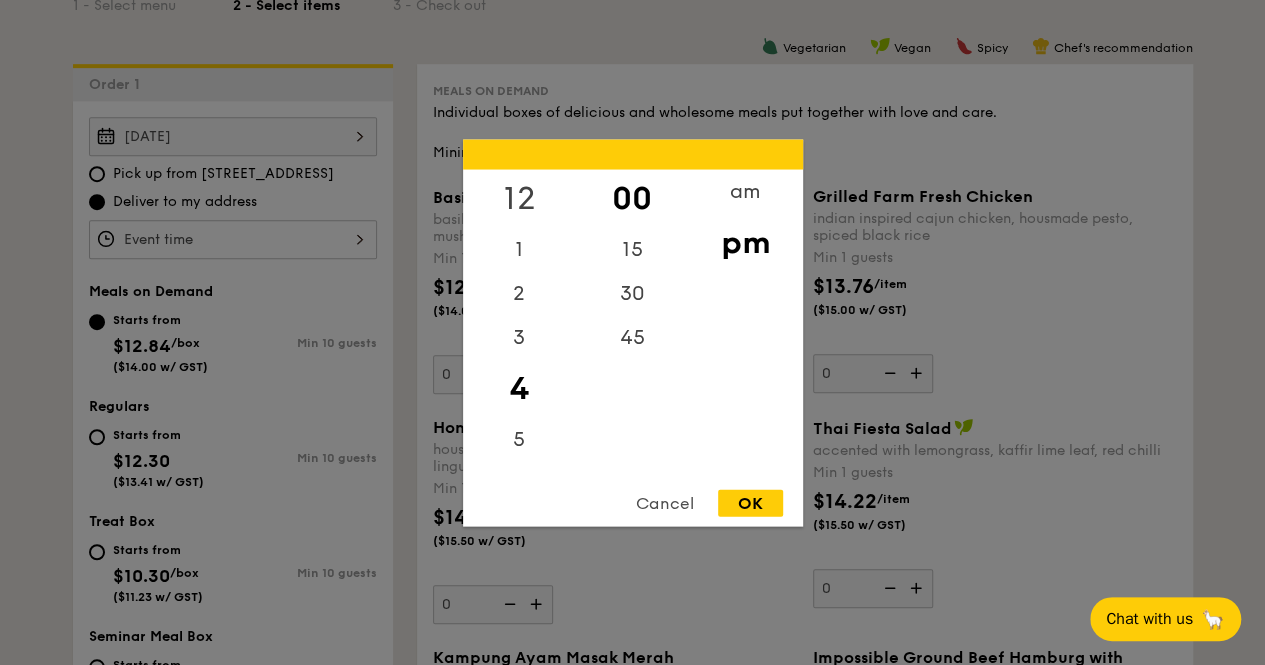 click on "12" at bounding box center (519, 198) 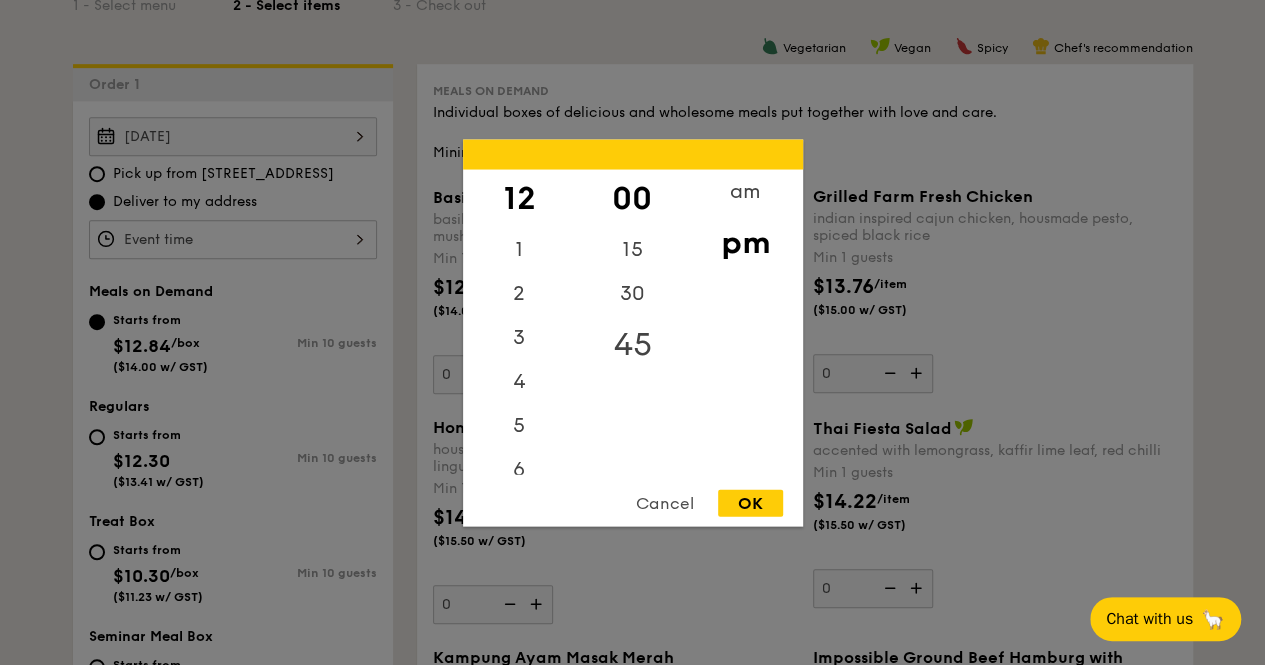 click on "45" at bounding box center [632, 344] 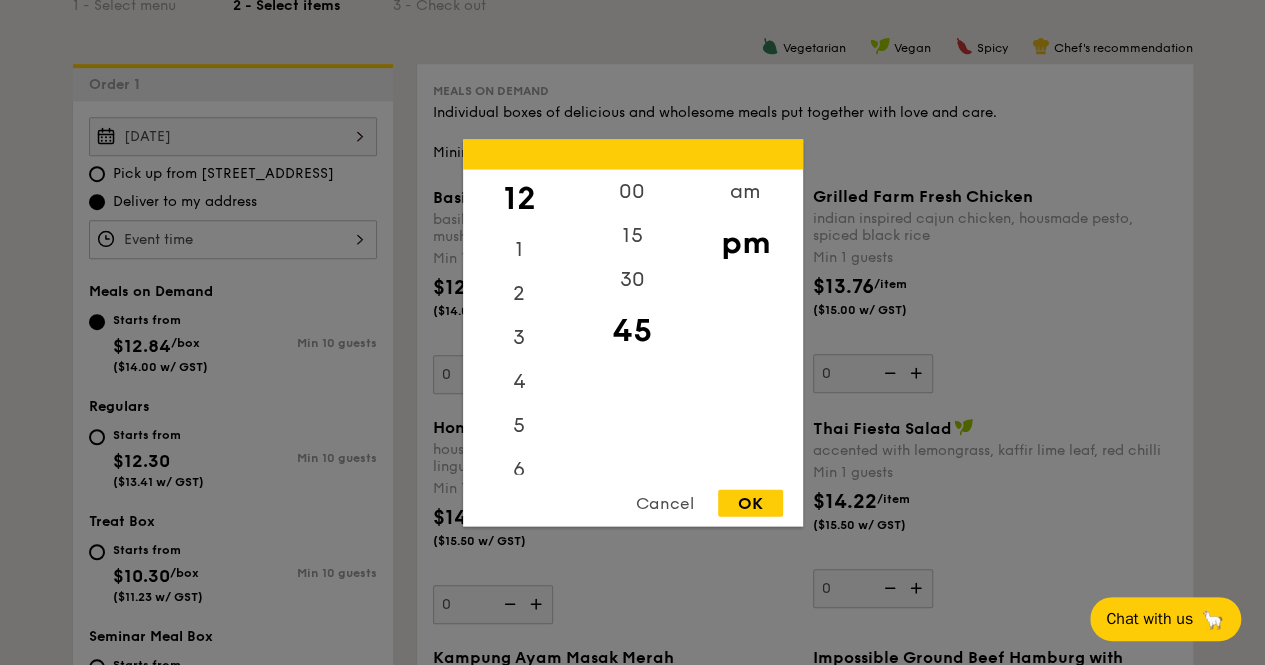 click on "OK" at bounding box center (750, 502) 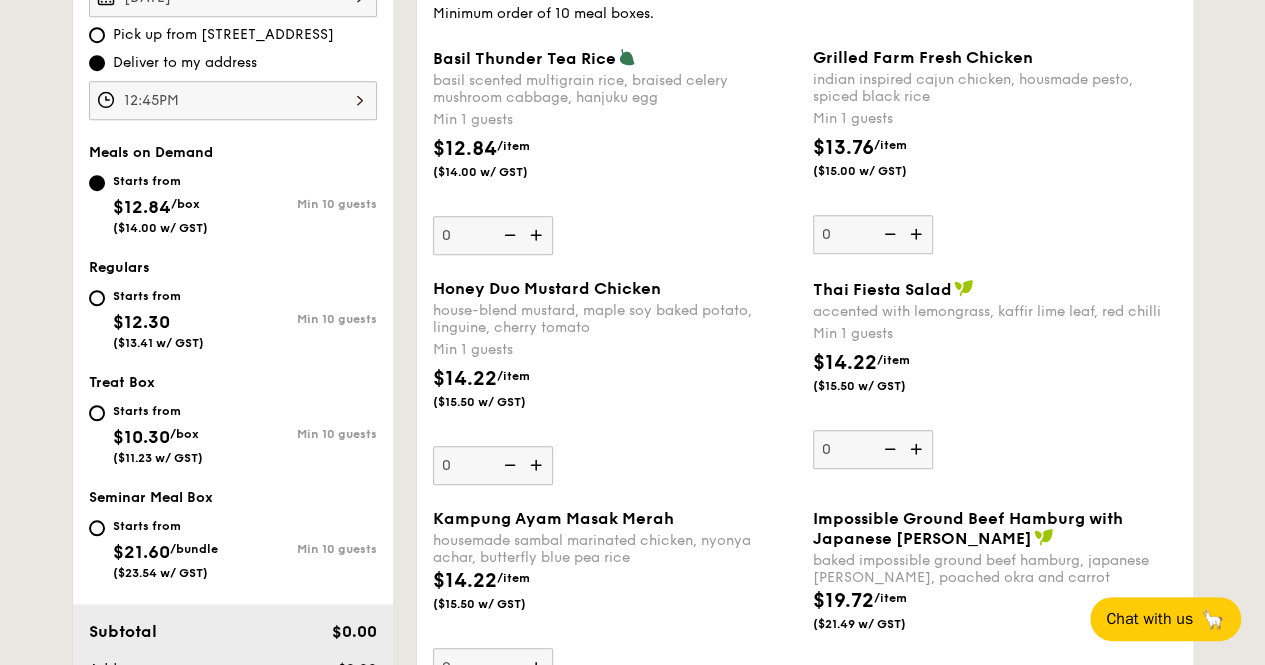 scroll, scrollTop: 400, scrollLeft: 0, axis: vertical 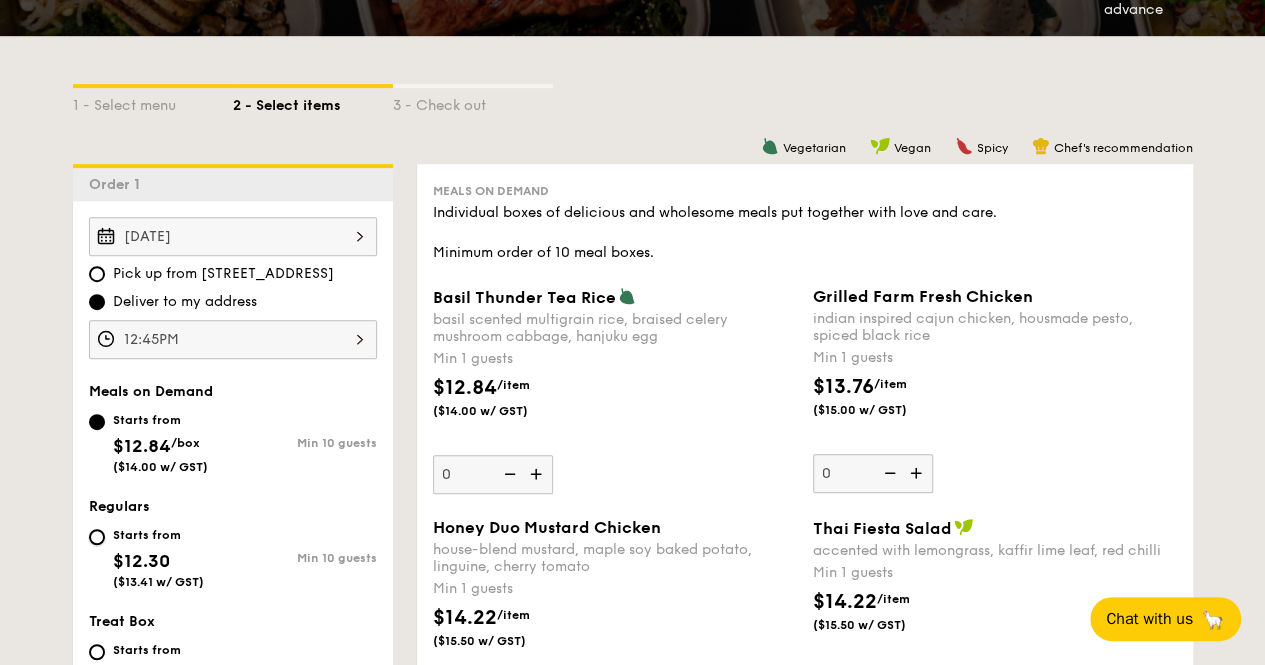 drag, startPoint x: 98, startPoint y: 535, endPoint x: 126, endPoint y: 532, distance: 28.160255 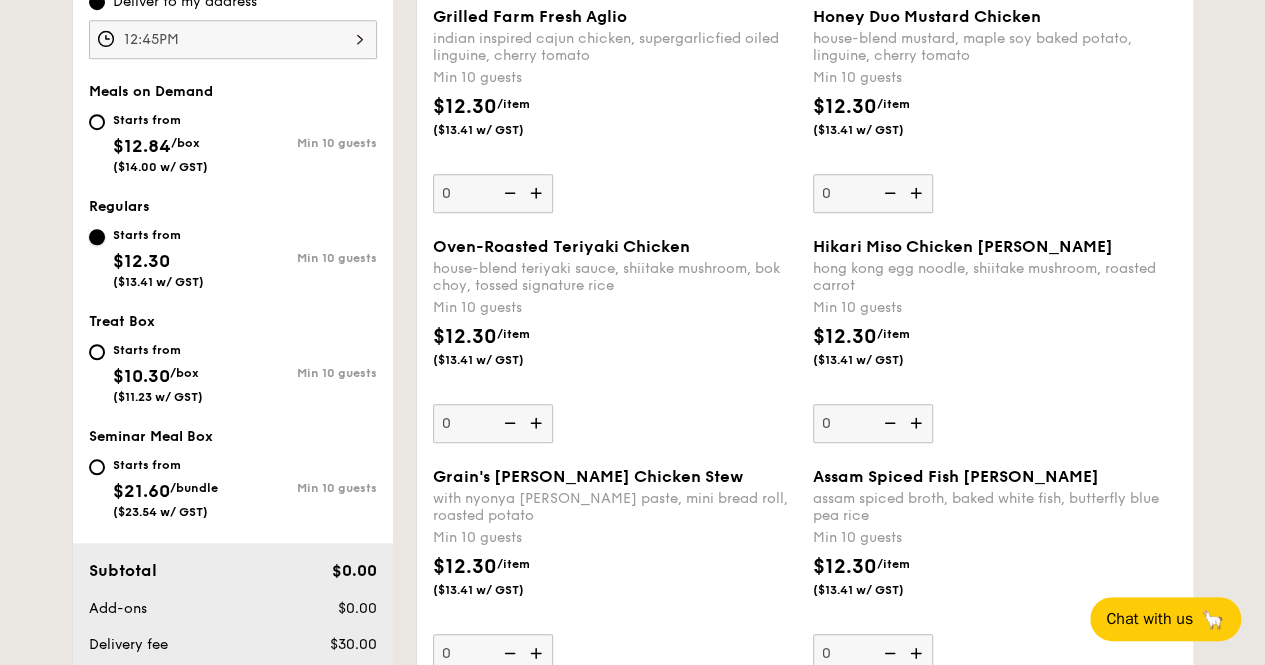 scroll, scrollTop: 800, scrollLeft: 0, axis: vertical 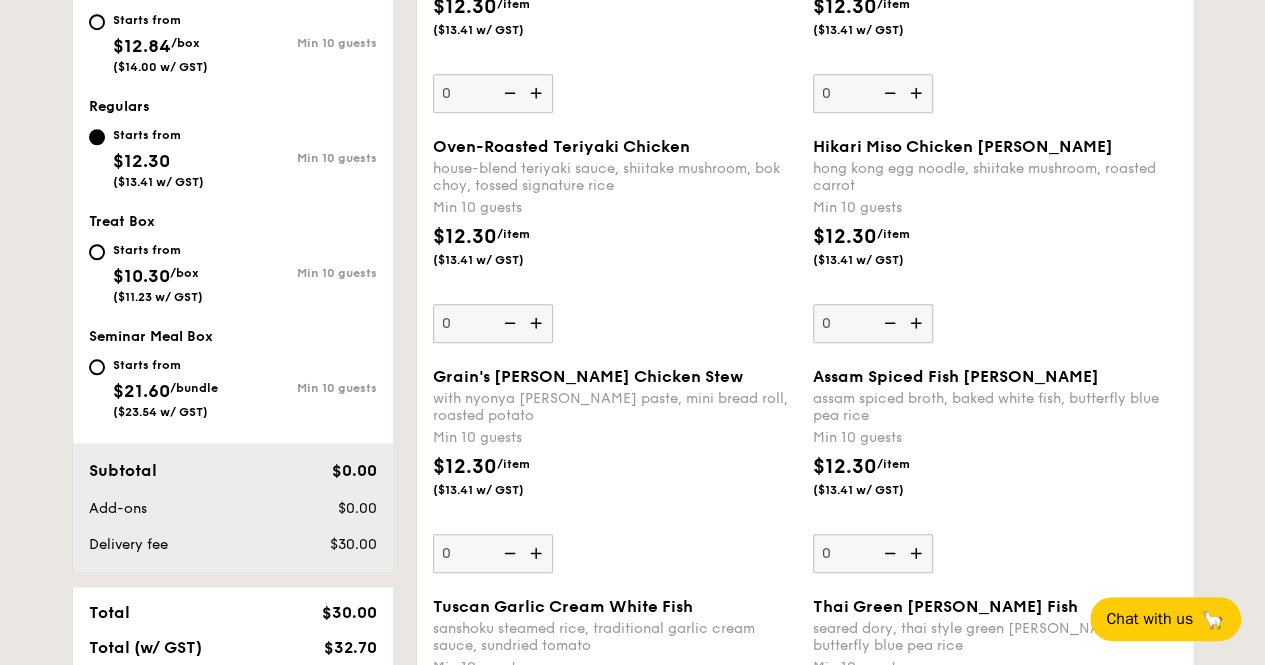 click at bounding box center (538, 553) 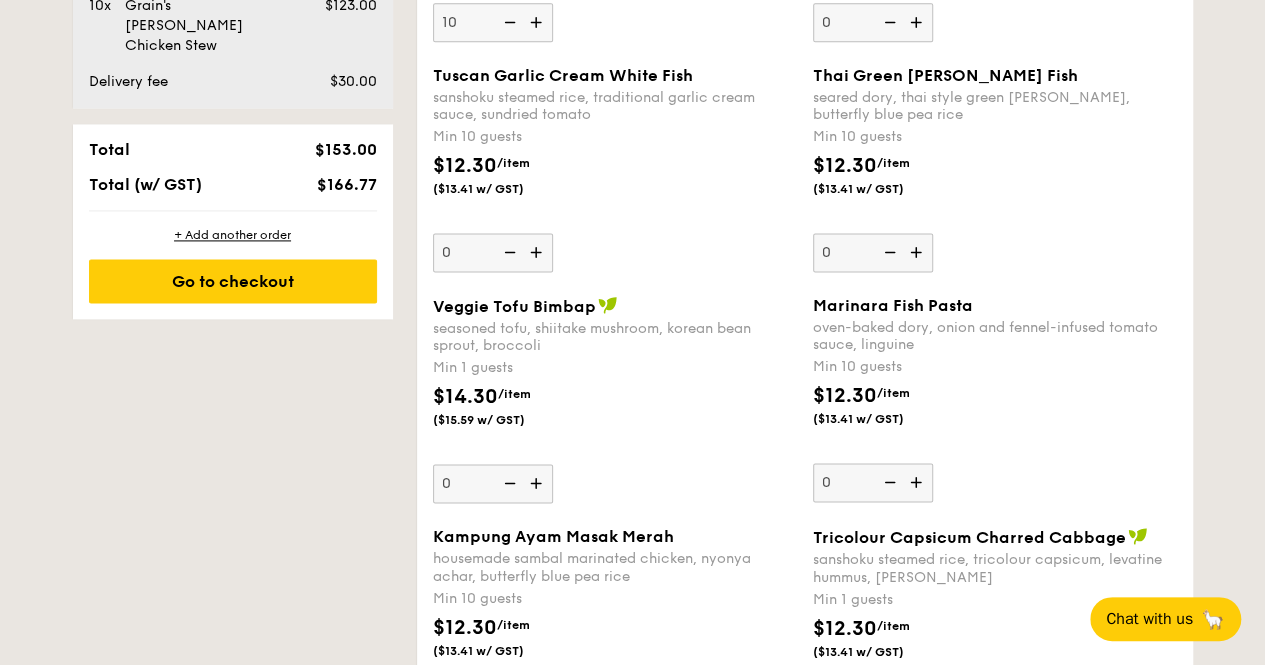 scroll, scrollTop: 1300, scrollLeft: 0, axis: vertical 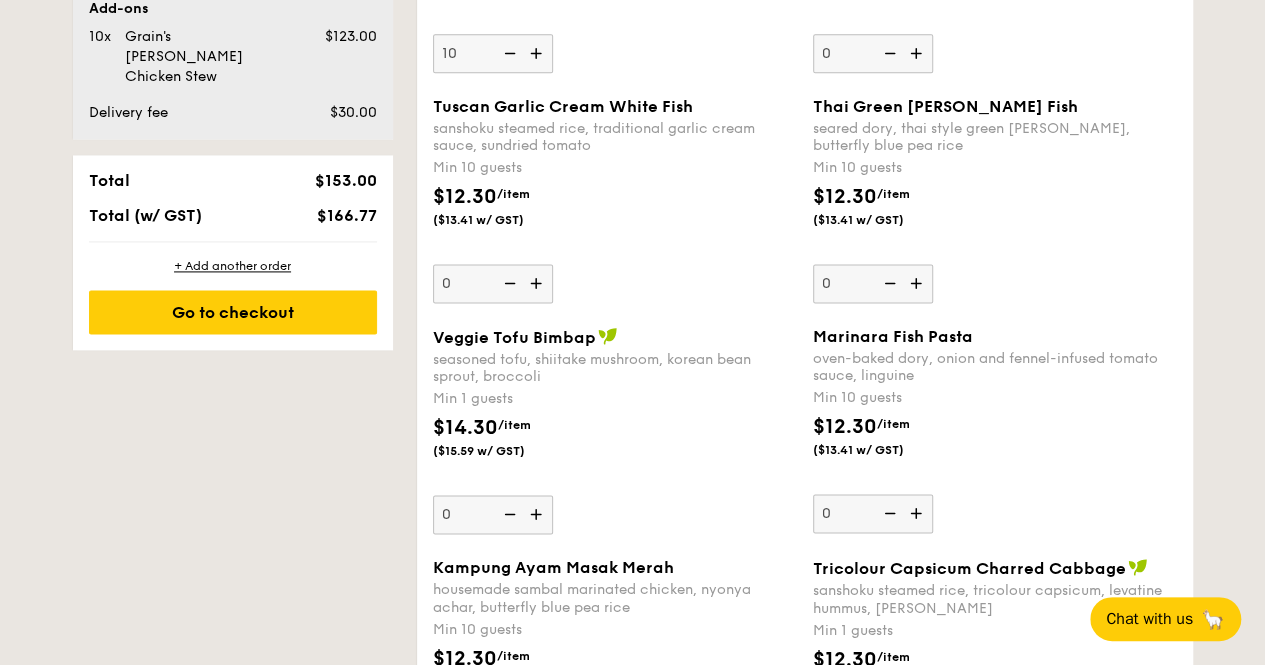 click at bounding box center [538, 283] 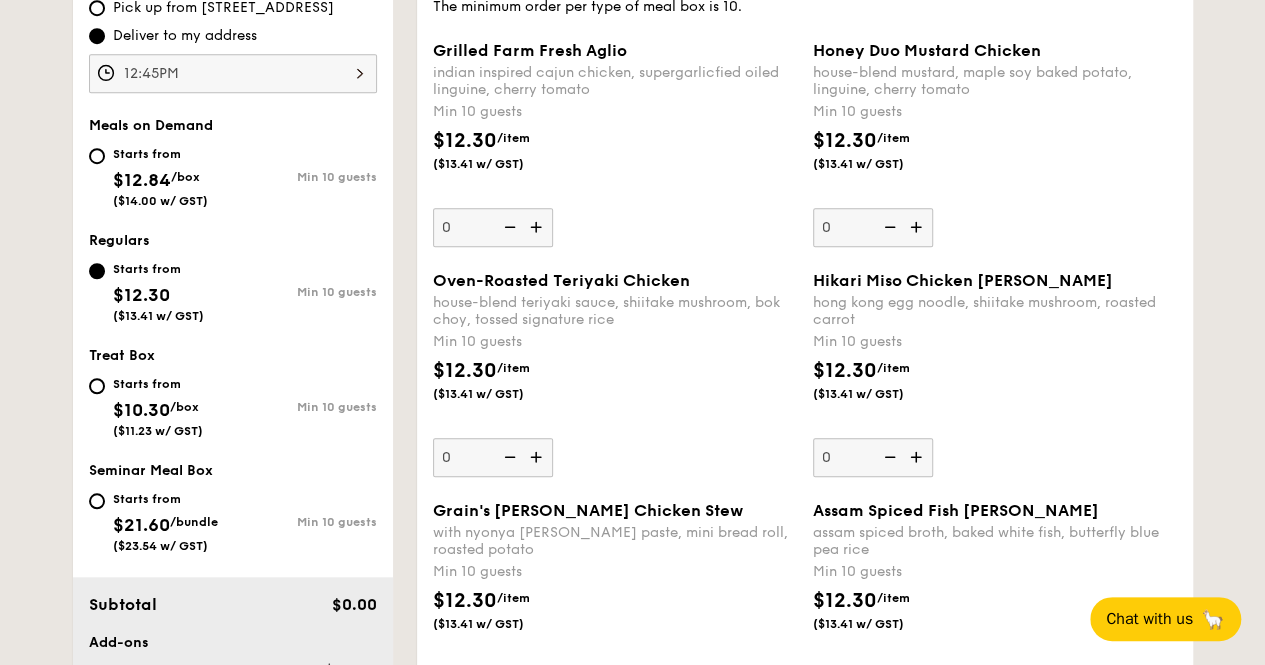 scroll, scrollTop: 600, scrollLeft: 0, axis: vertical 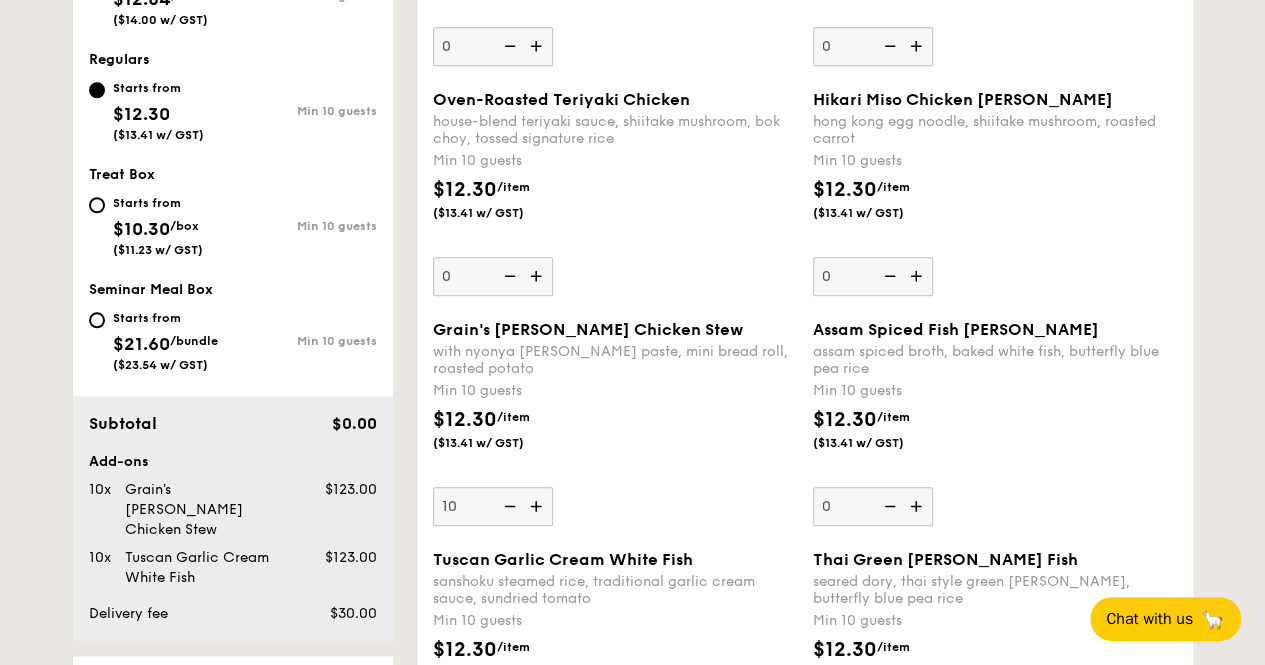 click at bounding box center [538, 276] 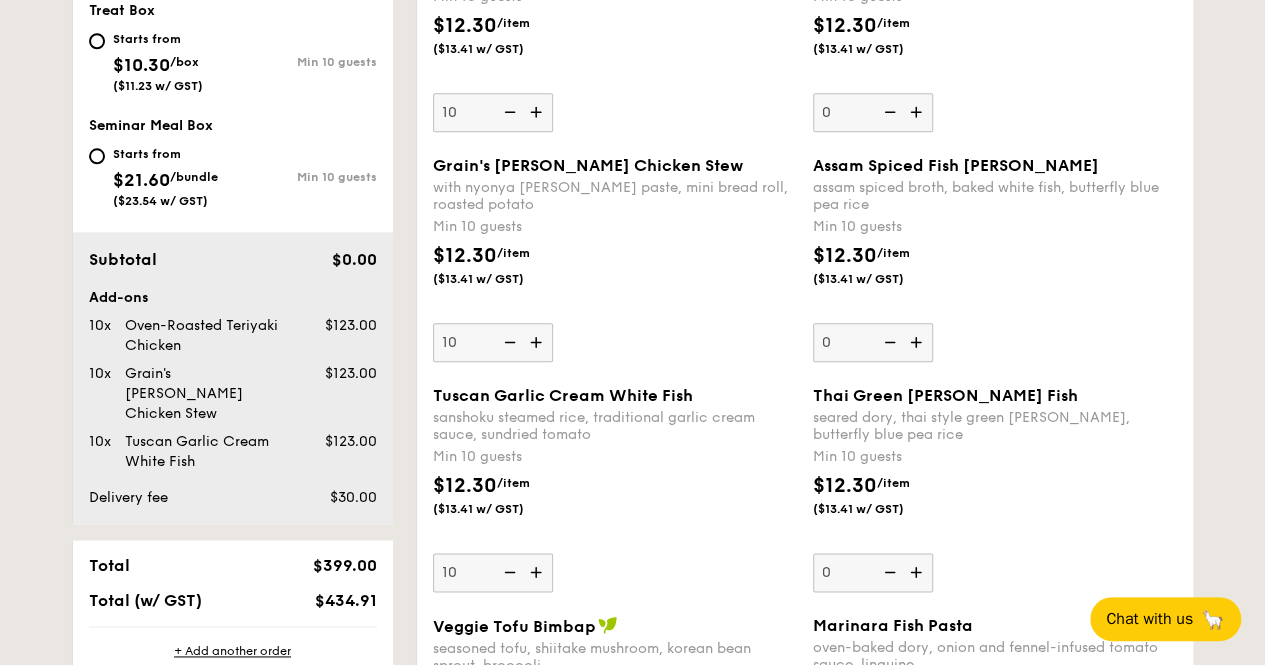 scroll, scrollTop: 1147, scrollLeft: 0, axis: vertical 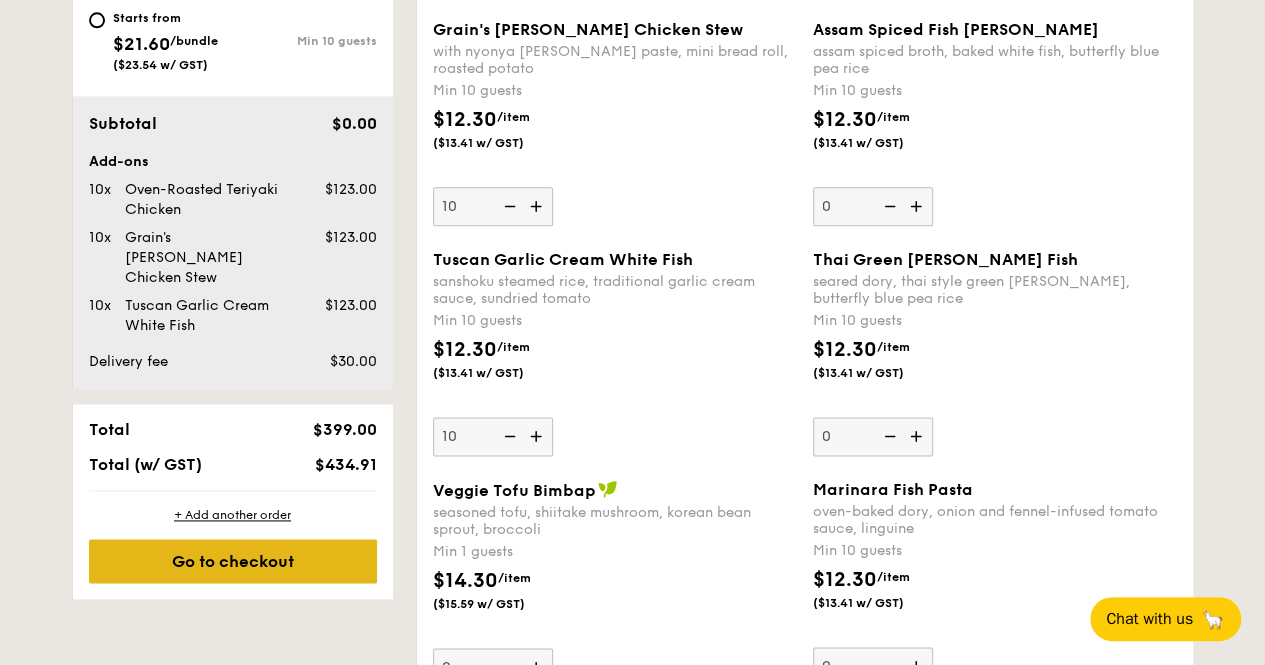 click on "Go to checkout" at bounding box center [233, 561] 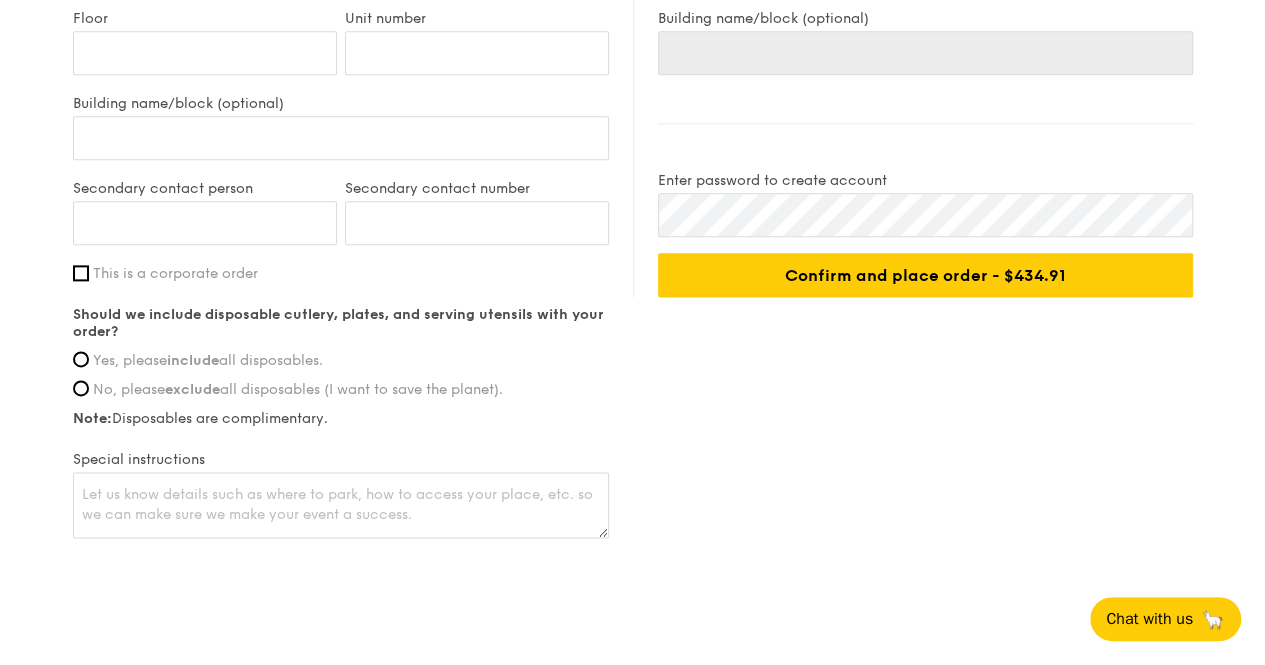 scroll, scrollTop: 0, scrollLeft: 0, axis: both 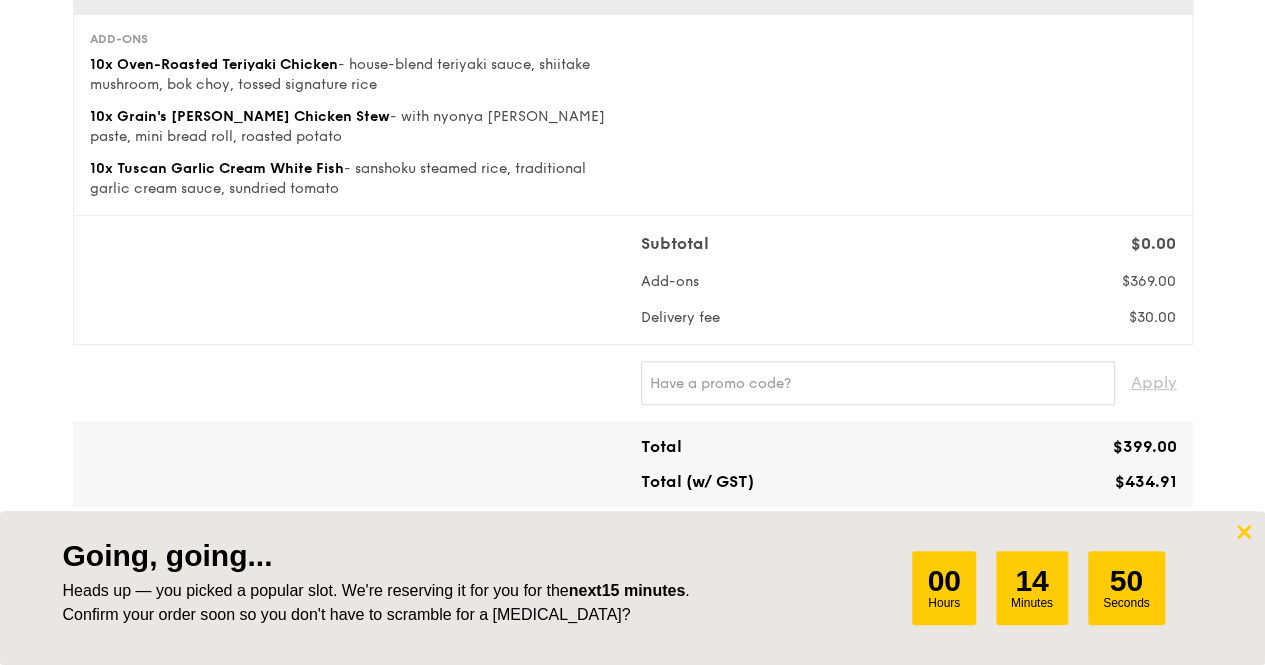 click 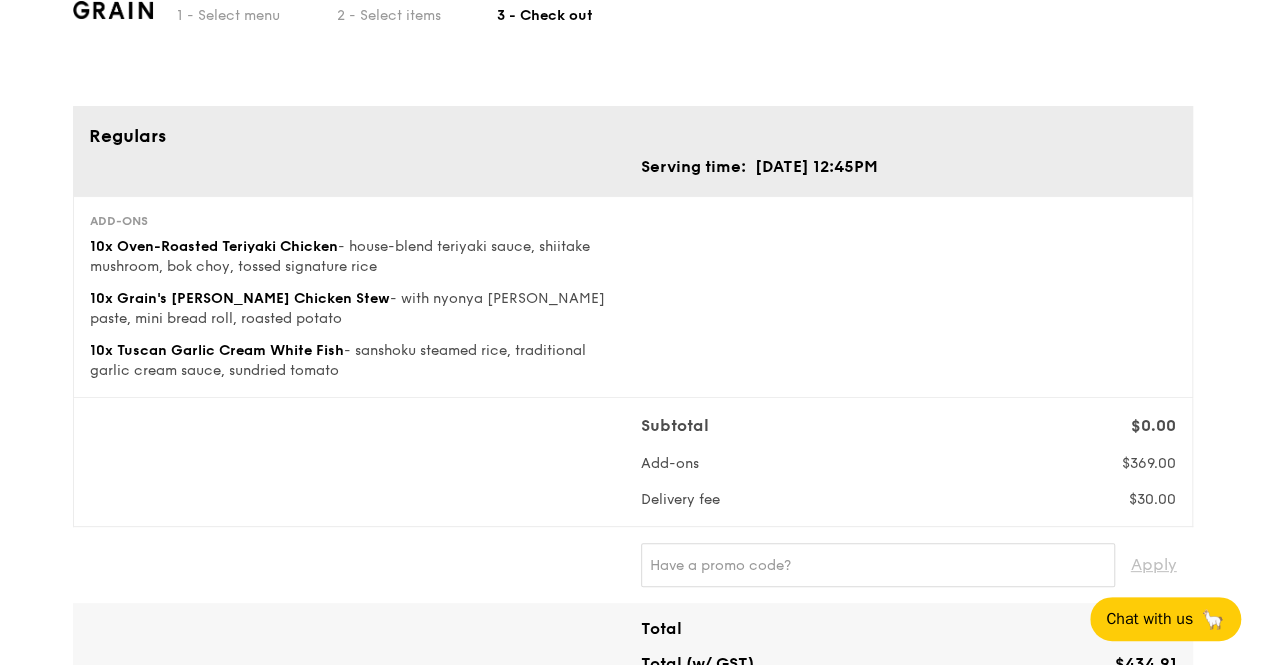 scroll, scrollTop: 0, scrollLeft: 0, axis: both 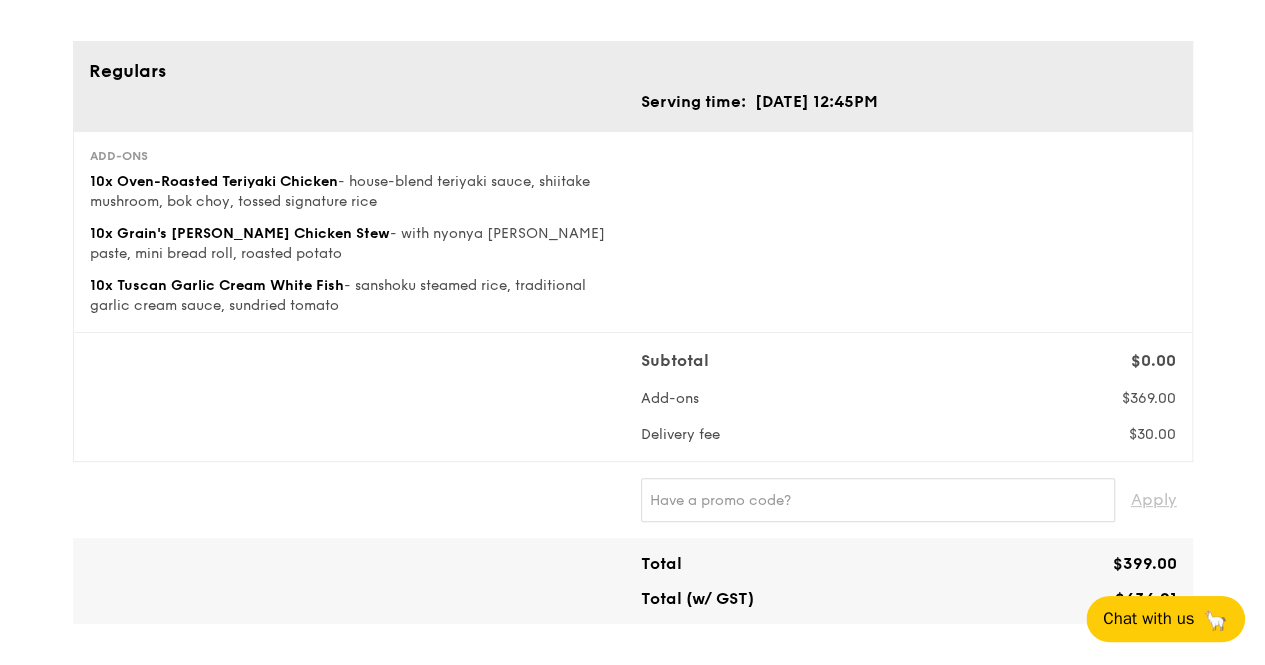 click on "Chat with us" at bounding box center [1148, 619] 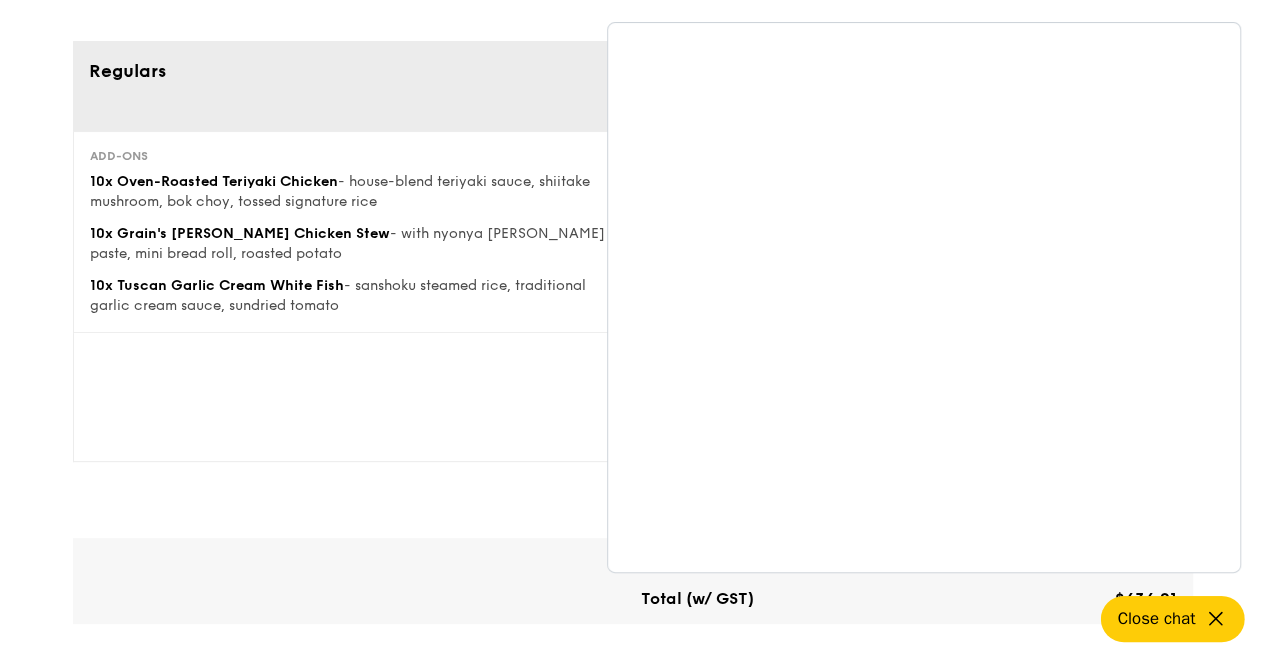 click on "Add-ons
10x Oven-Roasted Teriyaki Chicken - house-blend teriyaki sauce, shiitake mushroom, bok choy, tossed signature rice 10x Grain's Curry Chicken Stew - with nyonya curry paste, mini bread roll, roasted potato 10x Tuscan Garlic Cream White Fish - sanshoku steamed rice, traditional garlic cream sauce, sundried tomato" at bounding box center (633, 232) 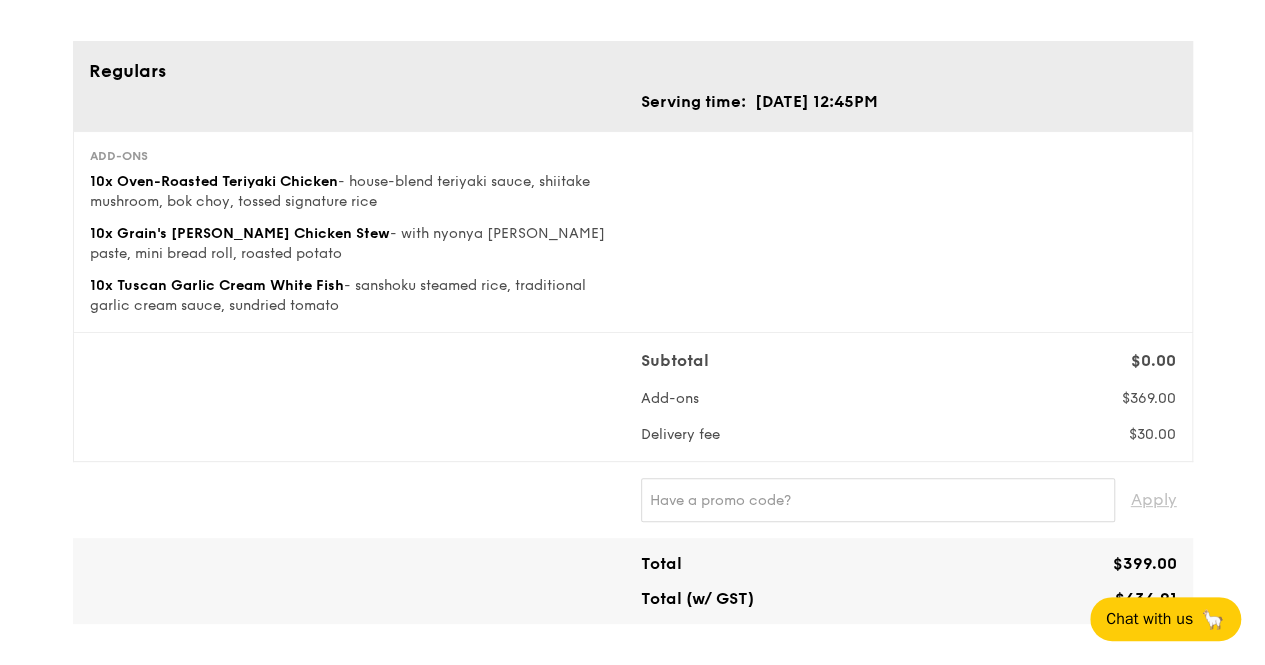 click on "Subtotal
$0.00
Add-ons
$369.00
Delivery fee
$30.00" at bounding box center [633, 397] 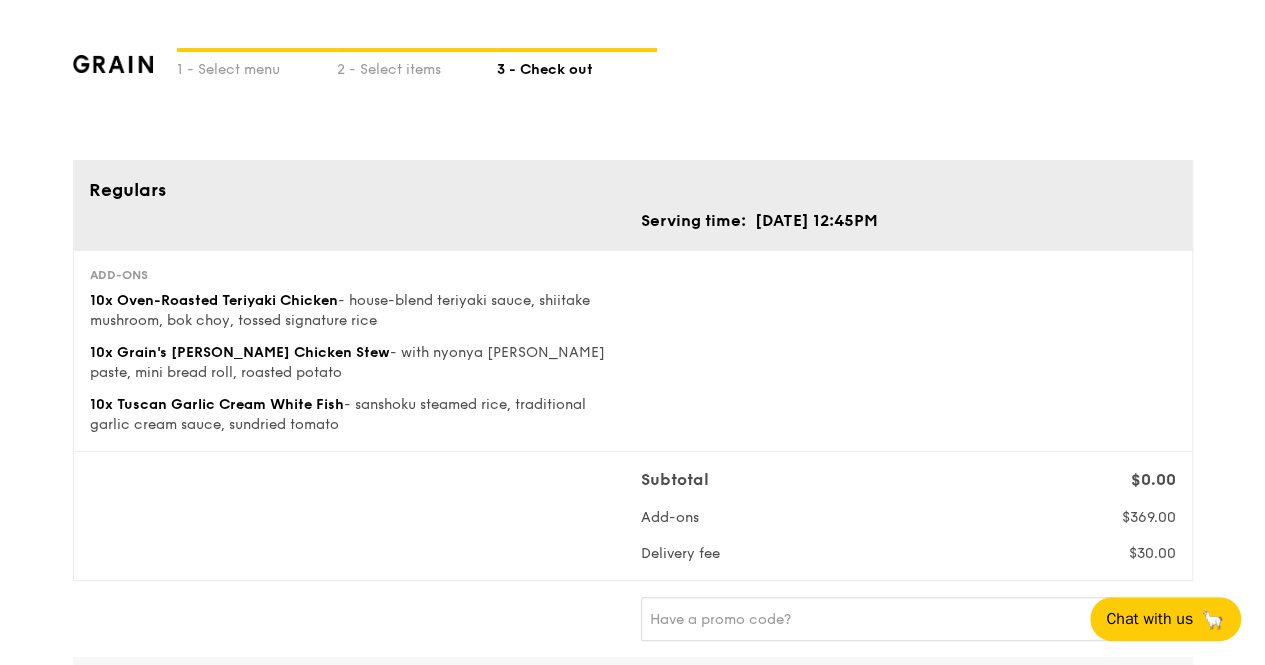 scroll, scrollTop: 0, scrollLeft: 0, axis: both 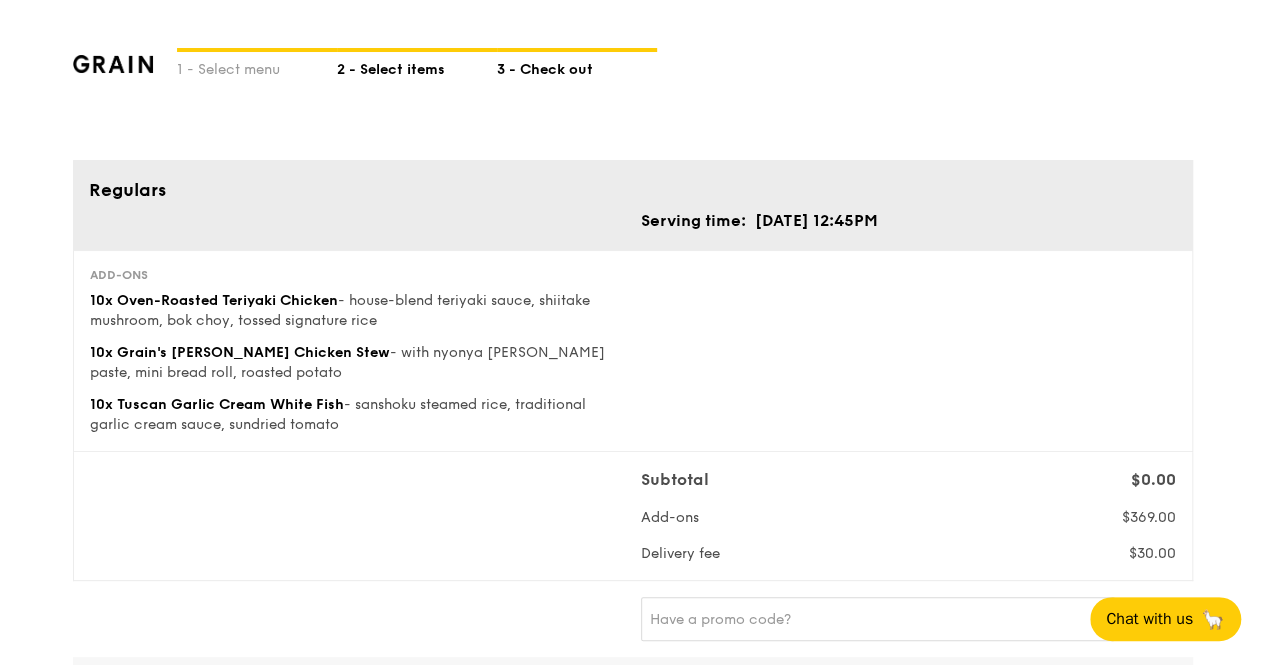 click on "2 - Select items" at bounding box center [417, 66] 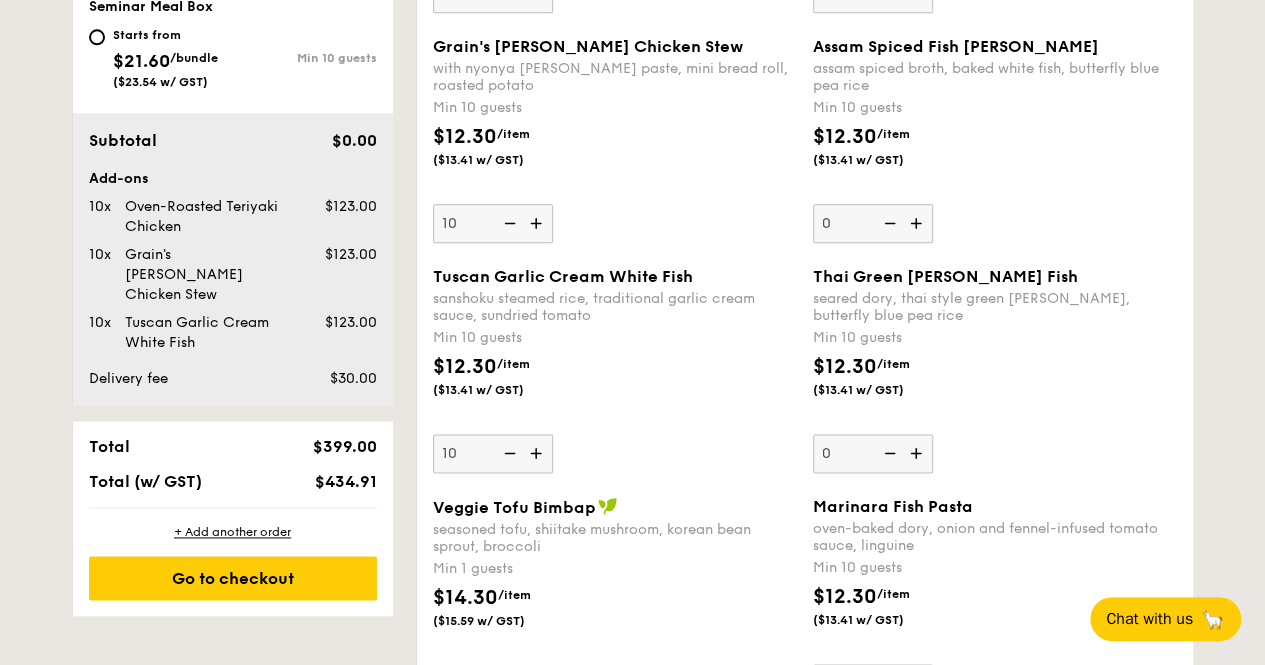 scroll, scrollTop: 1300, scrollLeft: 0, axis: vertical 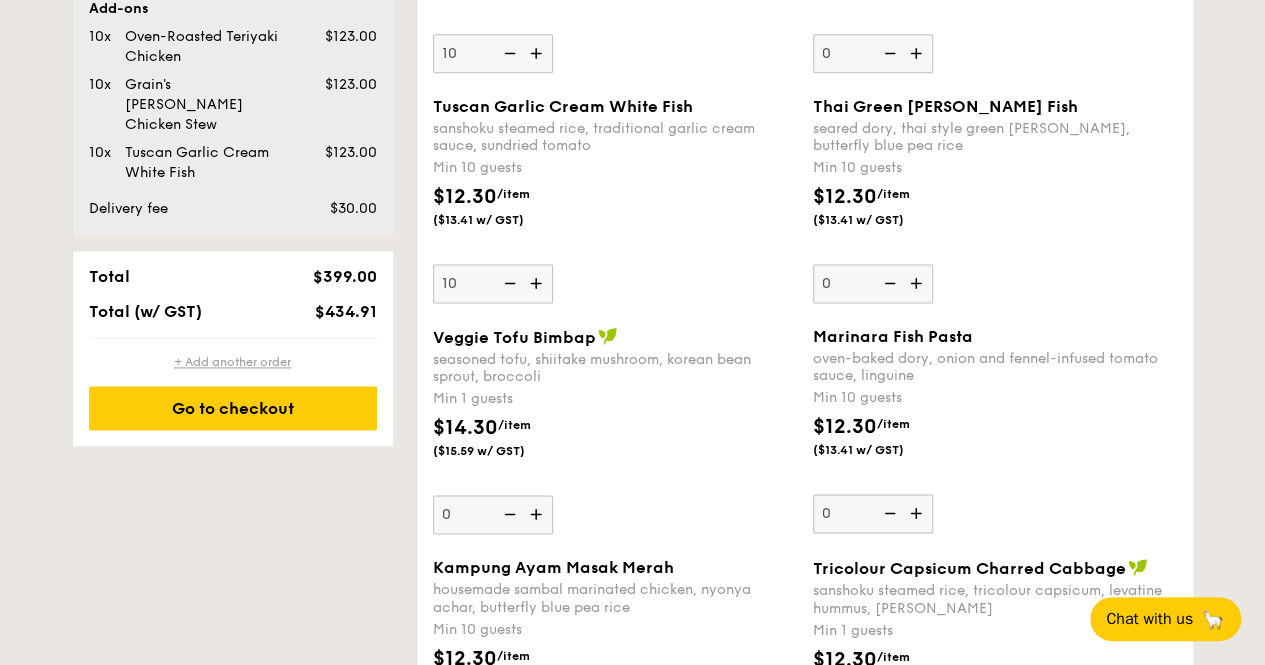 click on "+ Add another order" at bounding box center (233, 362) 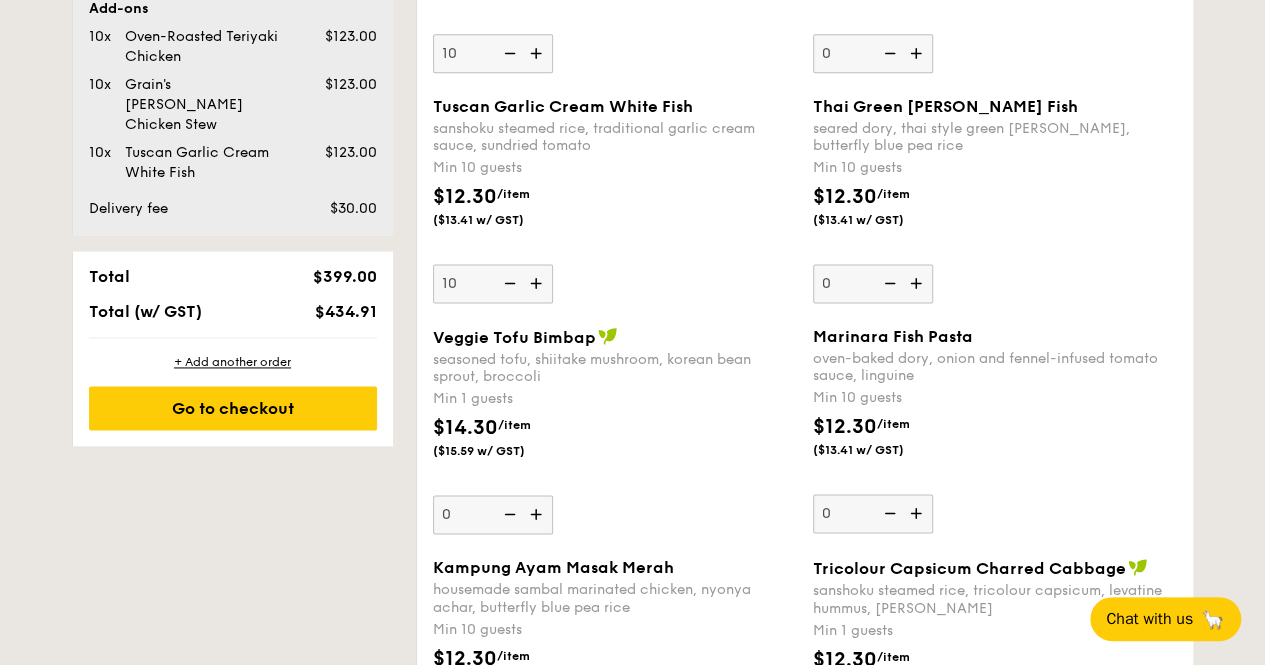 type on "0" 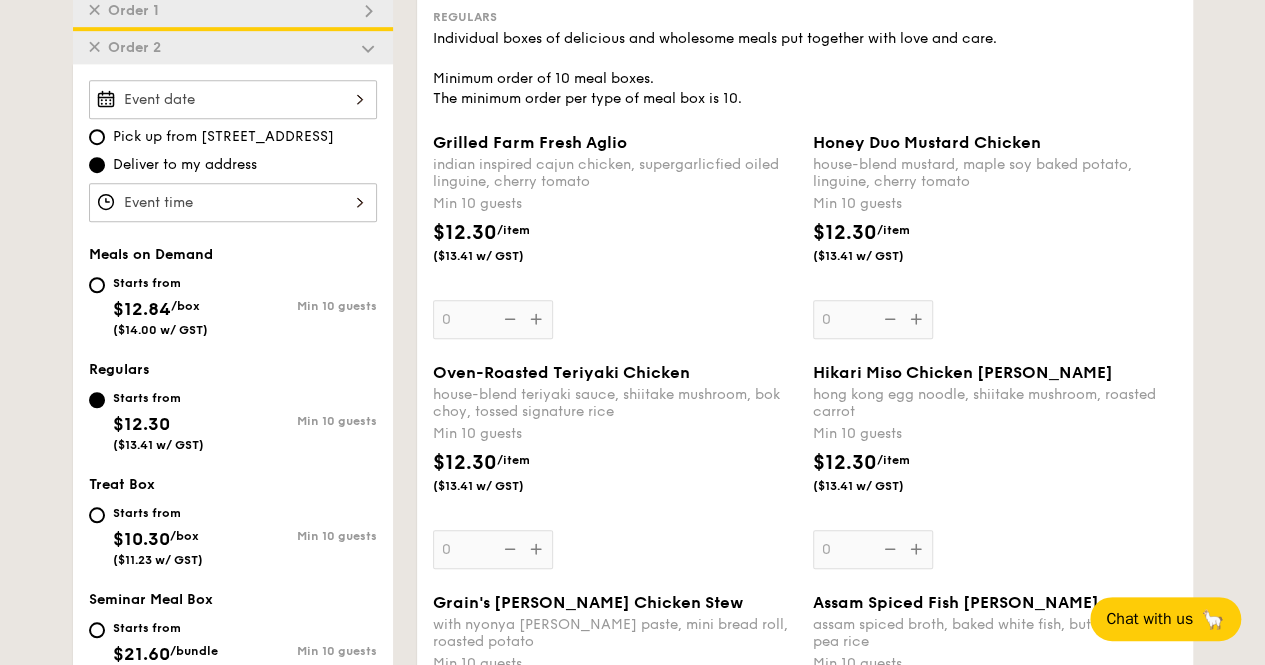 scroll, scrollTop: 570, scrollLeft: 0, axis: vertical 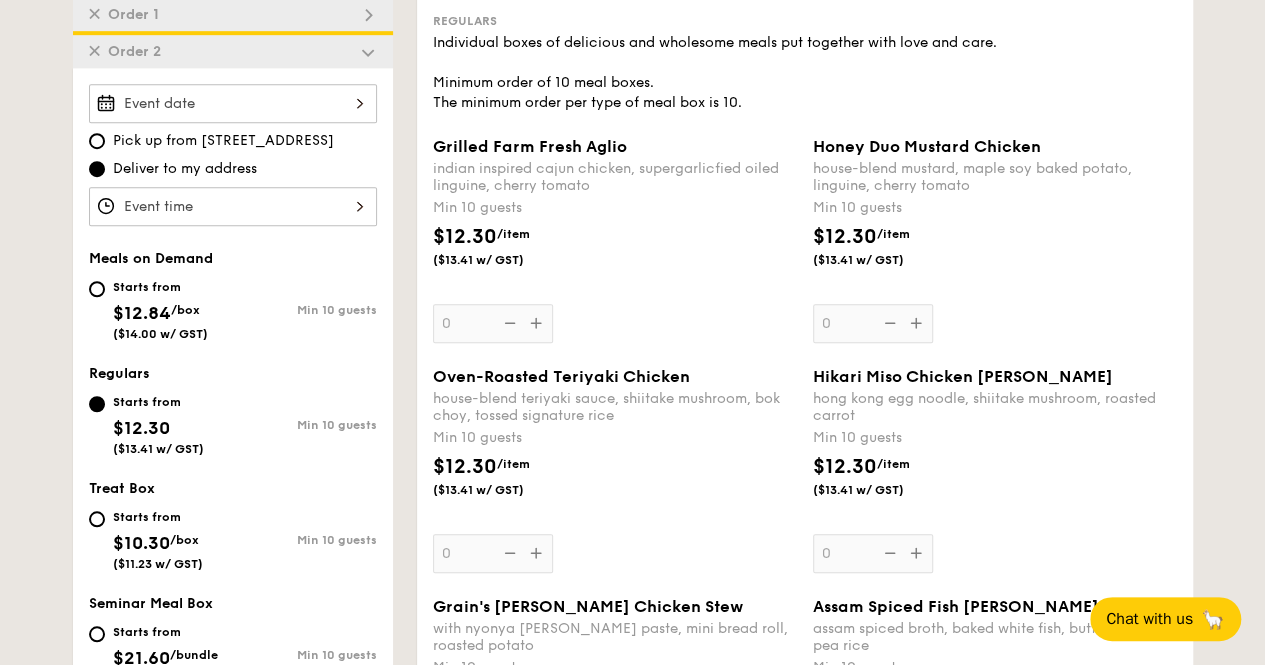 click at bounding box center (233, 103) 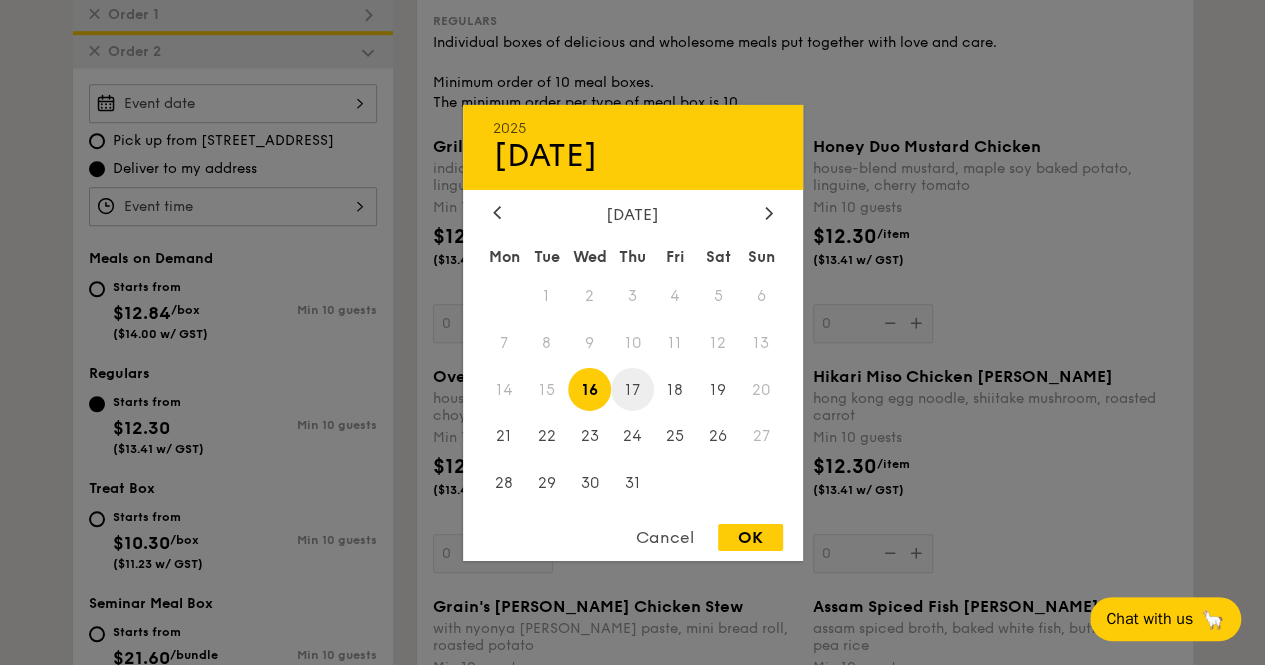 click on "17" at bounding box center [632, 389] 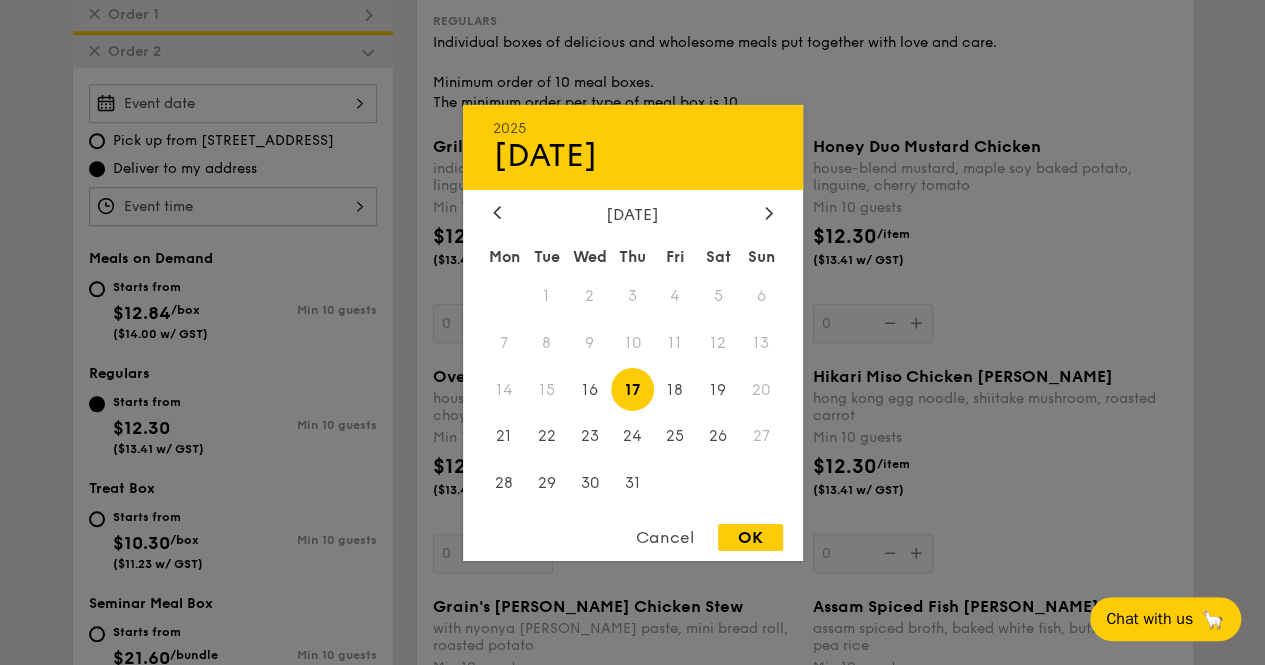 click on "OK" at bounding box center (750, 537) 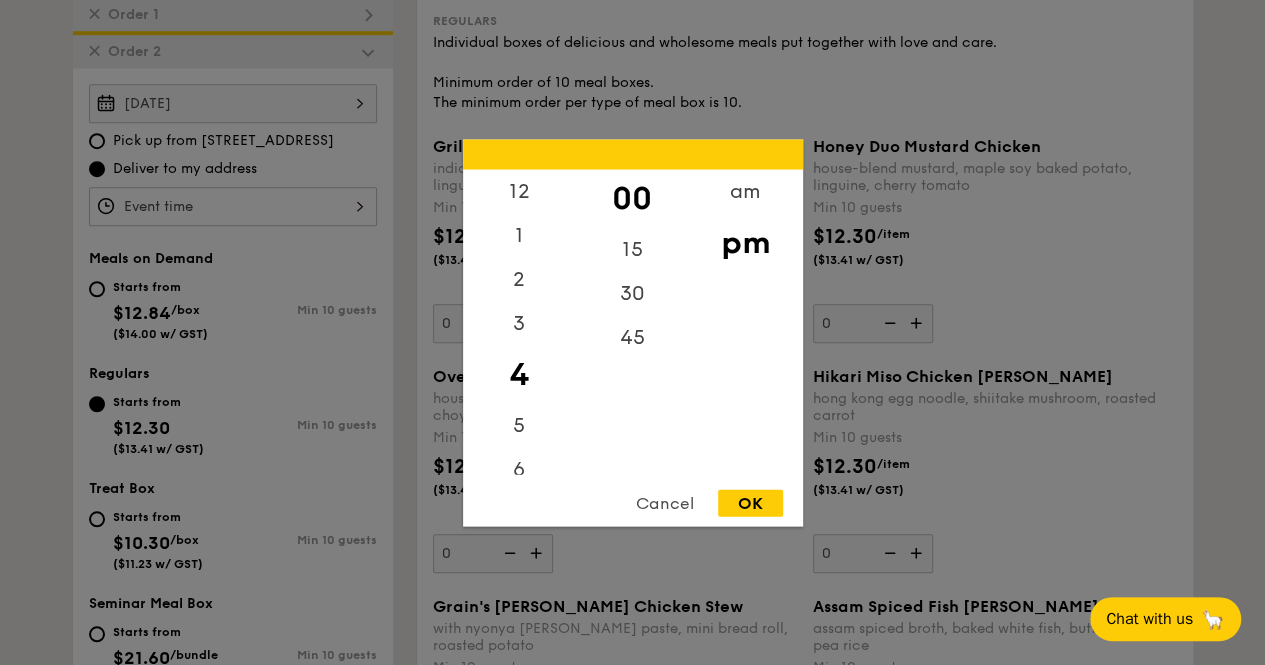 click on "12 1 2 3 4 5 6 7 8 9 10 11   00 15 30 45   am   pm   Cancel   OK" at bounding box center (233, 206) 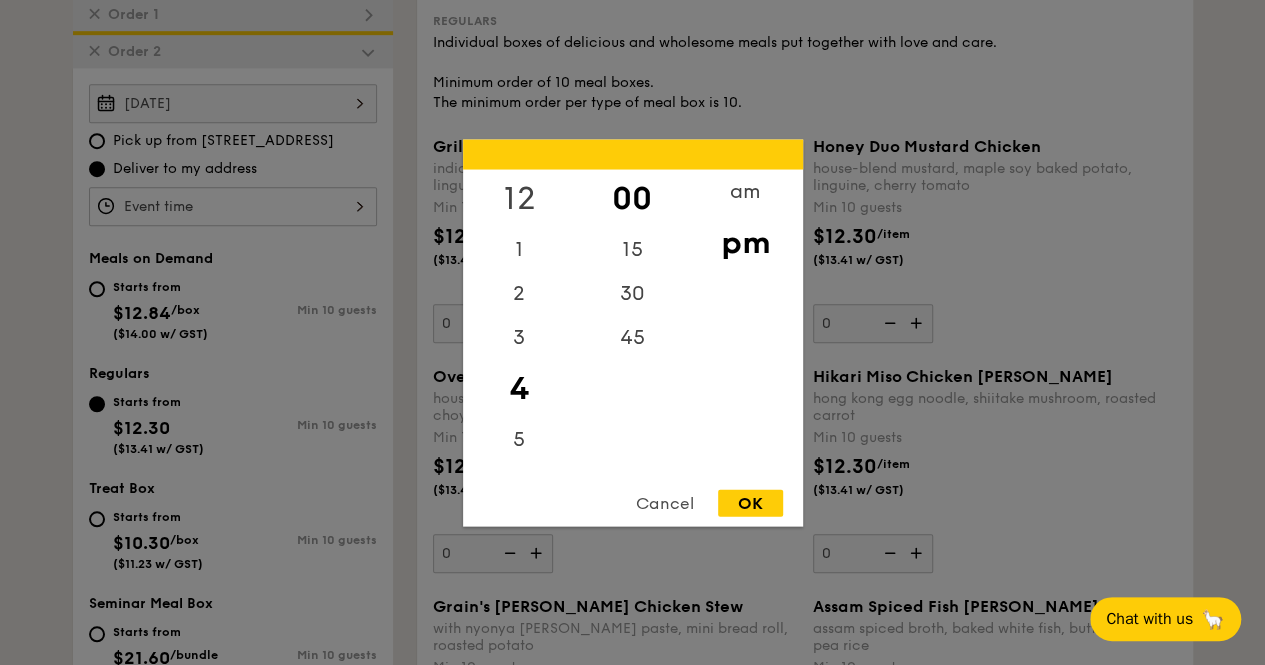 click on "12" at bounding box center (519, 198) 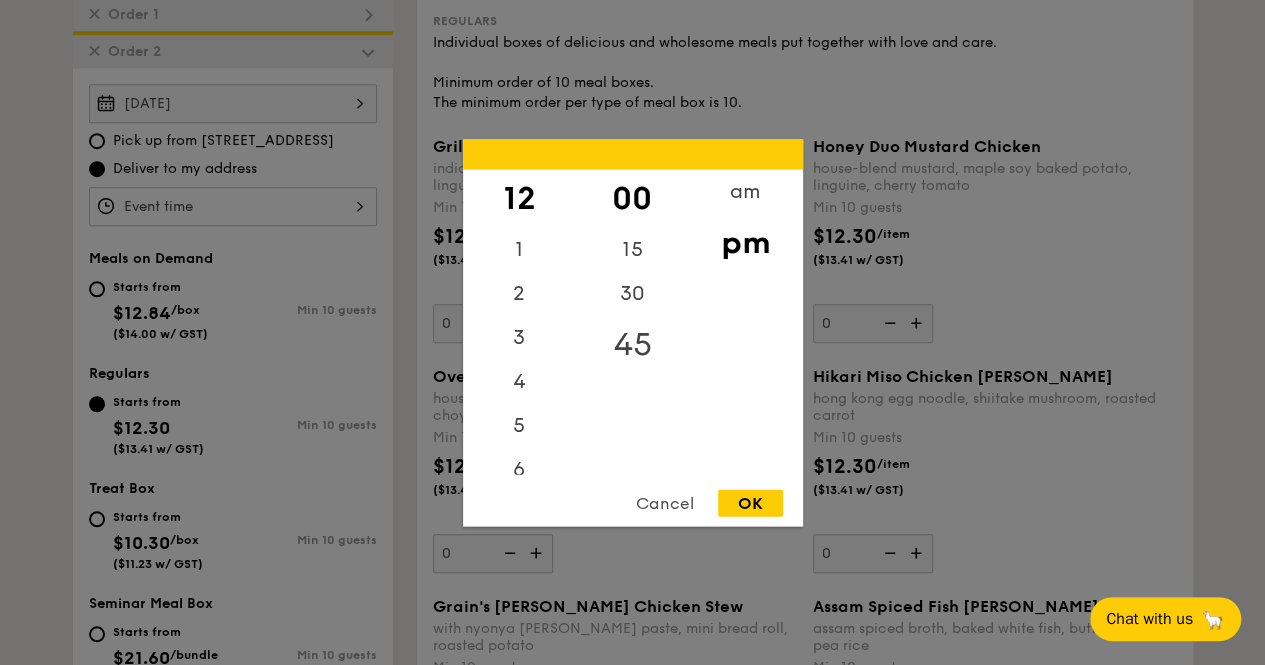 click on "45" at bounding box center (632, 344) 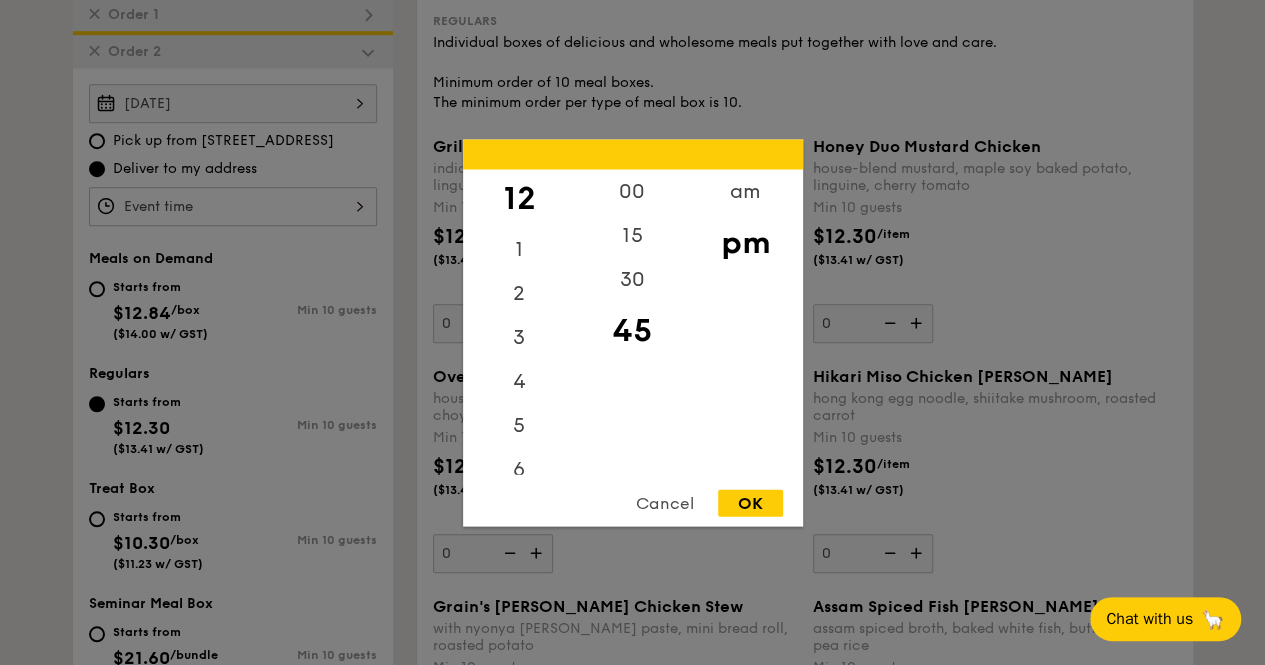 click on "OK" at bounding box center [750, 502] 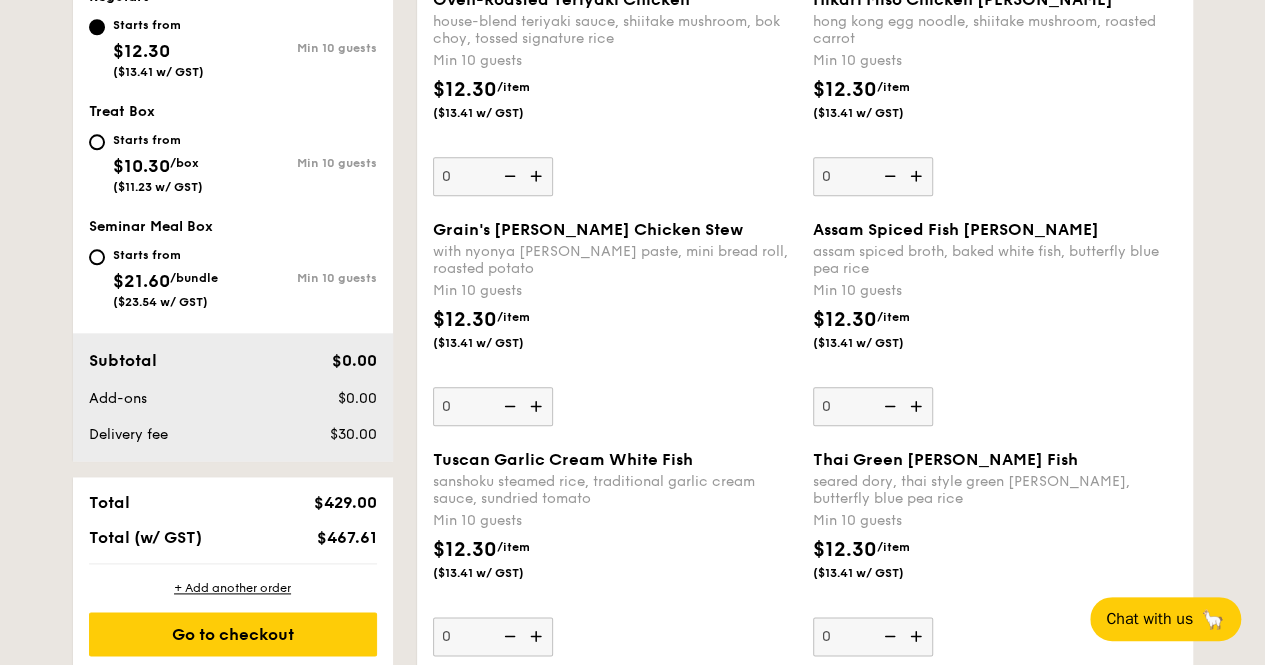 scroll, scrollTop: 1070, scrollLeft: 0, axis: vertical 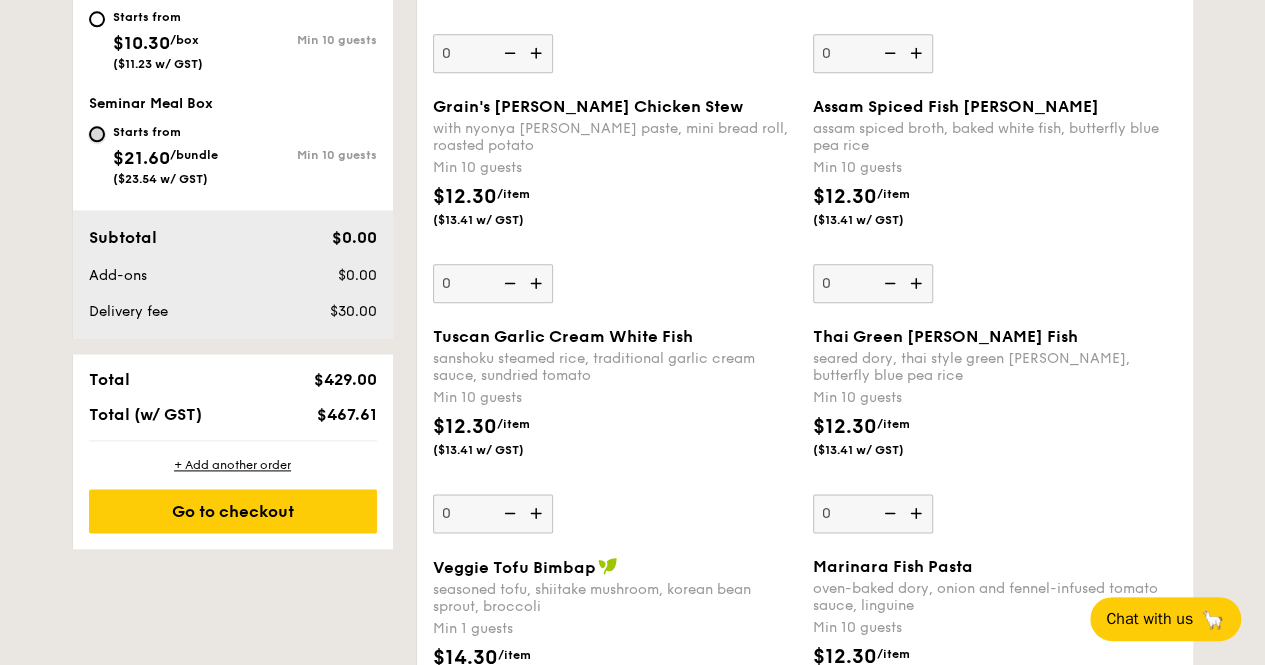 click on "Starts from
$21.60
/bundle
($23.54 w/ GST)
Min 10 guests" at bounding box center [97, 134] 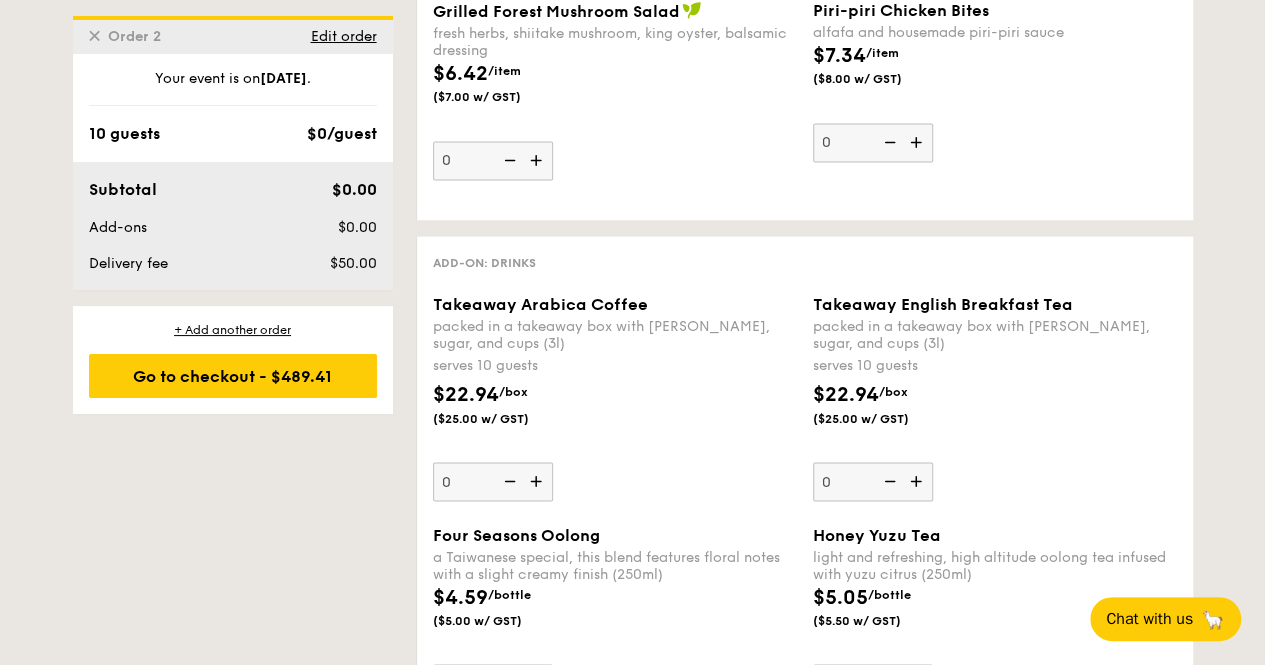 scroll, scrollTop: 5394, scrollLeft: 0, axis: vertical 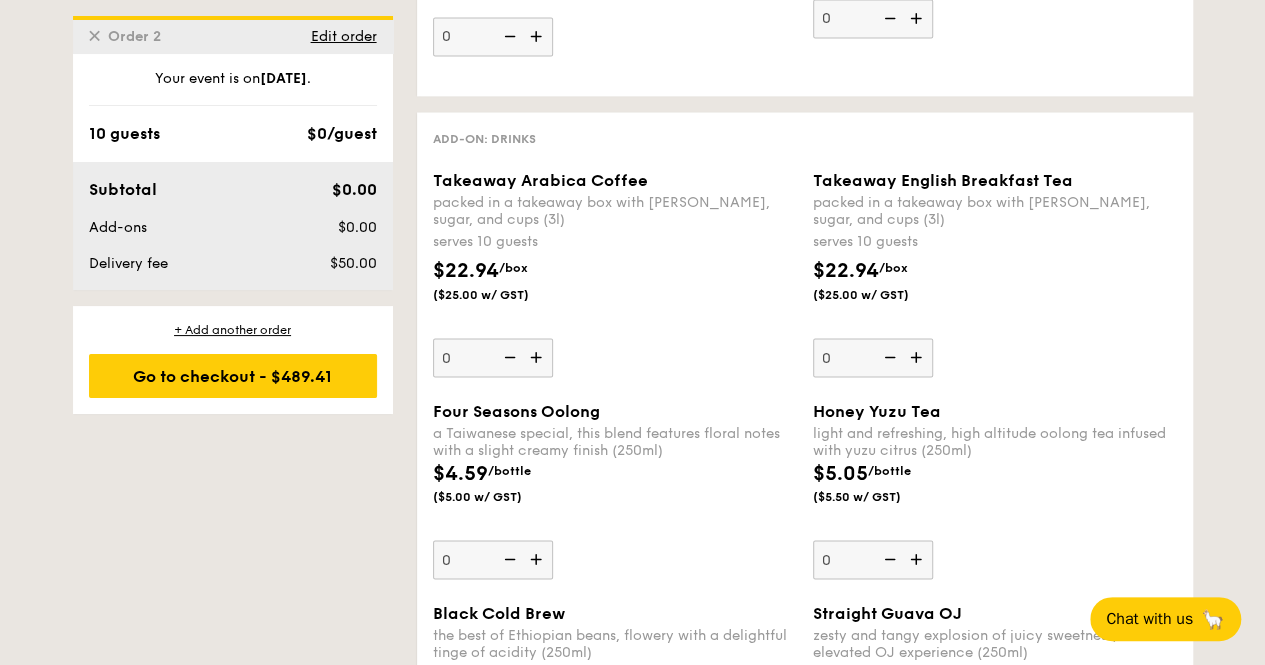 click at bounding box center [538, 357] 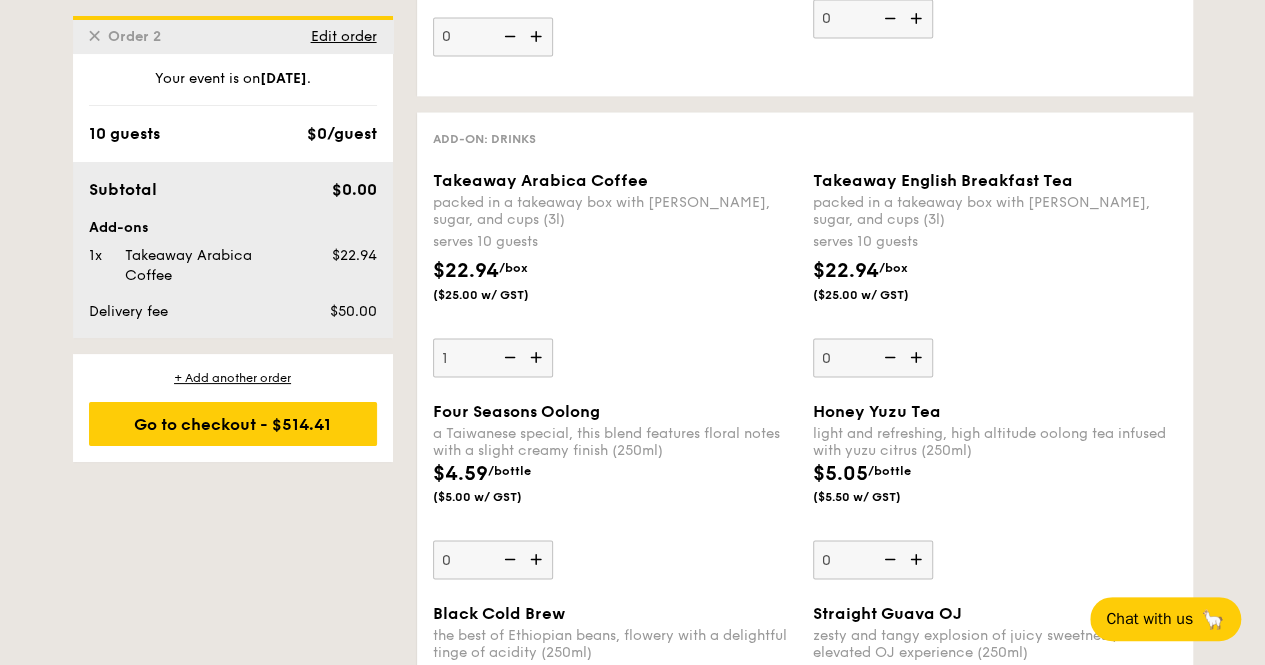 click at bounding box center [538, 357] 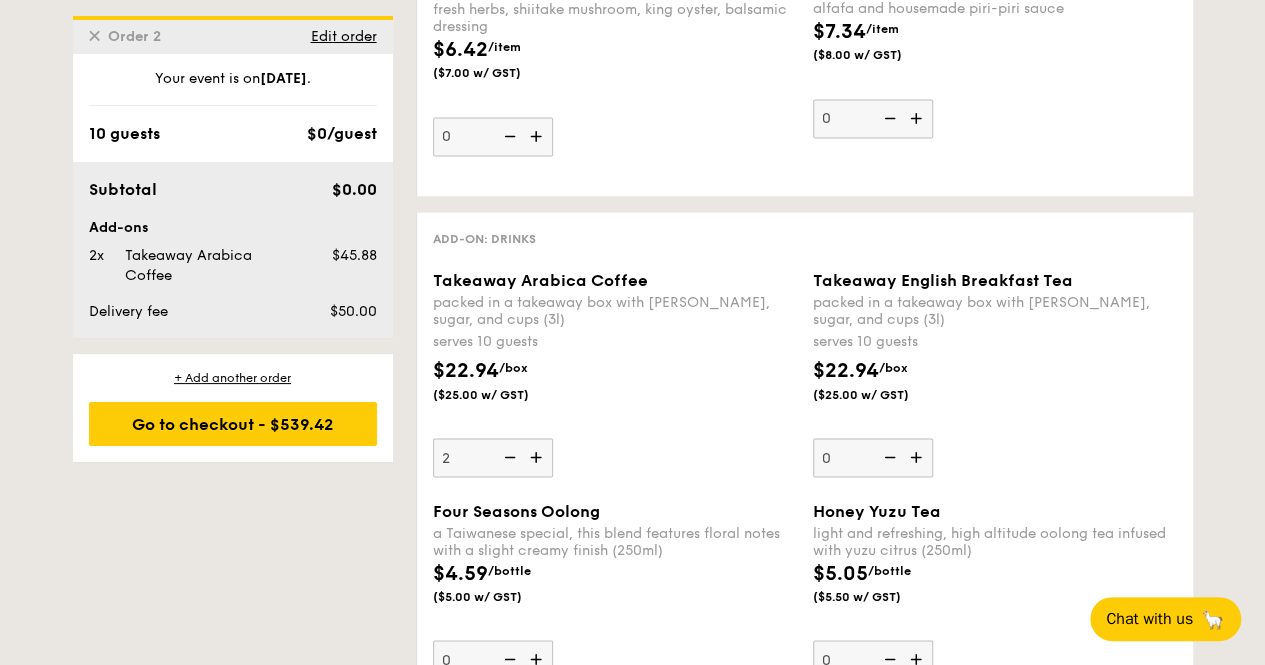 scroll, scrollTop: 5394, scrollLeft: 0, axis: vertical 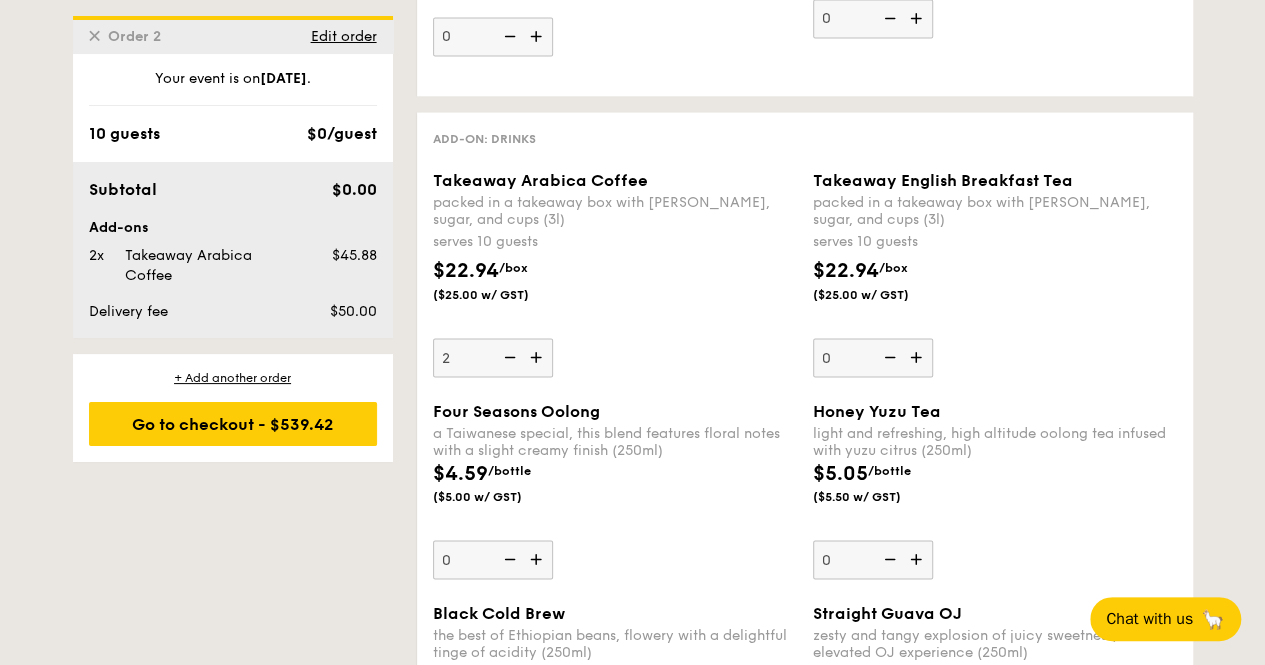 click at bounding box center (918, 357) 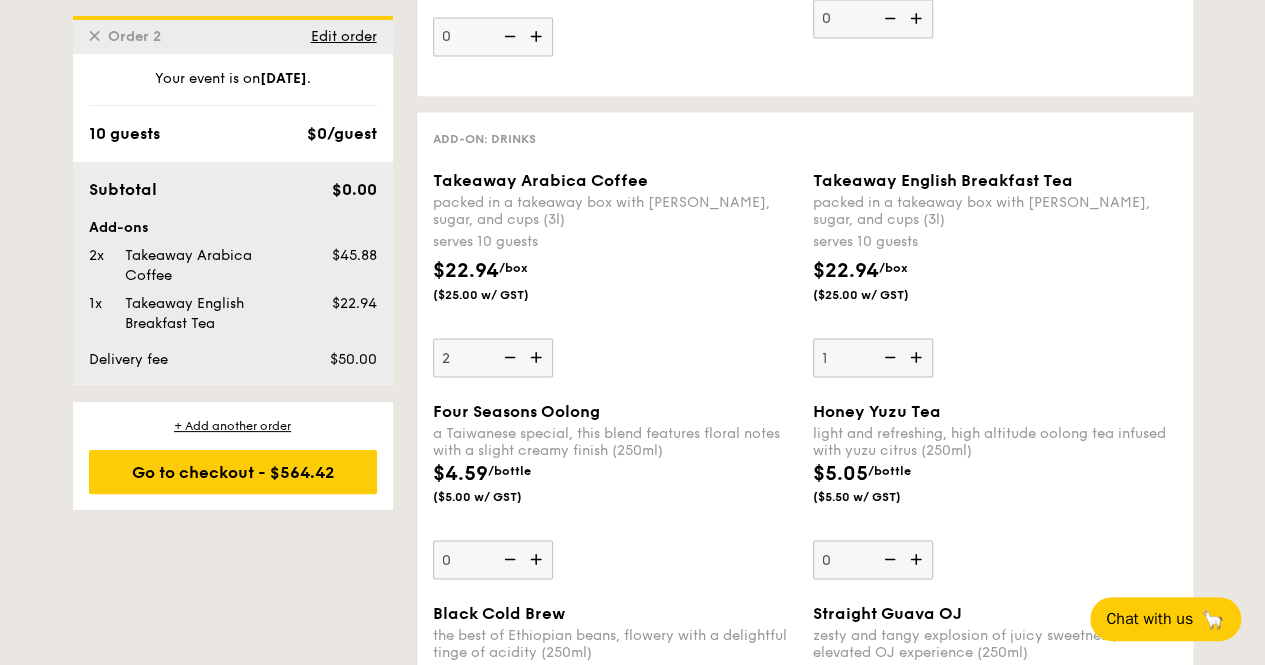 scroll, scrollTop: 5094, scrollLeft: 0, axis: vertical 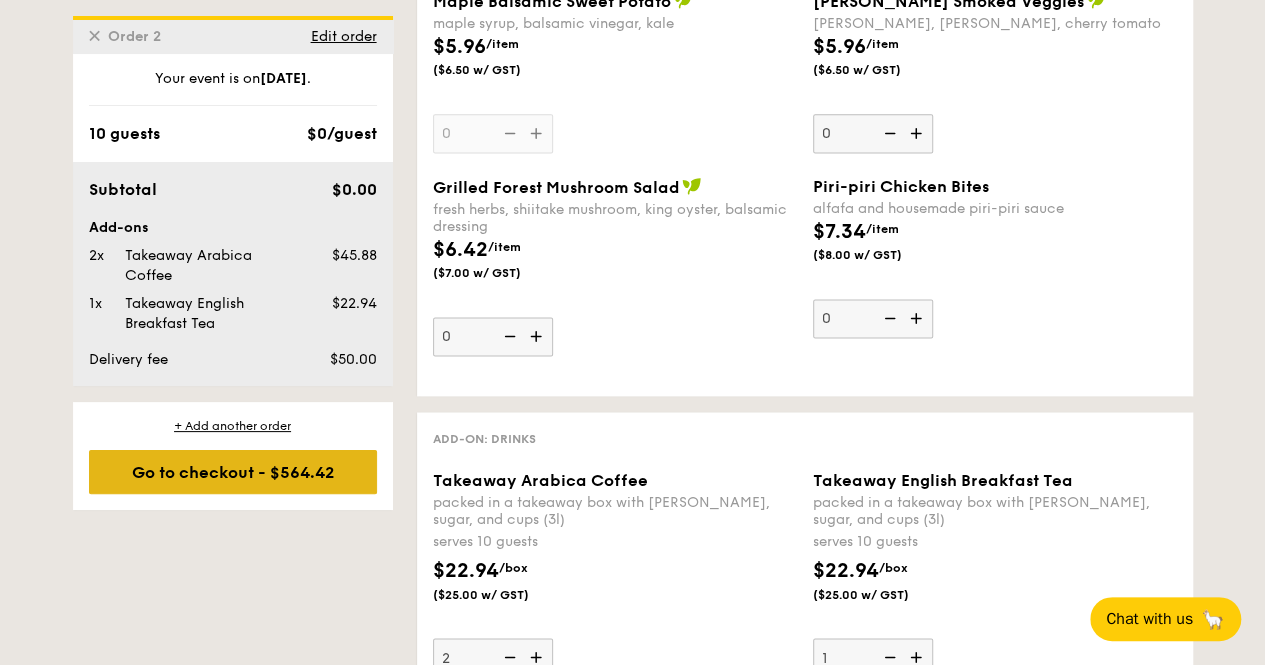 click on "Go to checkout
- $564.42" at bounding box center (233, 472) 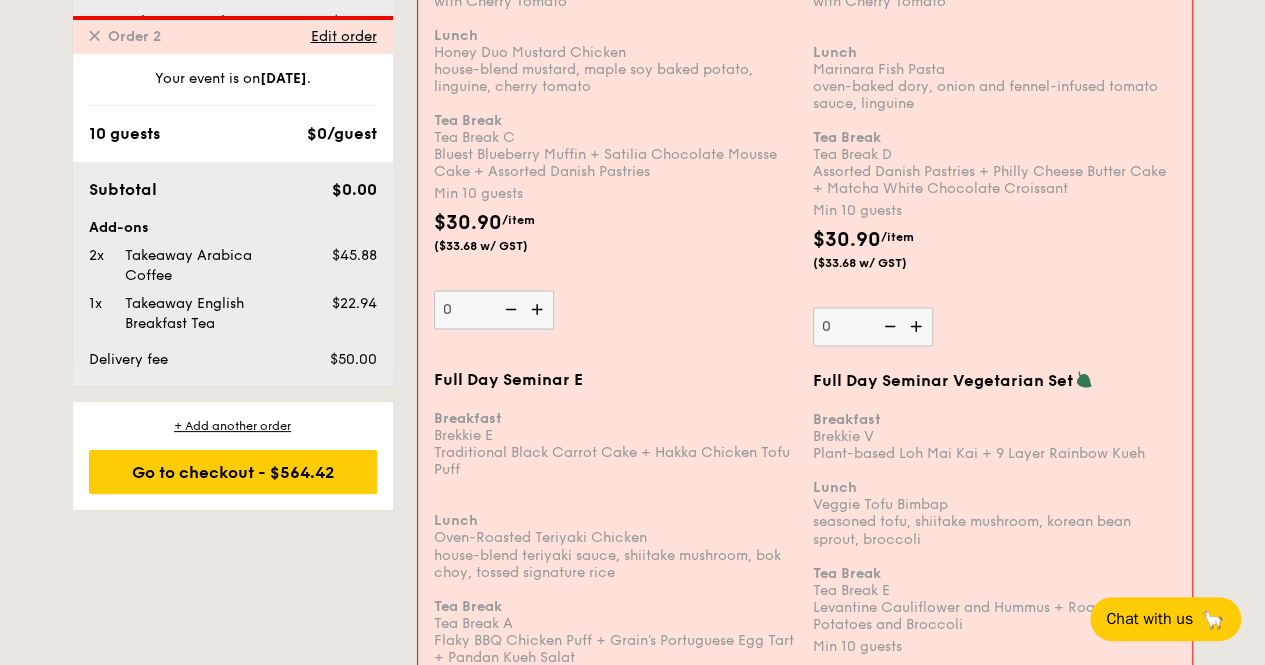 scroll, scrollTop: 534, scrollLeft: 0, axis: vertical 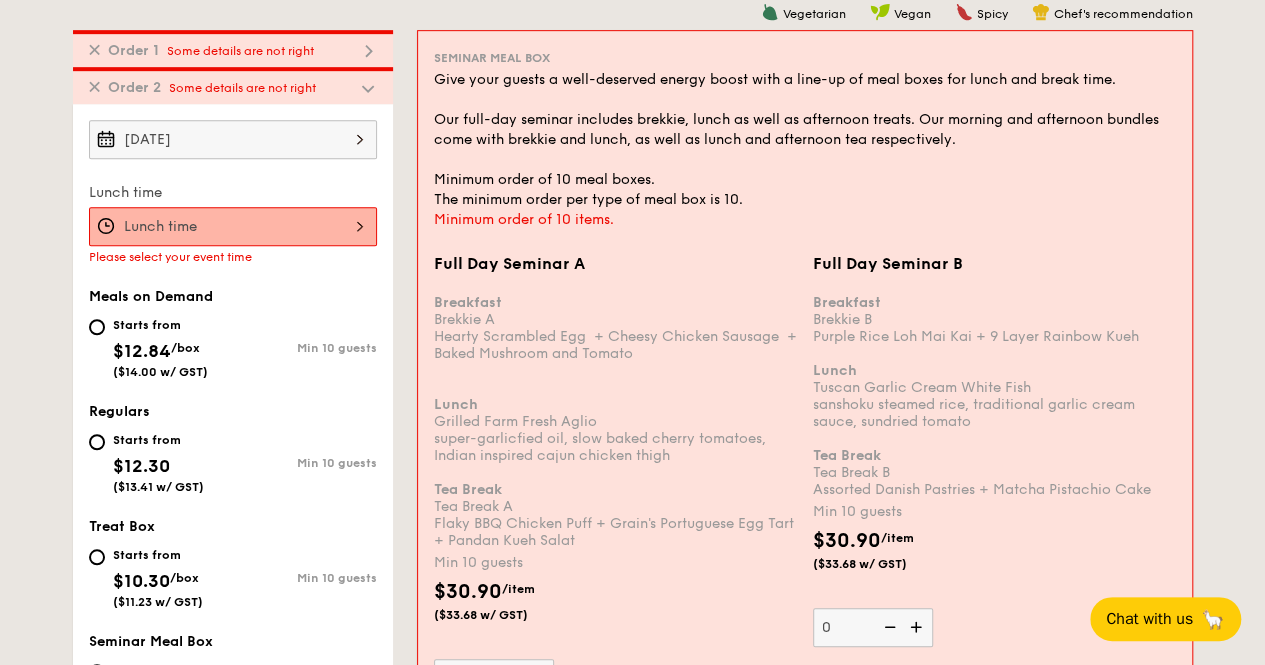 click on "Some details are not right" at bounding box center (242, 88) 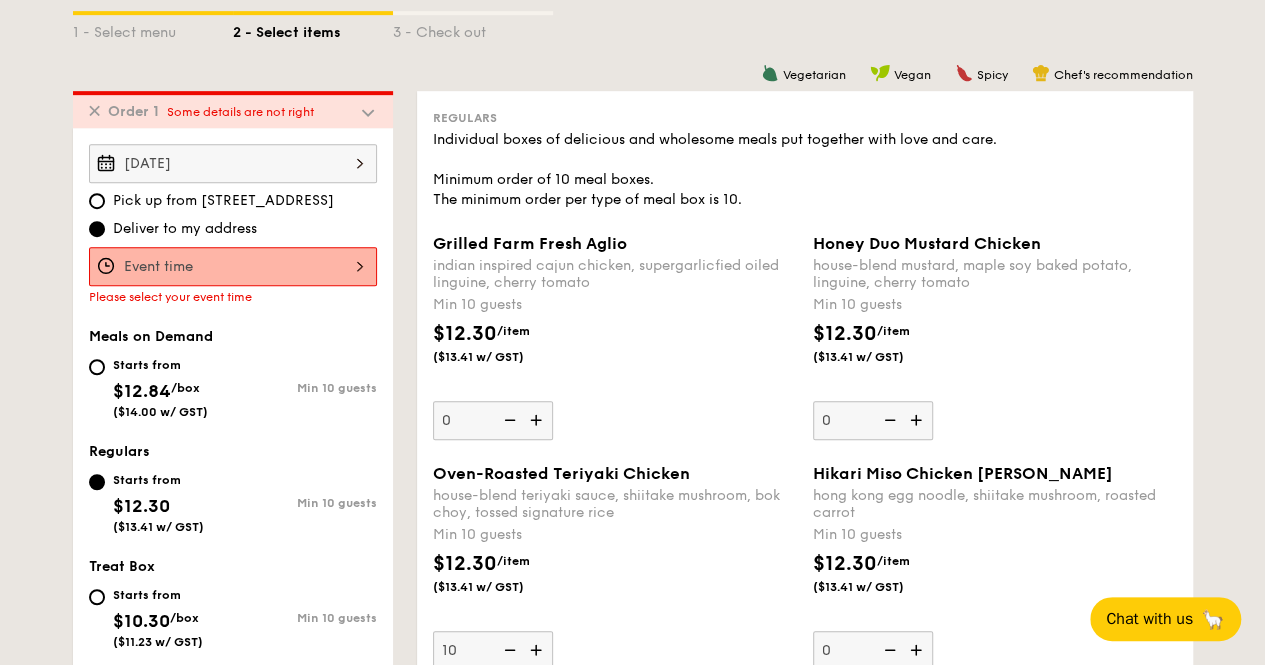 scroll, scrollTop: 534, scrollLeft: 0, axis: vertical 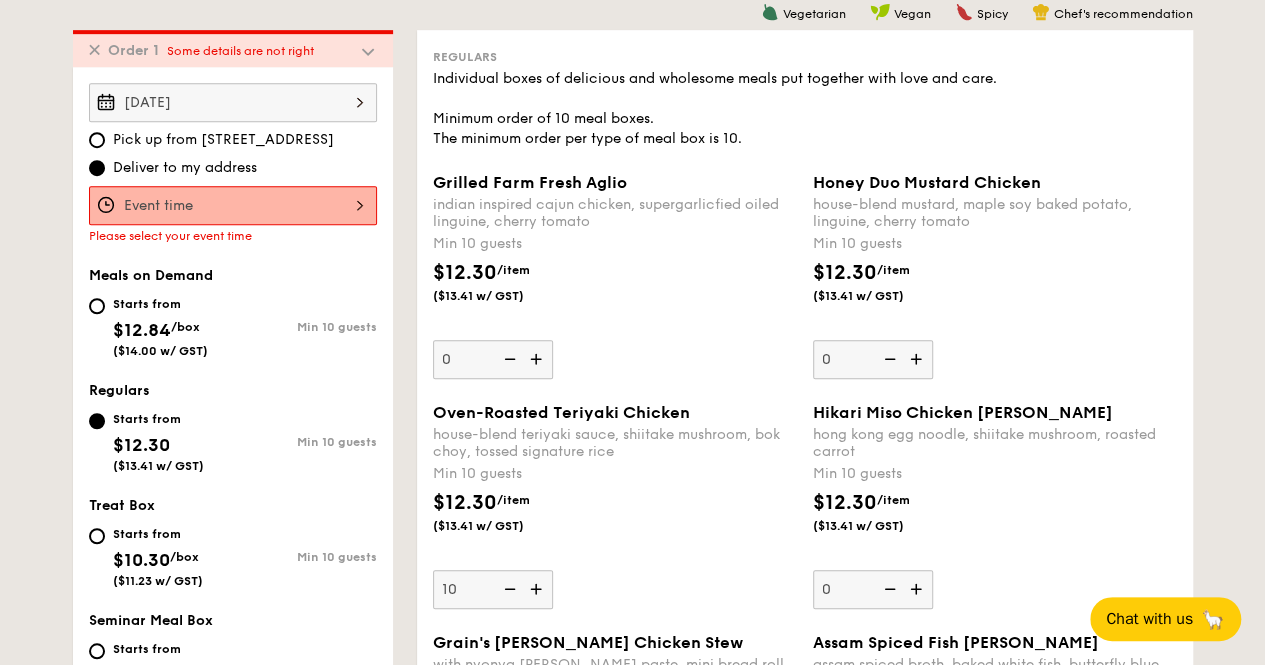 click at bounding box center [233, 205] 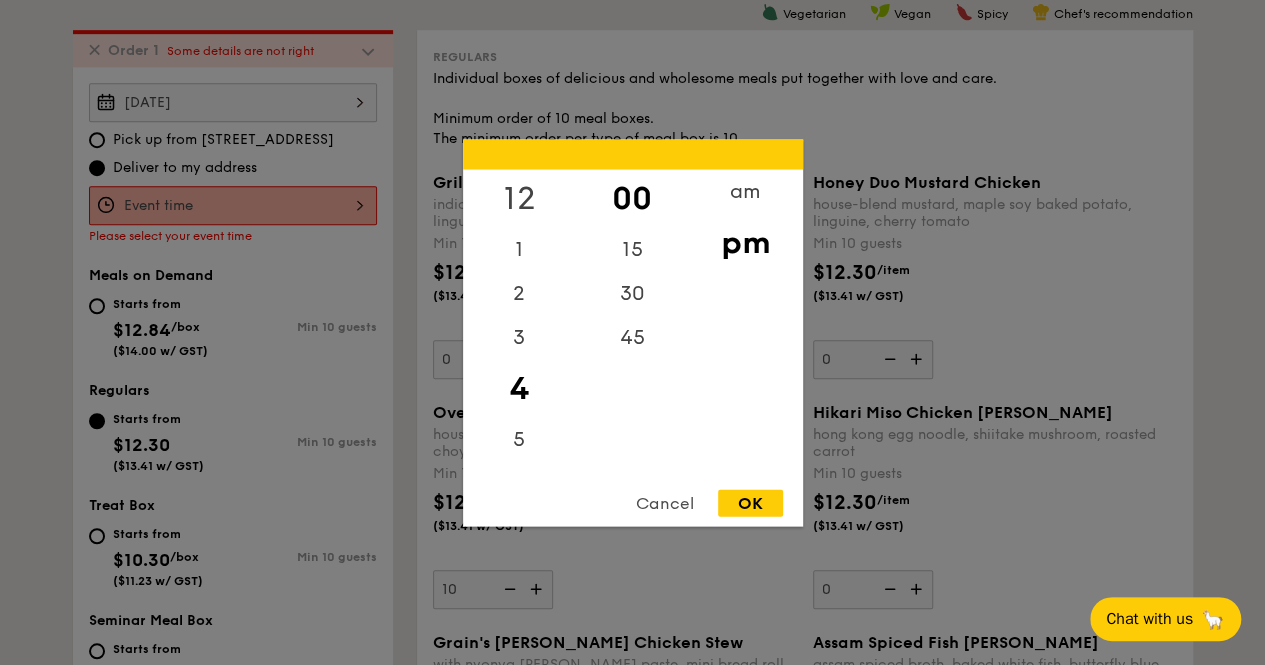 click on "12" at bounding box center (519, 198) 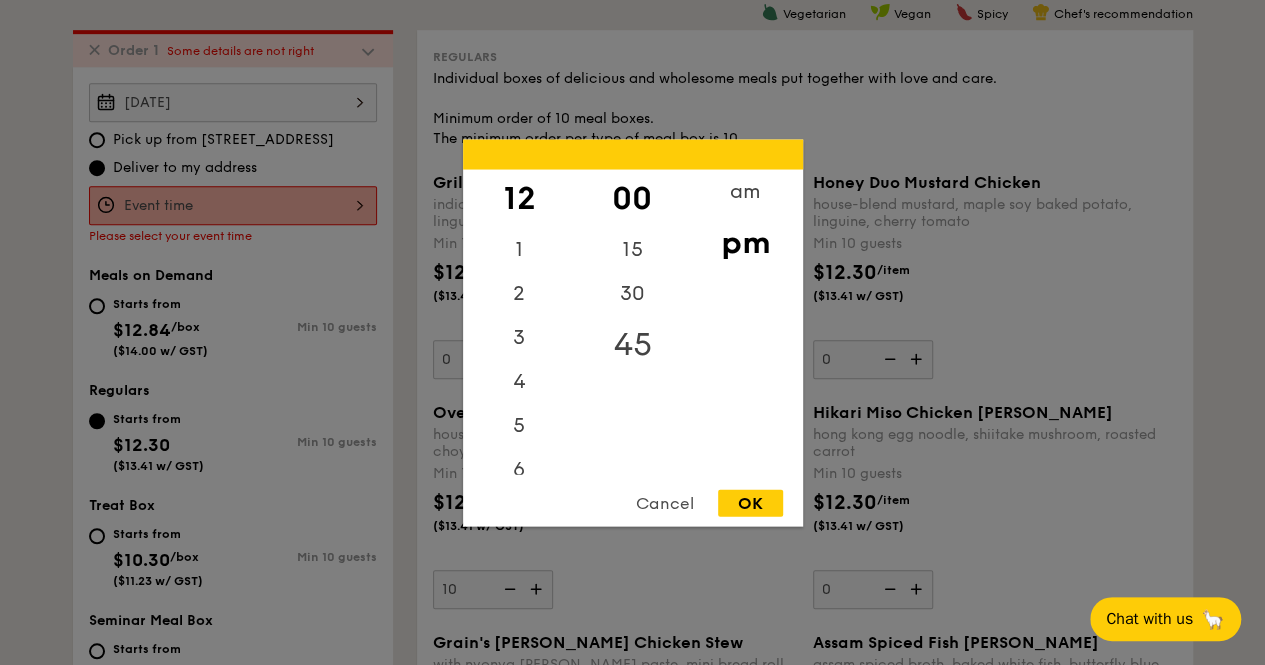 click on "45" at bounding box center [632, 344] 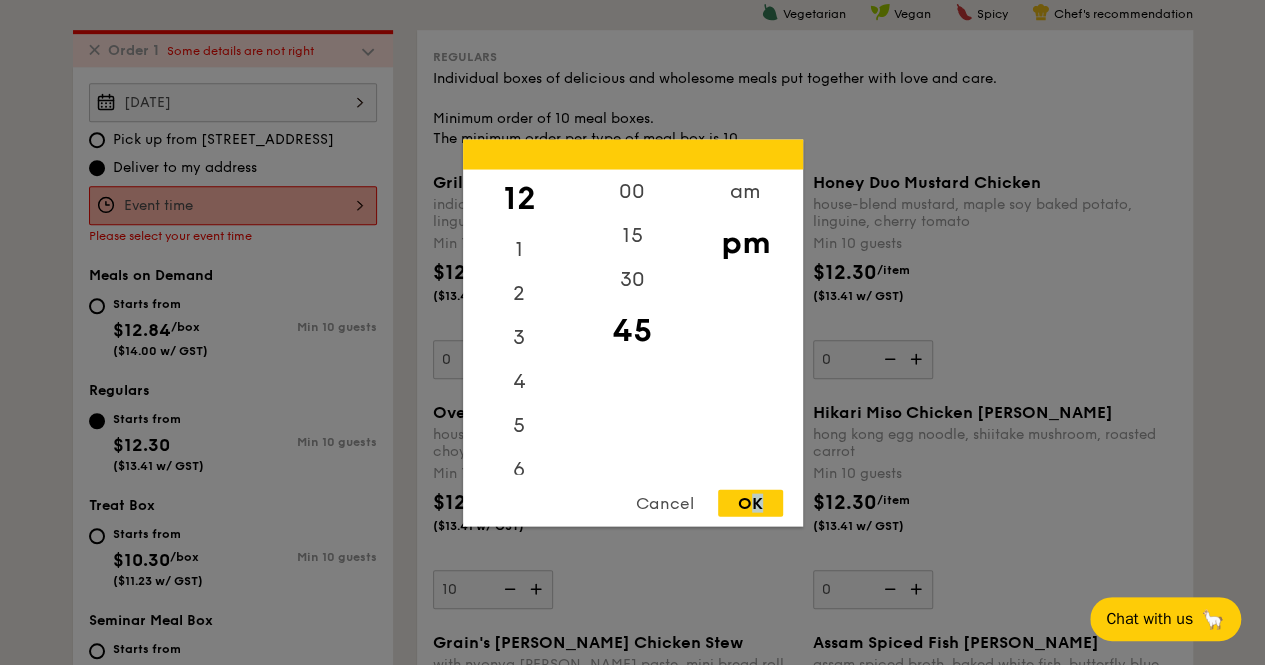 click on "OK" at bounding box center [750, 502] 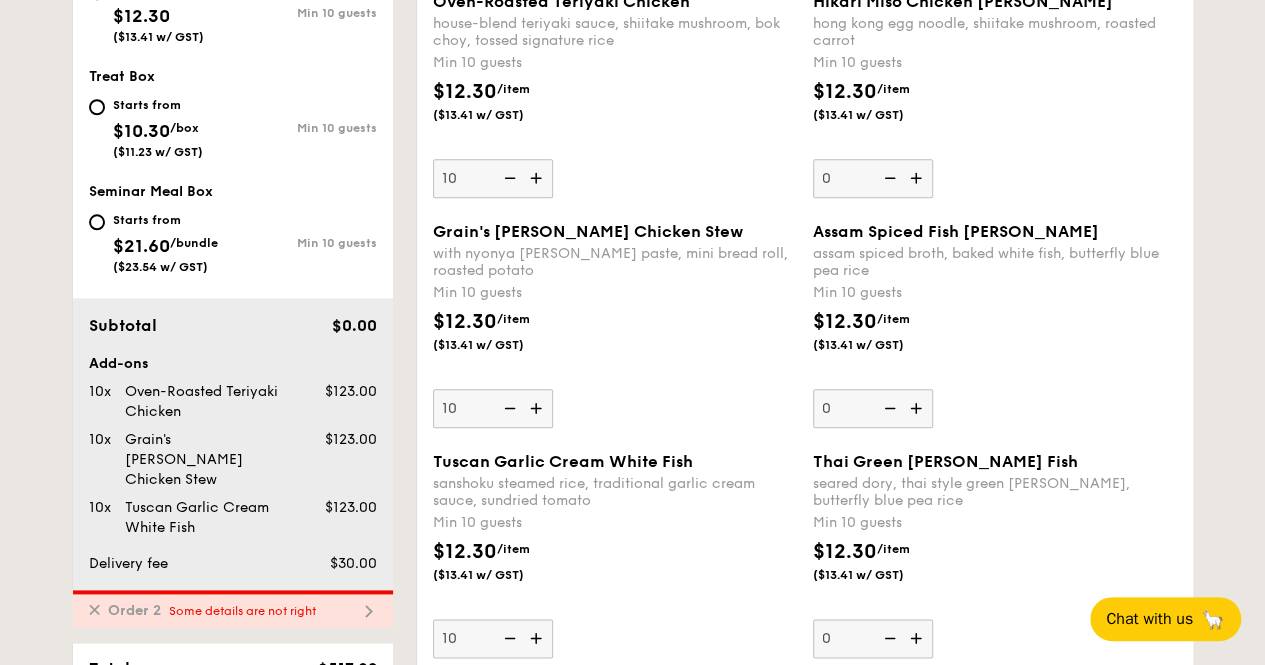 scroll, scrollTop: 1034, scrollLeft: 0, axis: vertical 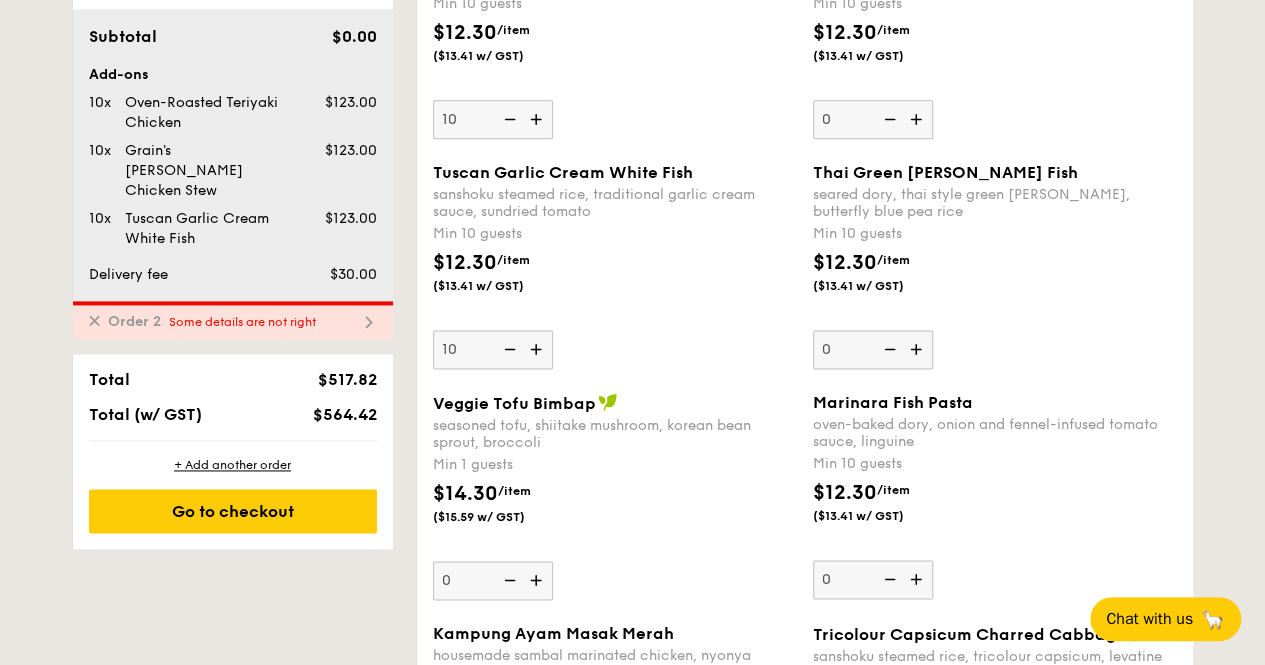 click on "✕
Order 2
Some details are not right" at bounding box center [233, 319] 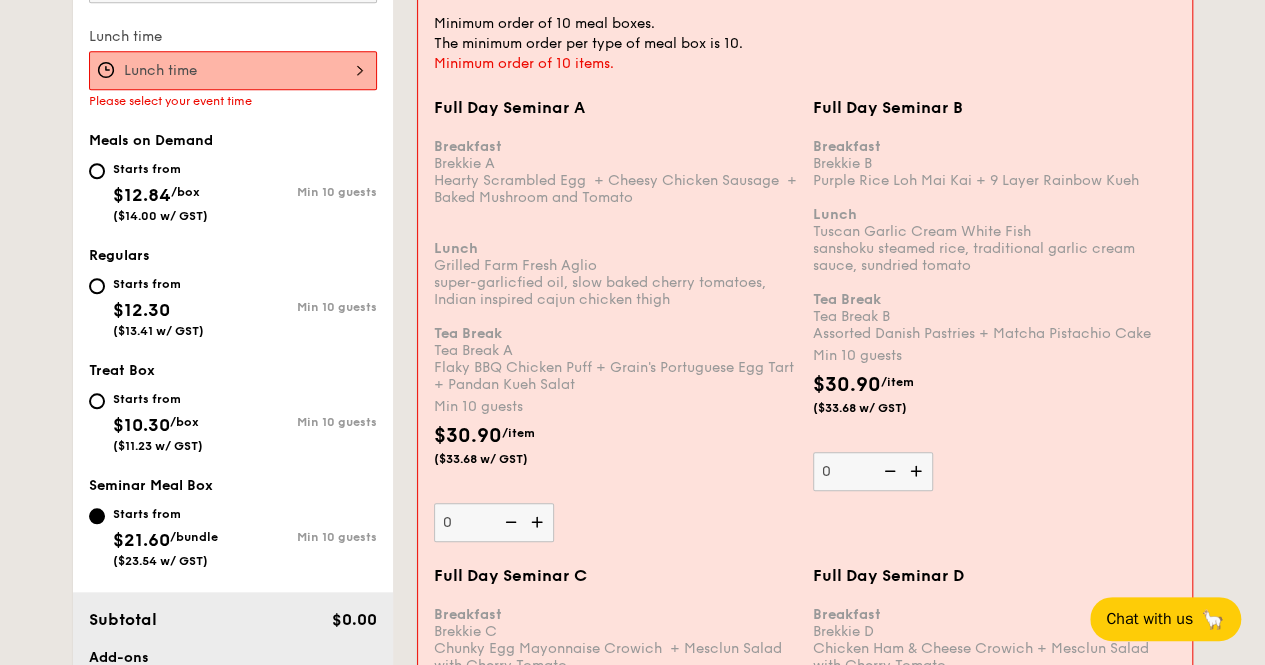 scroll, scrollTop: 570, scrollLeft: 0, axis: vertical 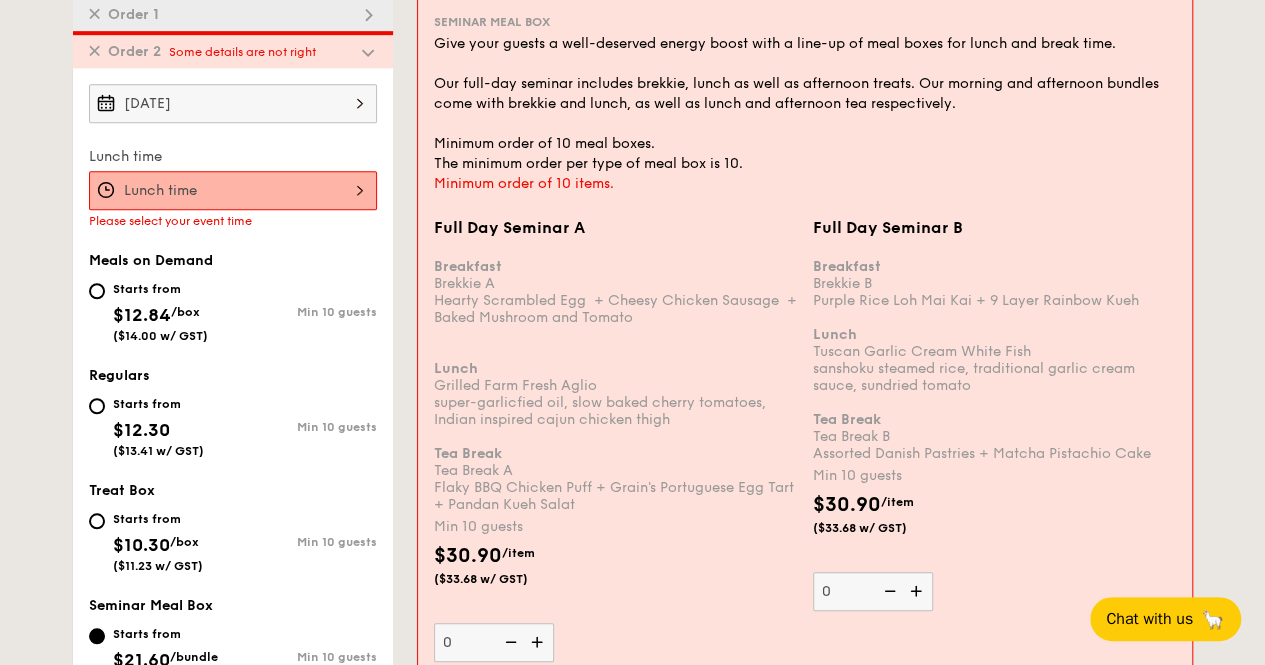 click at bounding box center (233, 190) 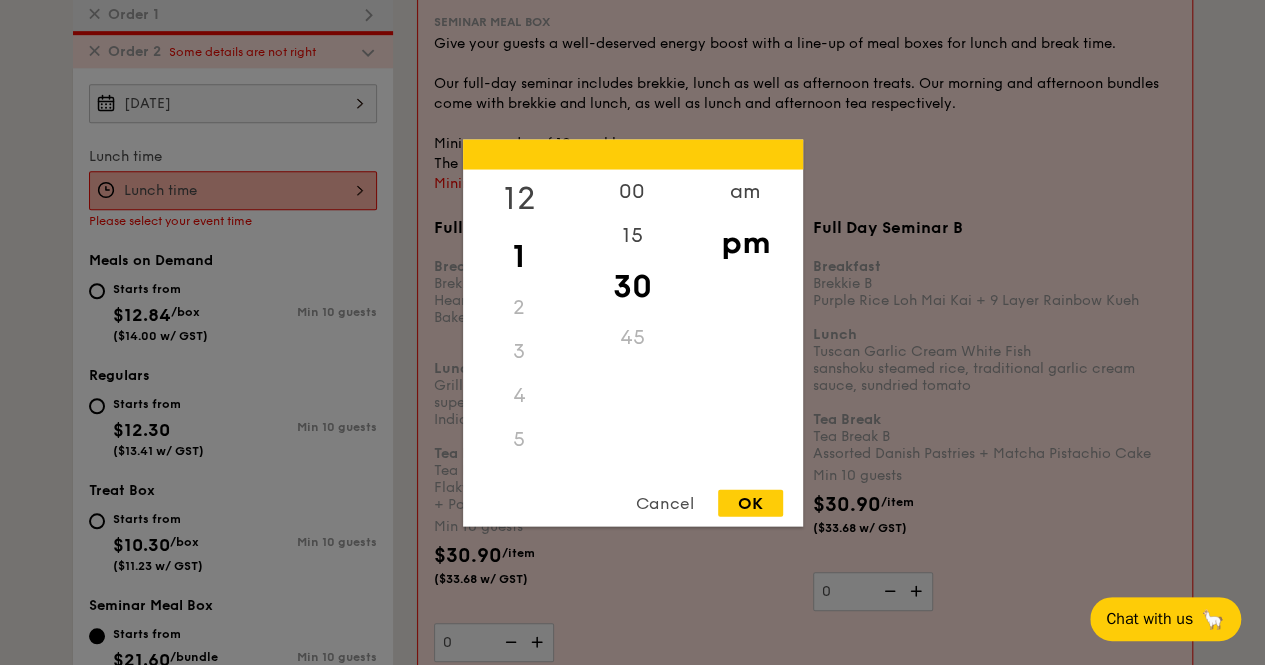 drag, startPoint x: 510, startPoint y: 194, endPoint x: 526, endPoint y: 232, distance: 41.231056 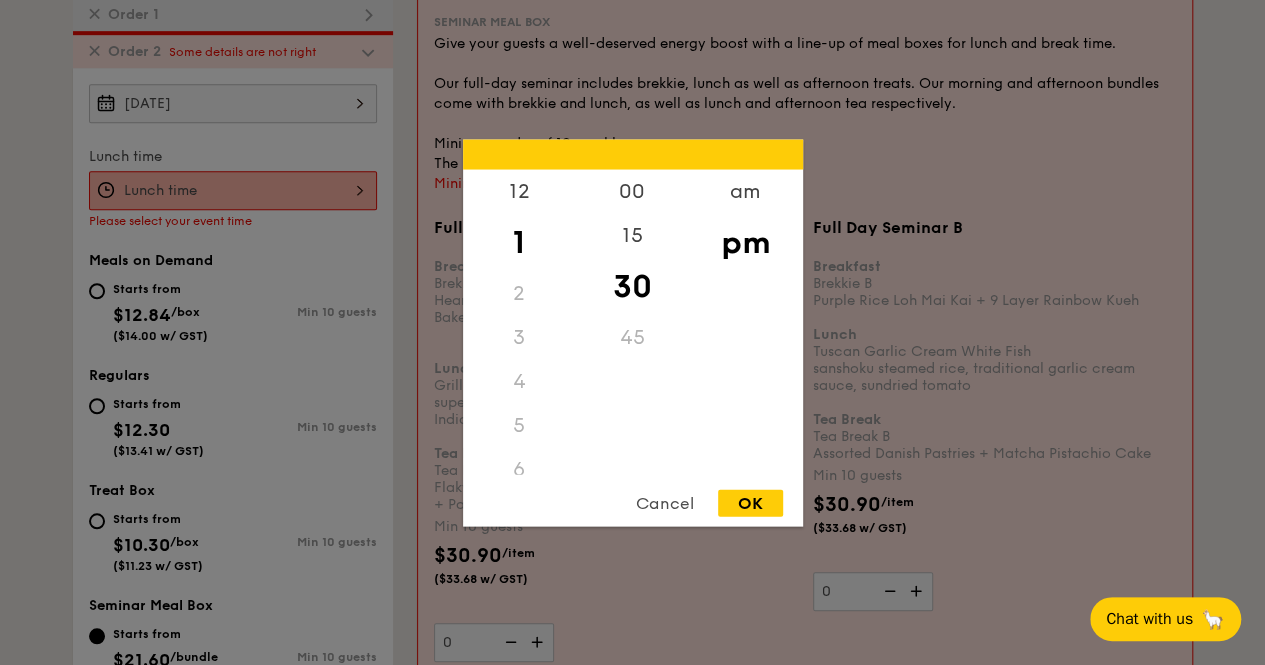 click on "12" at bounding box center (519, 191) 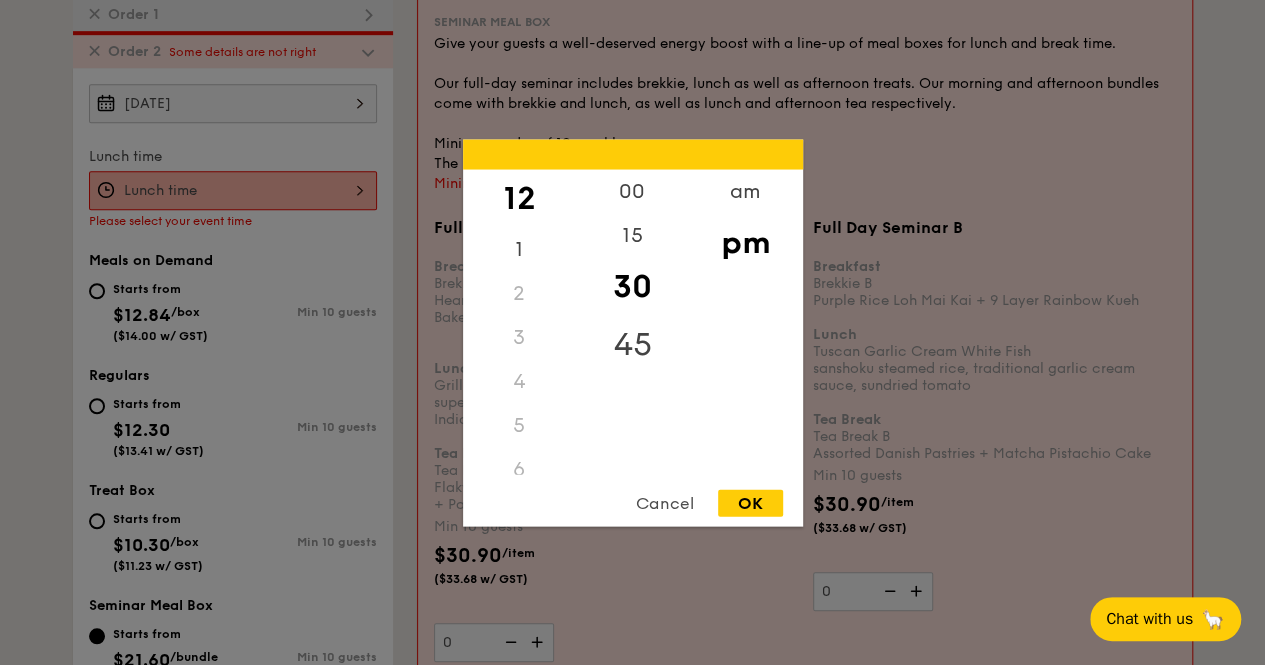 click on "45" at bounding box center (632, 344) 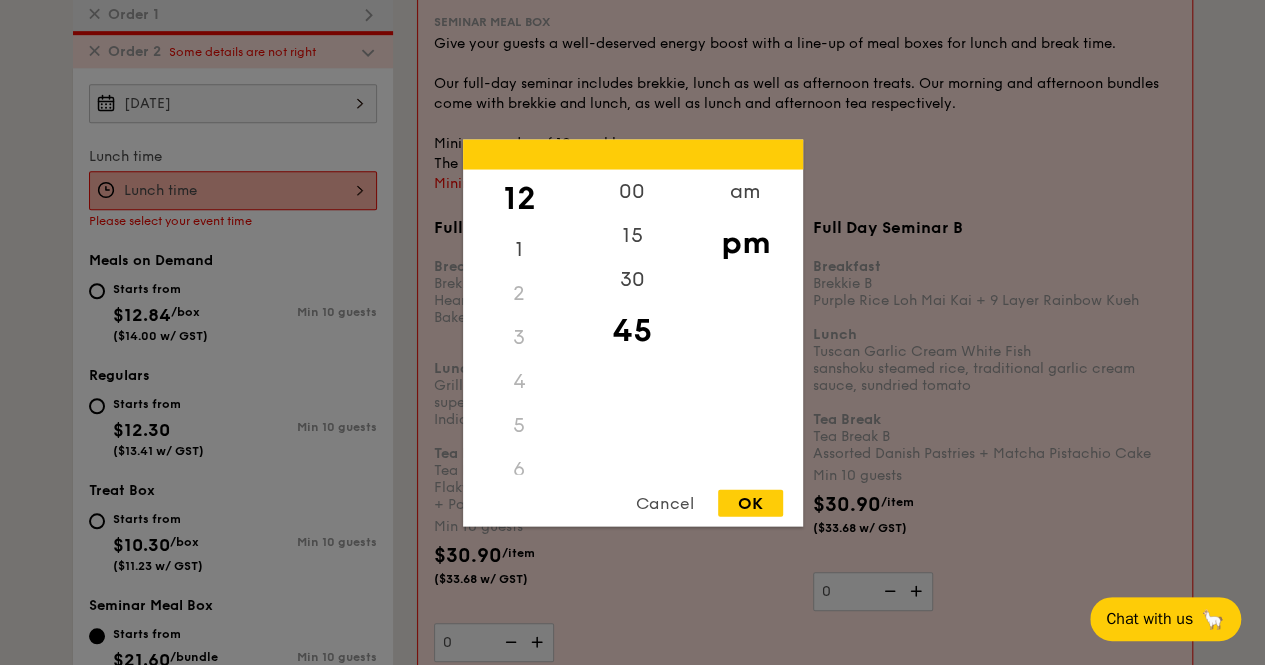 click on "OK" at bounding box center [750, 502] 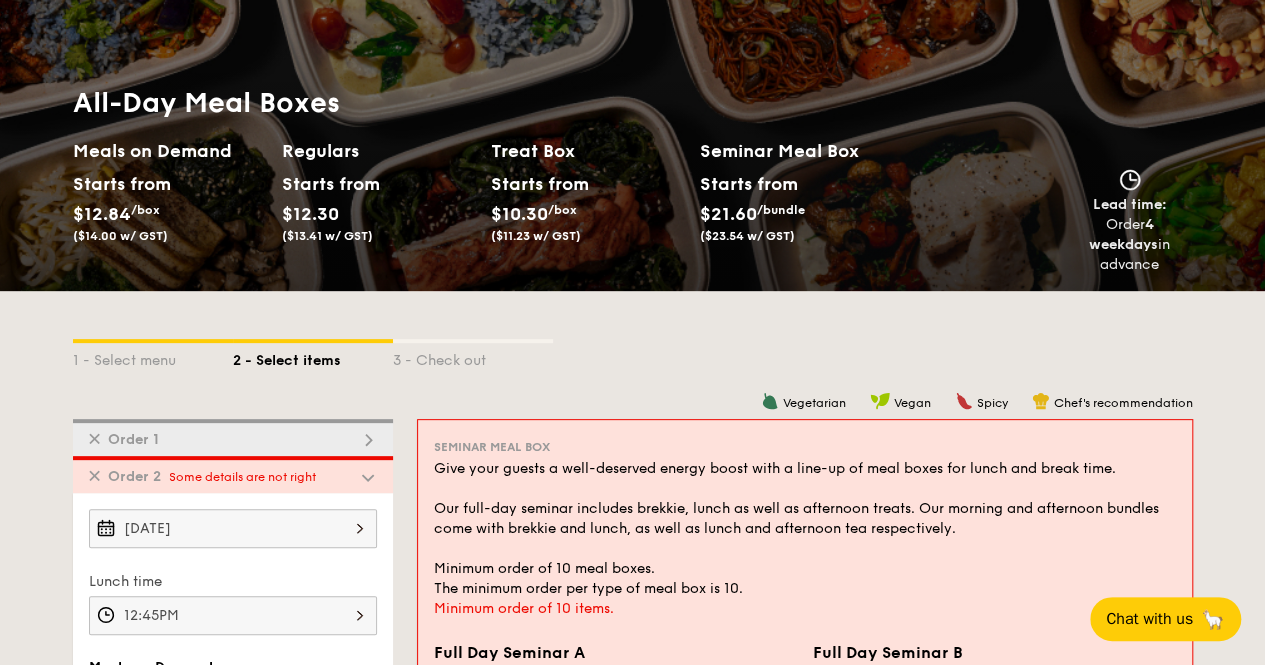 scroll, scrollTop: 170, scrollLeft: 0, axis: vertical 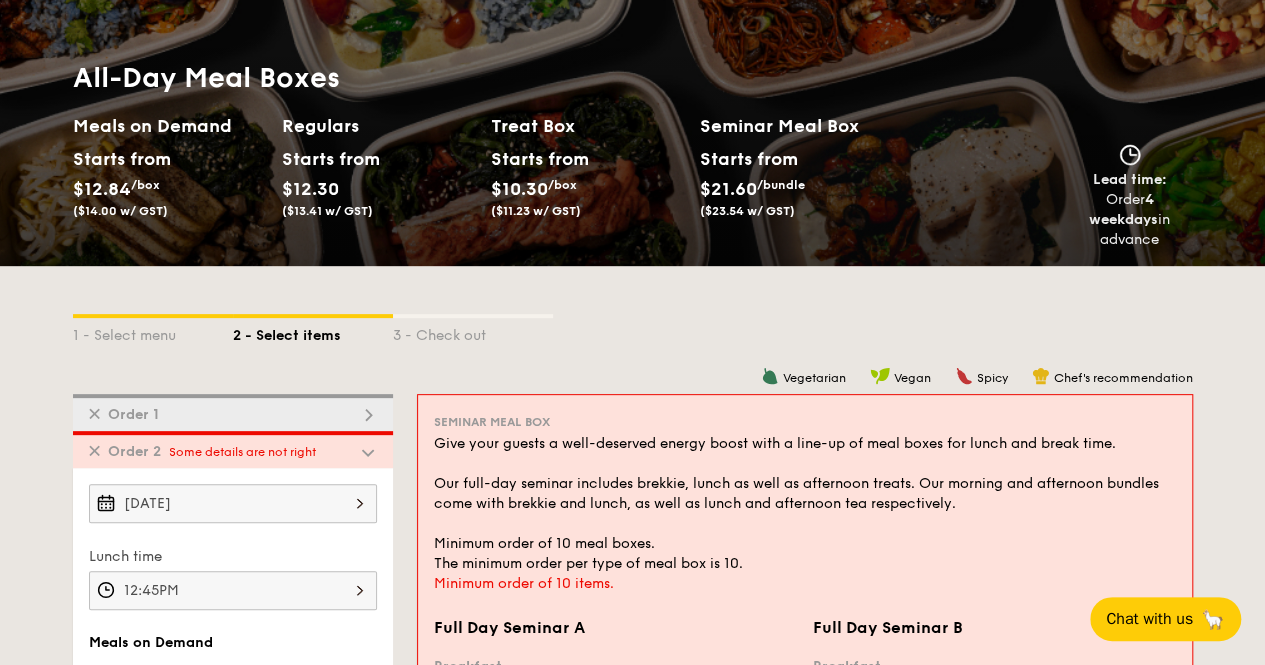 click on "✕" at bounding box center (94, 451) 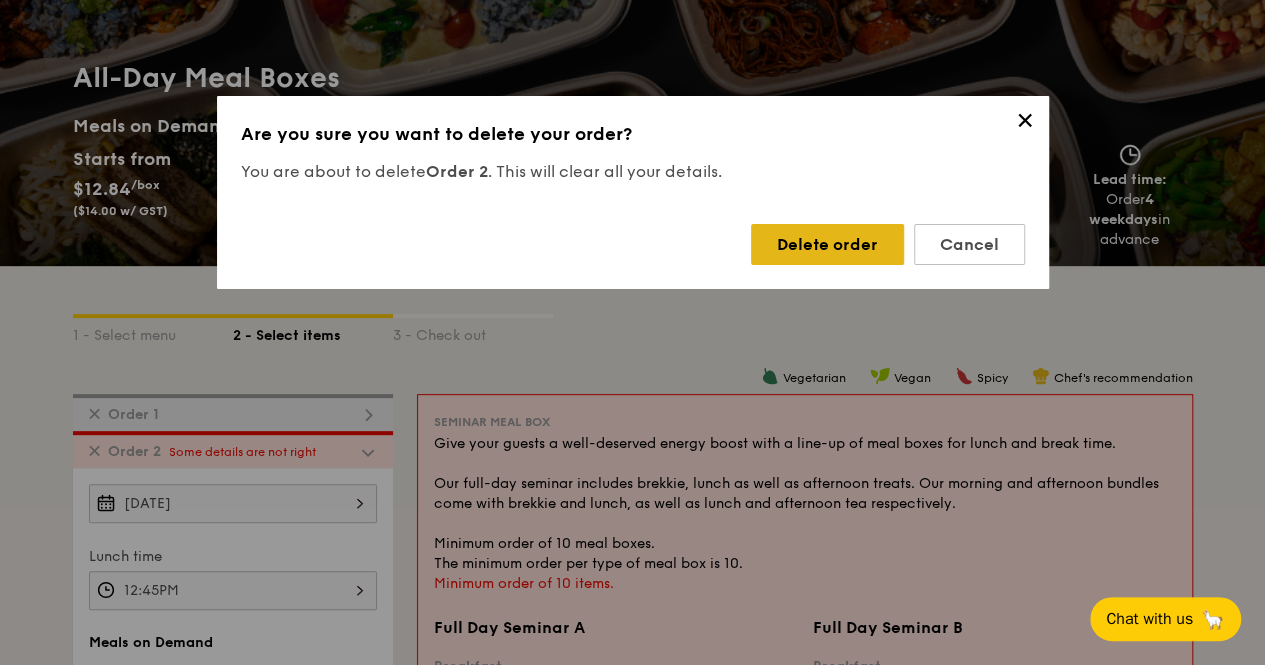 click on "Delete order" at bounding box center [827, 244] 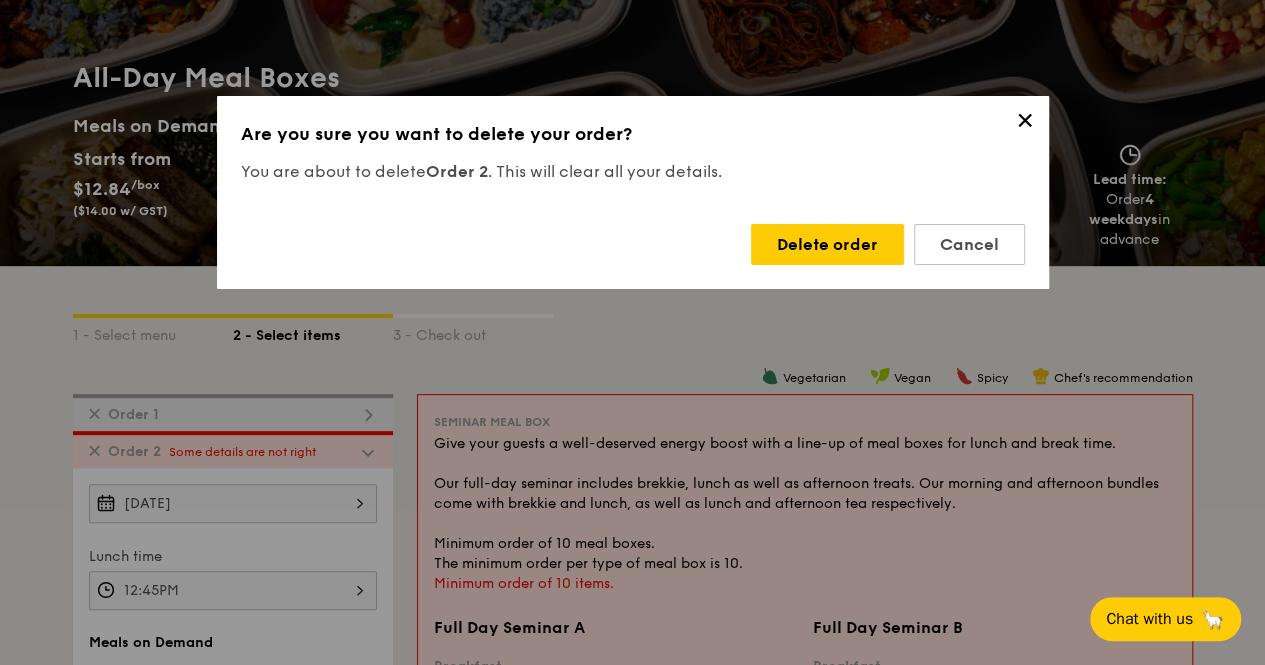 type on "0" 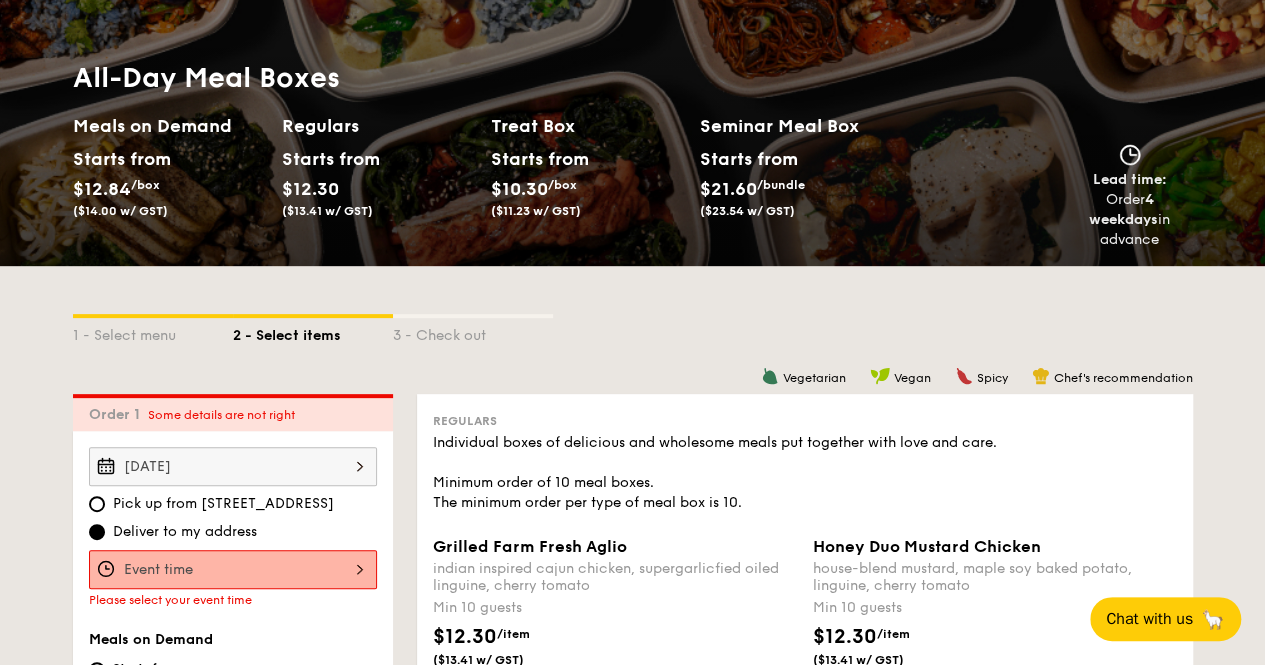 click on "Jul 17, 2025
Pick up from 5 Burn Road #05-01
Deliver to my address
Please select your event time" at bounding box center [233, 527] 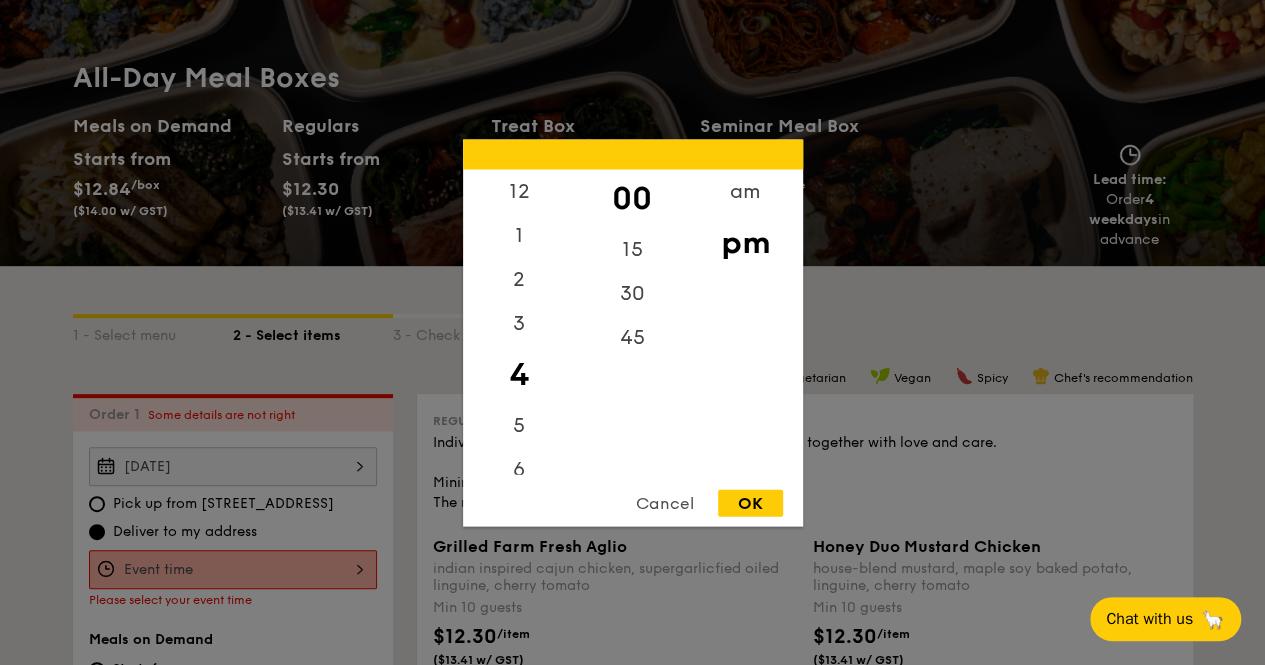 click on "12 1 2 3 4 5 6 7 8 9 10 11   00 15 30 45   am   pm   Cancel   OK" at bounding box center [233, 569] 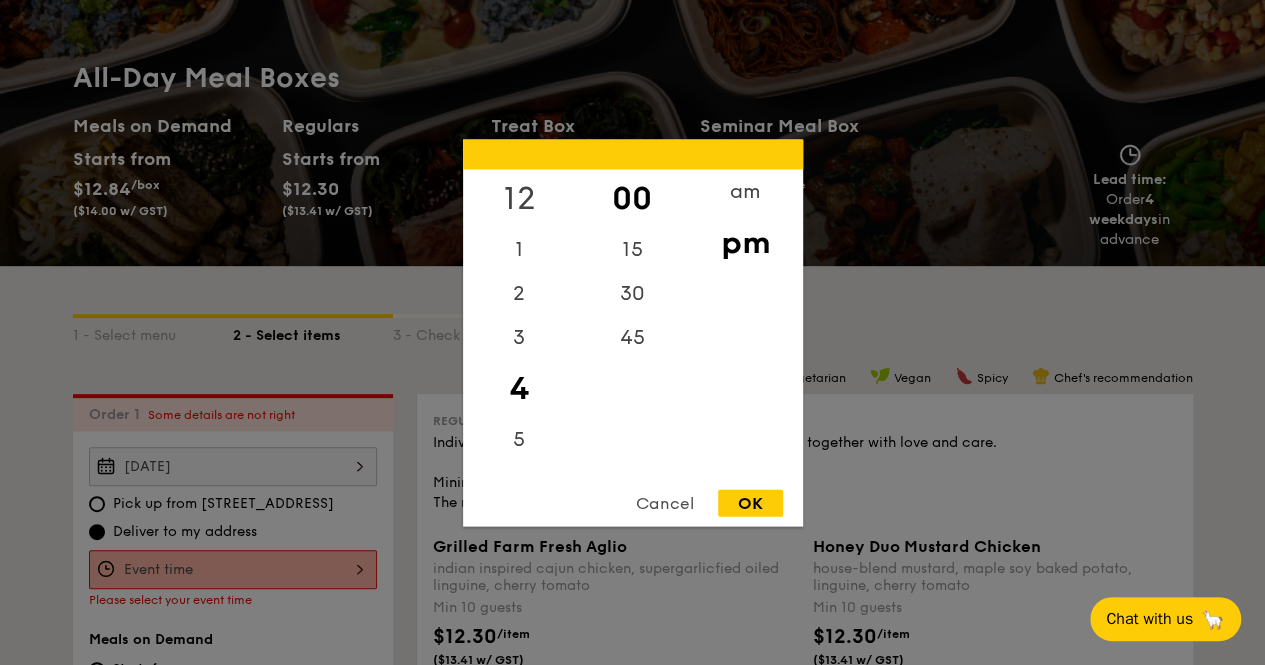 drag, startPoint x: 522, startPoint y: 194, endPoint x: 620, endPoint y: 289, distance: 136.4881 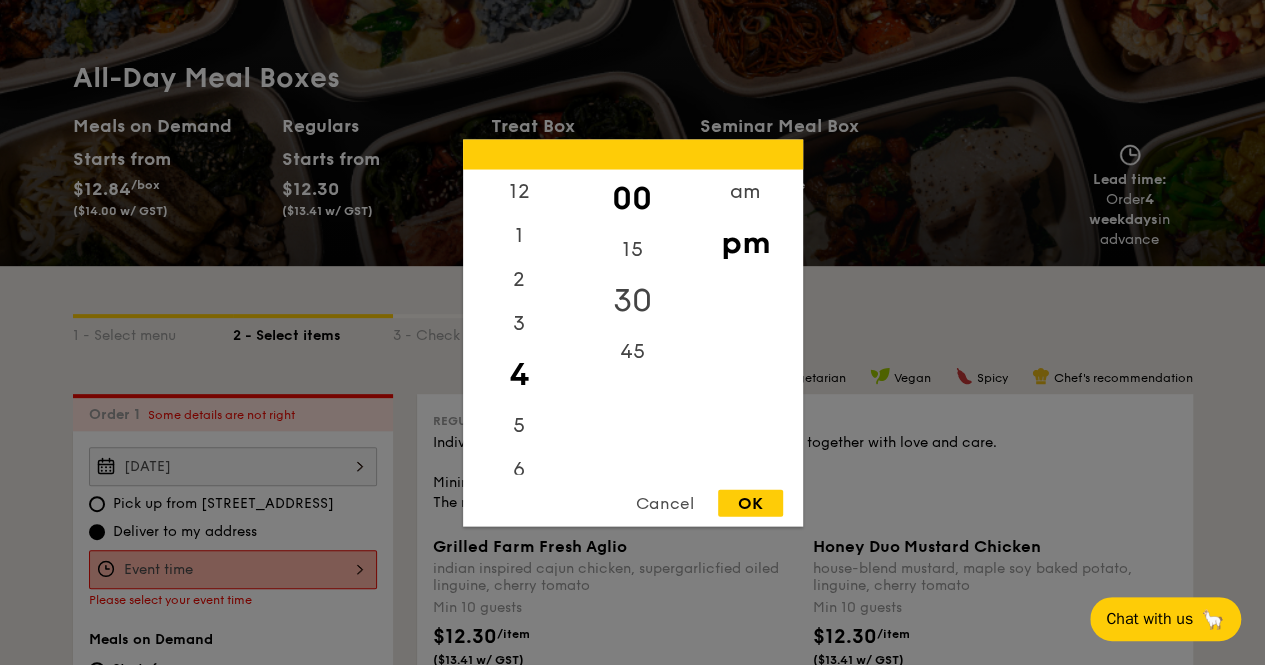 click on "12" at bounding box center (519, 191) 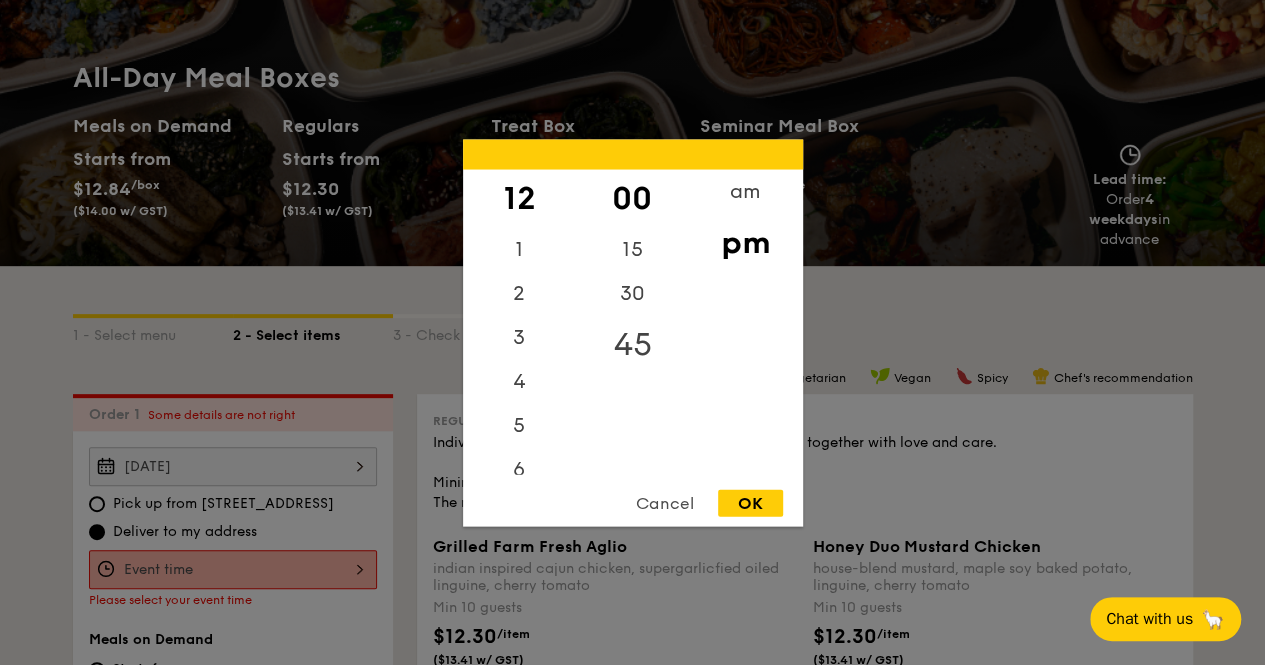 click on "45" at bounding box center [632, 344] 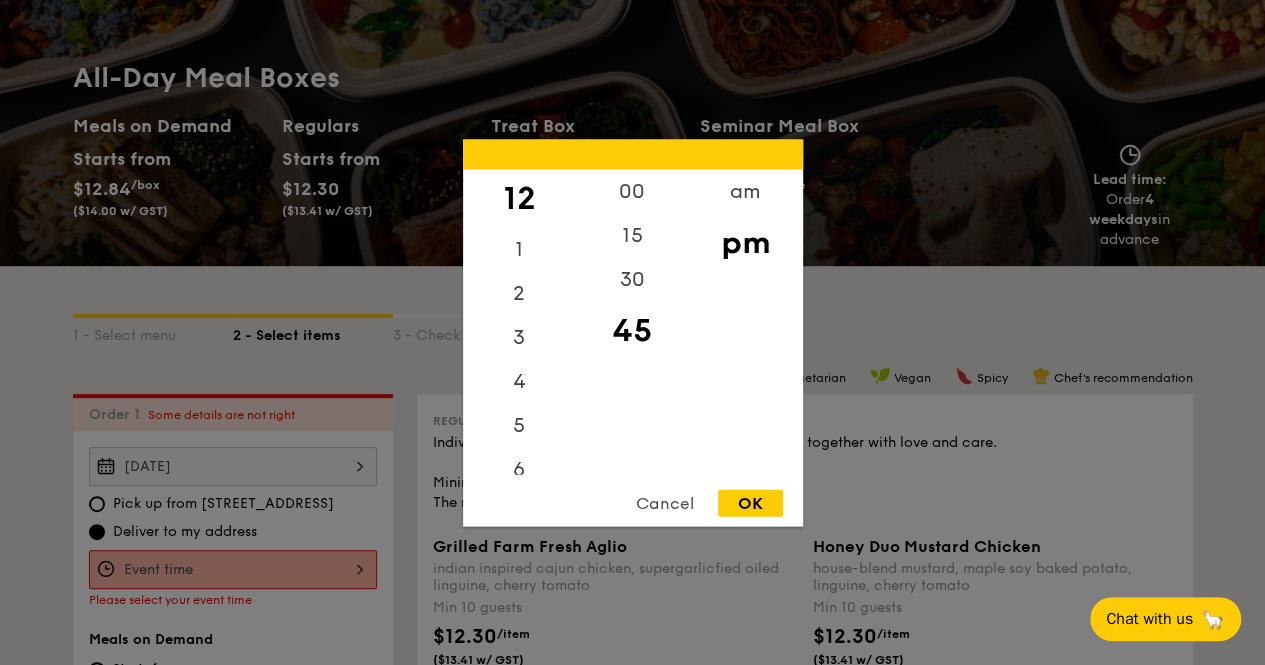 click on "OK" at bounding box center (750, 502) 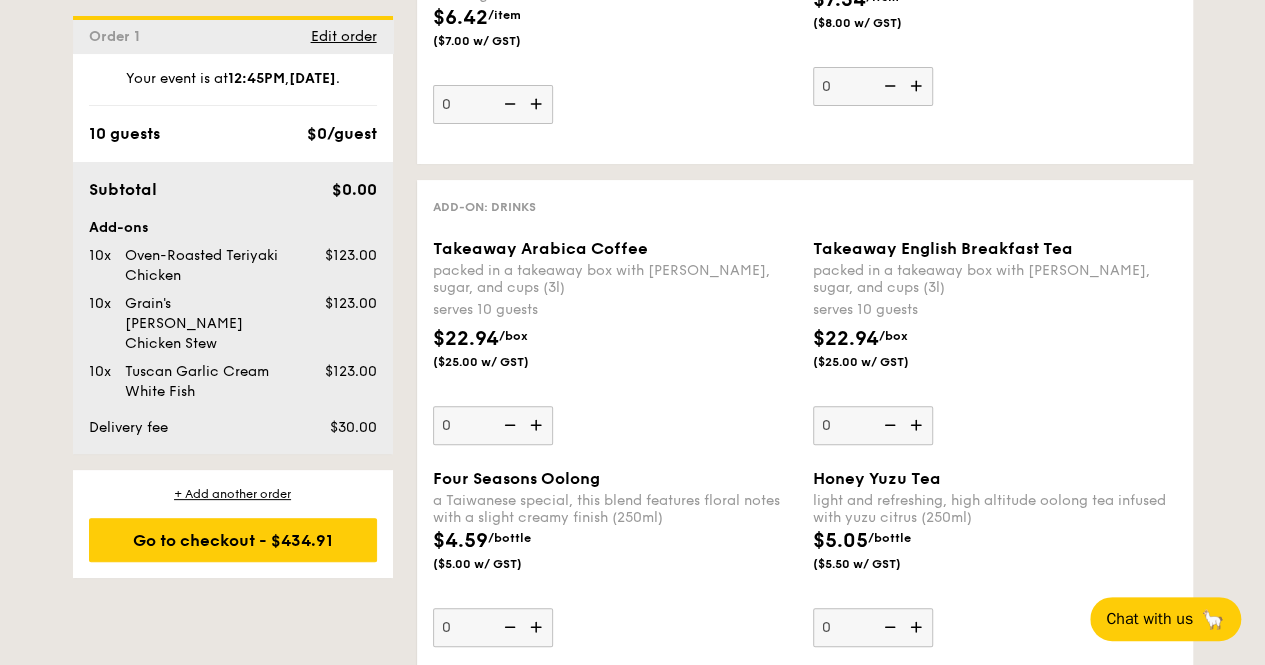 scroll, scrollTop: 3986, scrollLeft: 0, axis: vertical 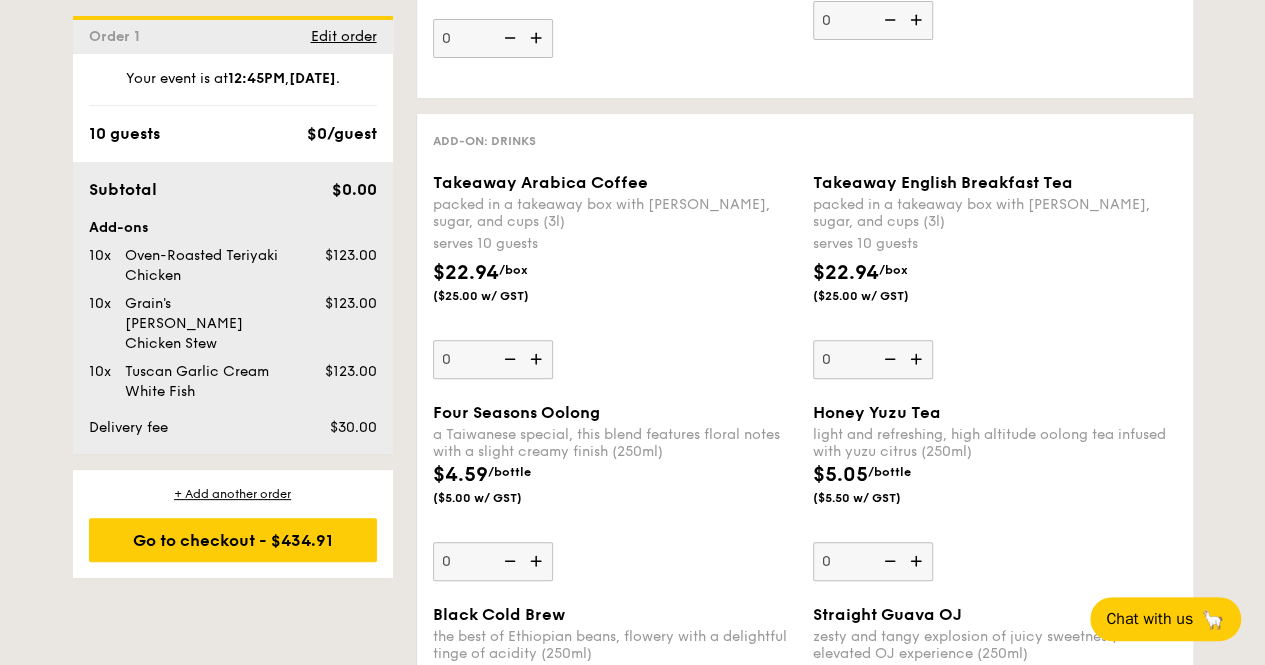 click at bounding box center (538, 359) 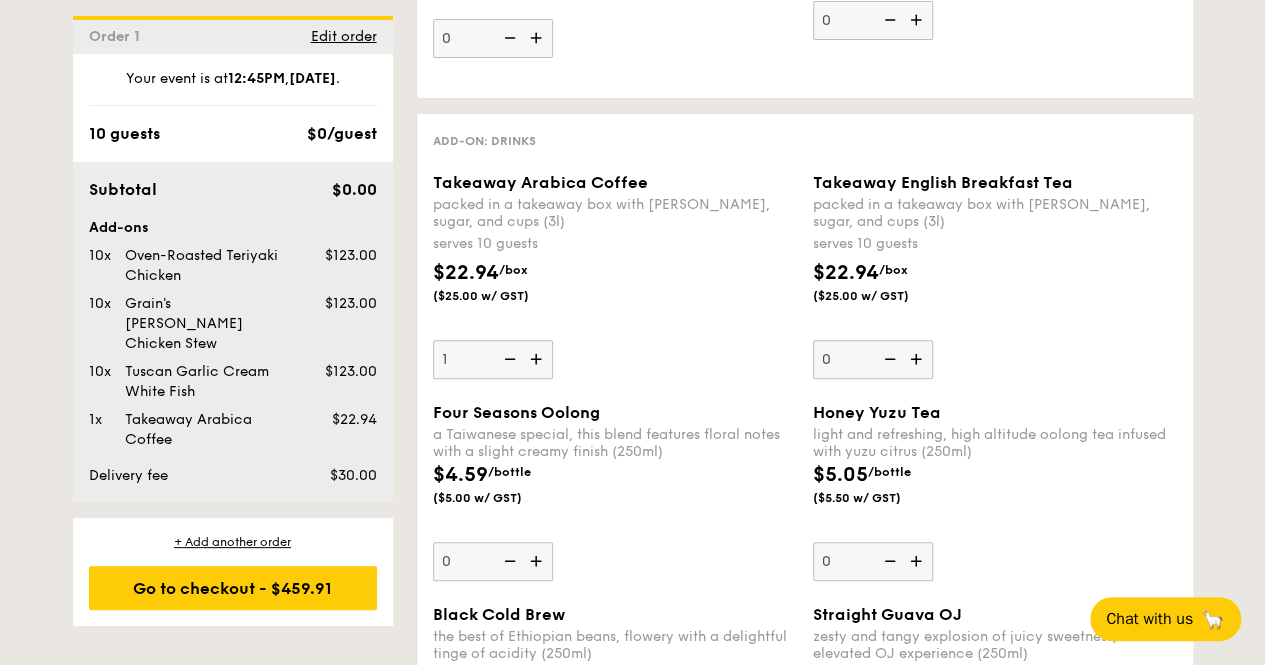 click at bounding box center (538, 359) 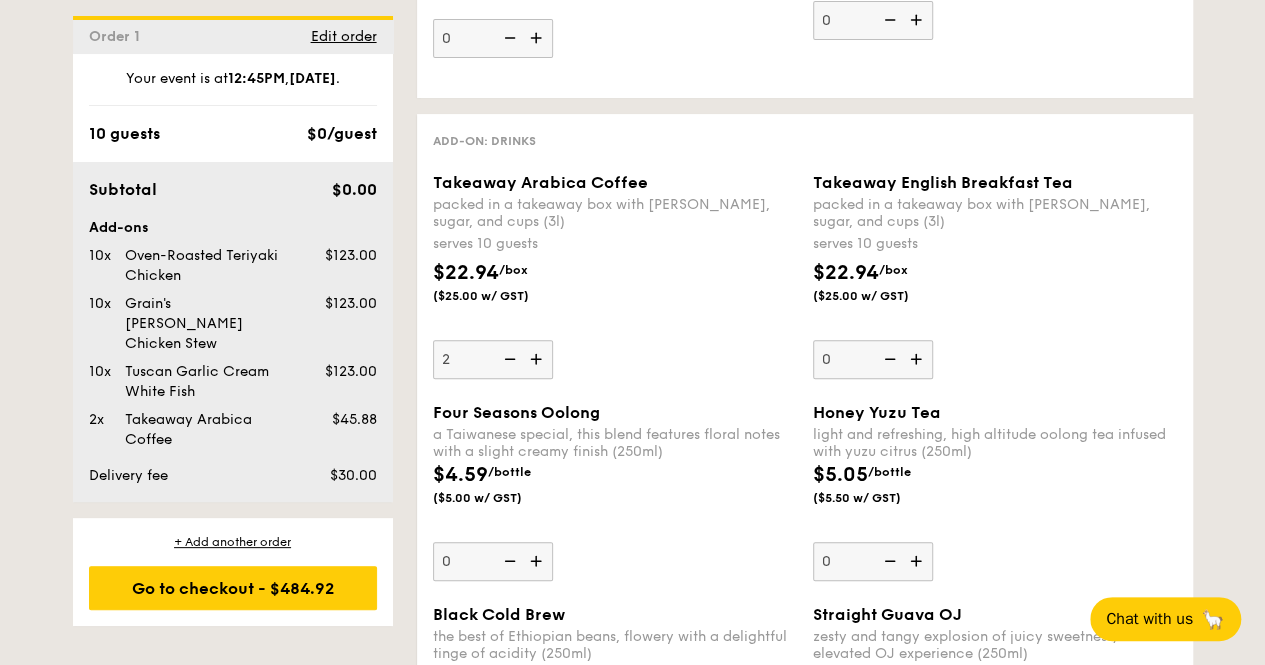 click at bounding box center (918, 359) 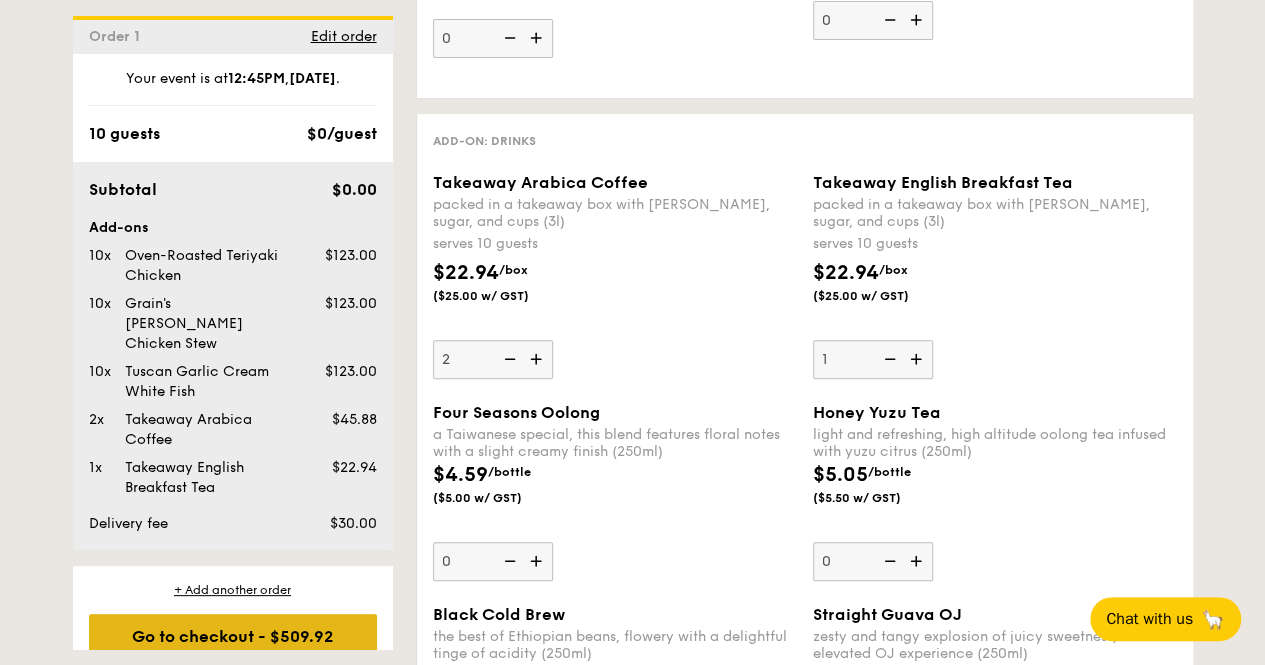 click on "Go to checkout
- $509.92" at bounding box center [233, 636] 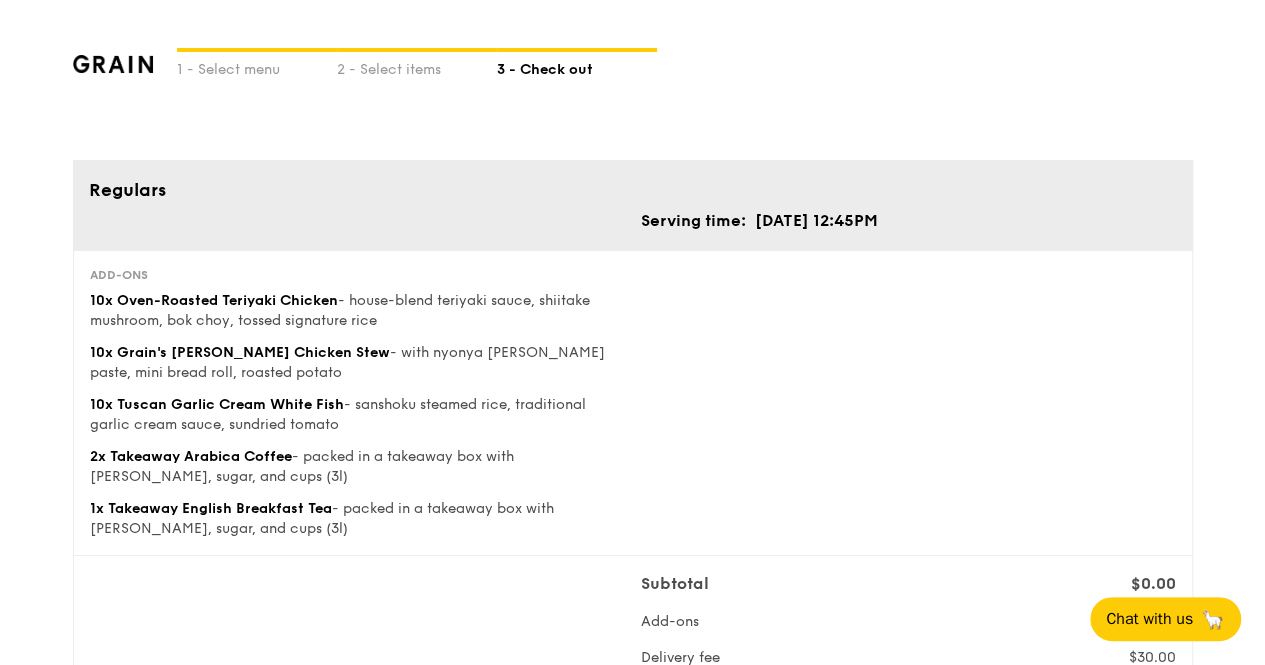 scroll, scrollTop: 200, scrollLeft: 0, axis: vertical 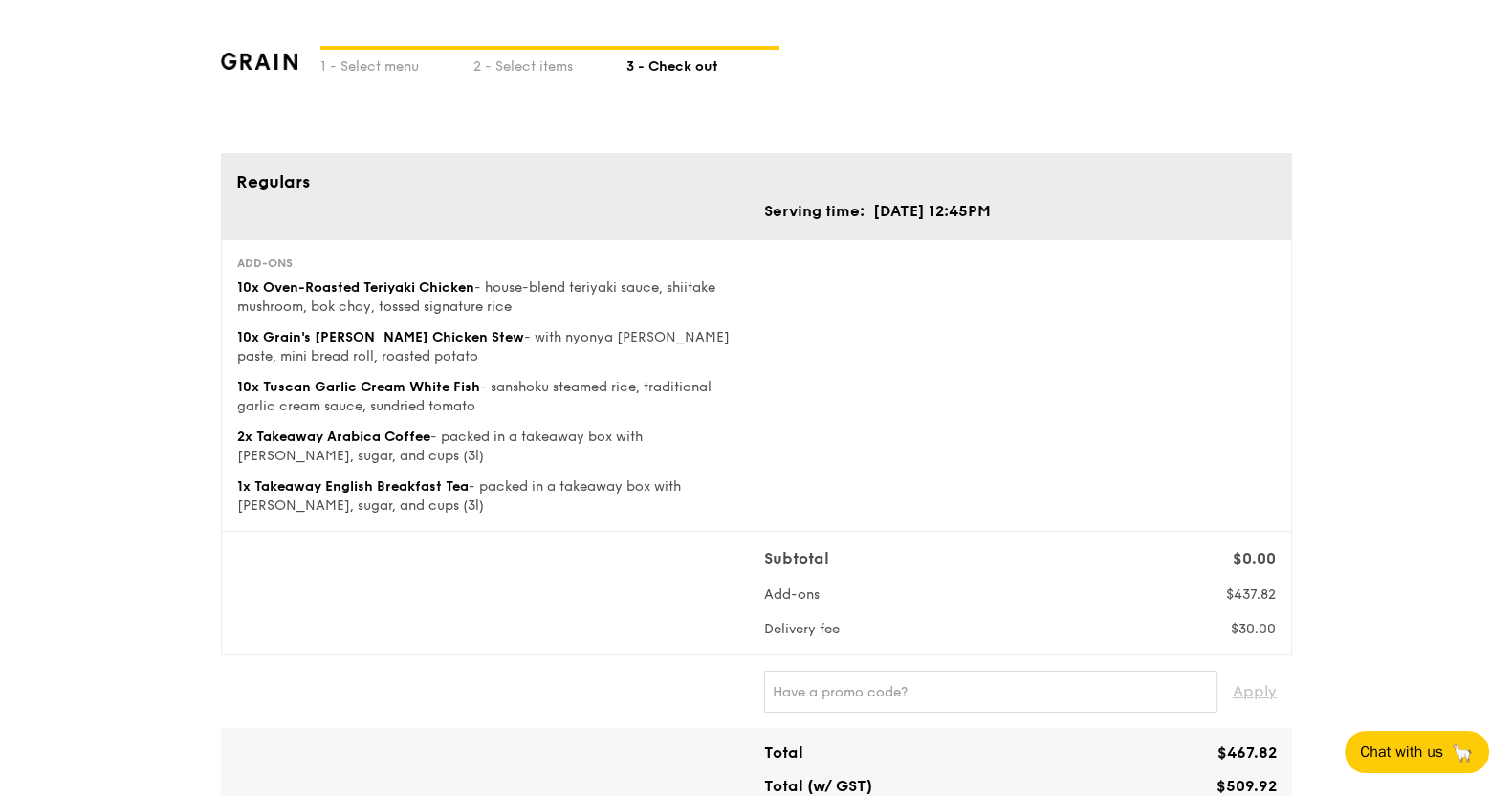 click on "1 - Select menu
2 - Select items
3 - Check out
Regulars
Serving time:
Jul 17, 2025,
12:45PM
Add-ons
10x Oven-Roasted Teriyaki Chicken - house-blend teriyaki sauce, shiitake mushroom, bok choy, tossed signature rice 10x Grain's Curry Chicken Stew - with nyonya curry paste, mini bread roll, roasted potato 10x Tuscan Garlic Cream White Fish - sanshoku steamed rice, traditional garlic cream sauce, sundried tomato 2x Takeaway Arabica Coffee - packed in a takeaway box with creamer, sugar, and cups (3l) 1x Takeaway English Breakfast Tea - packed in a takeaway box with creamer, sugar, and cups (3l)
Subtotal
$0.00
Add-ons
$437.82
Delivery fee
$30.00
Apply
Total
$467.82
Total (w/ GST)
$509.92
." at bounding box center [756, 959] 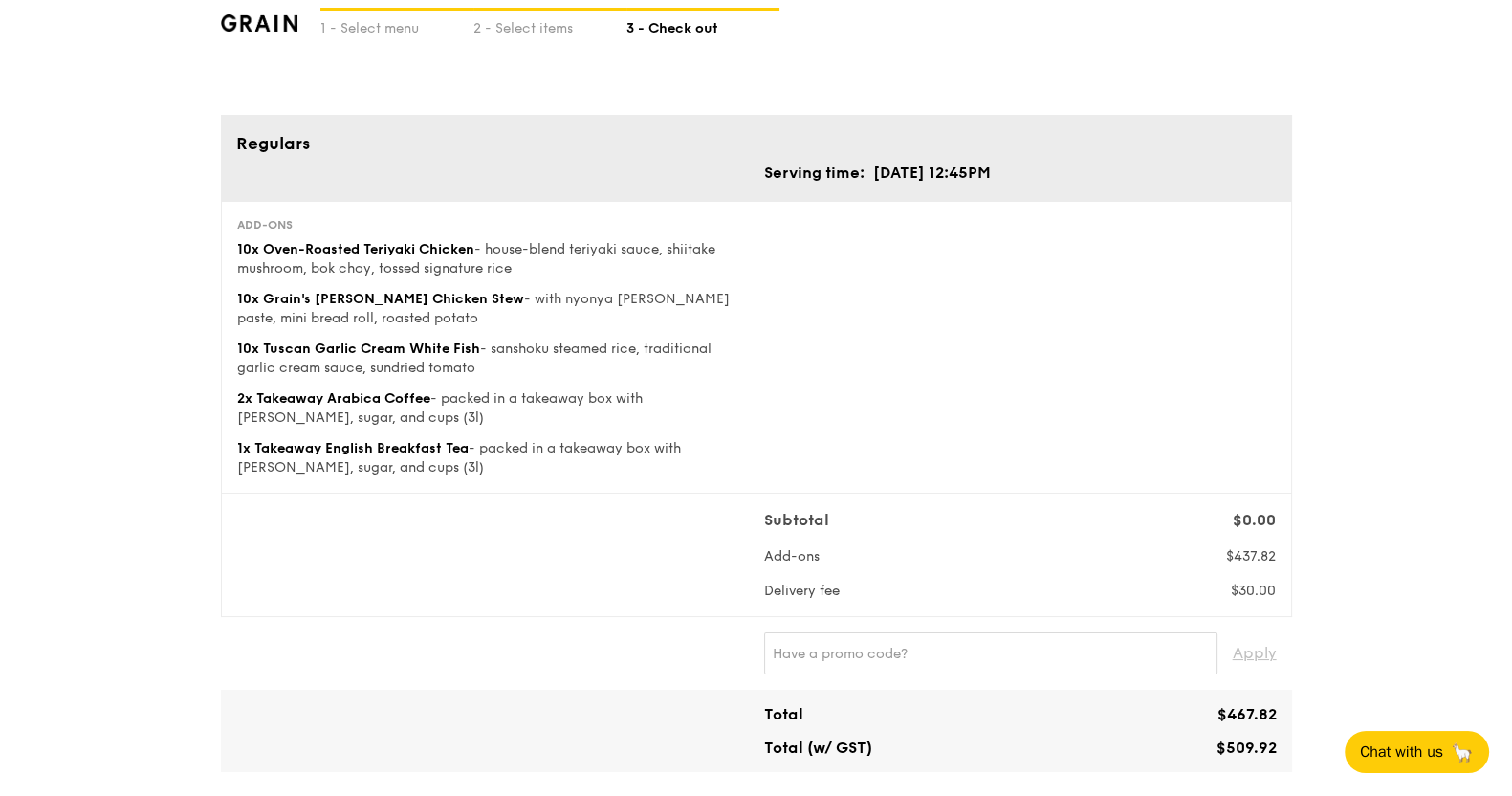 scroll, scrollTop: 41, scrollLeft: 0, axis: vertical 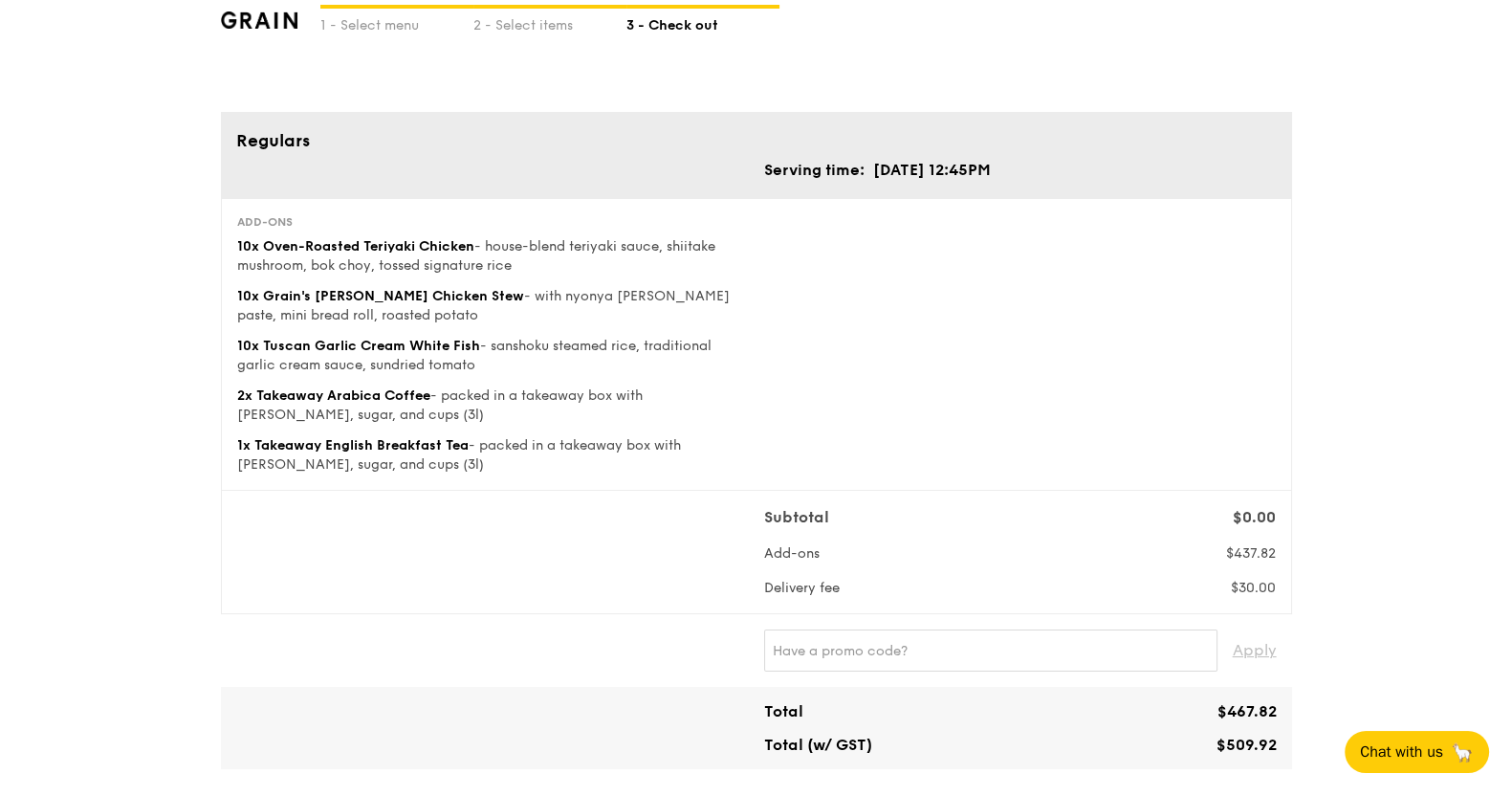 drag, startPoint x: 518, startPoint y: 532, endPoint x: 545, endPoint y: 544, distance: 29.546573 